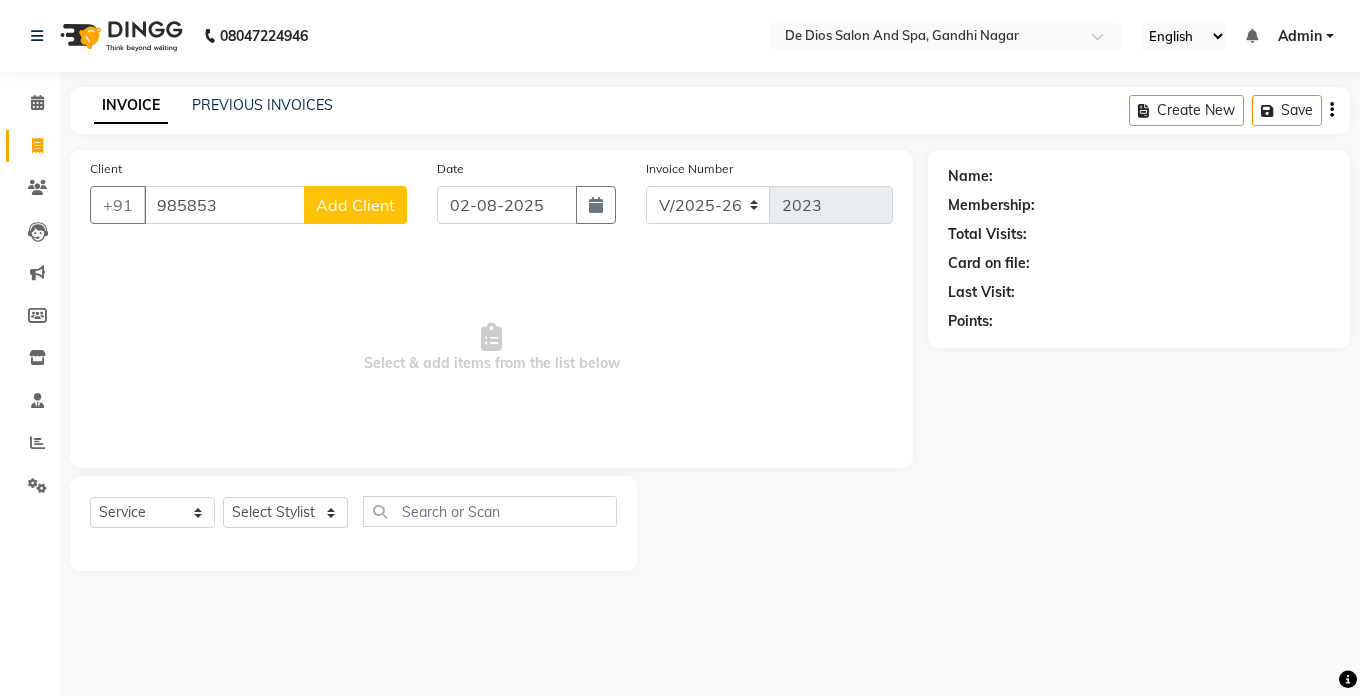 select on "6431" 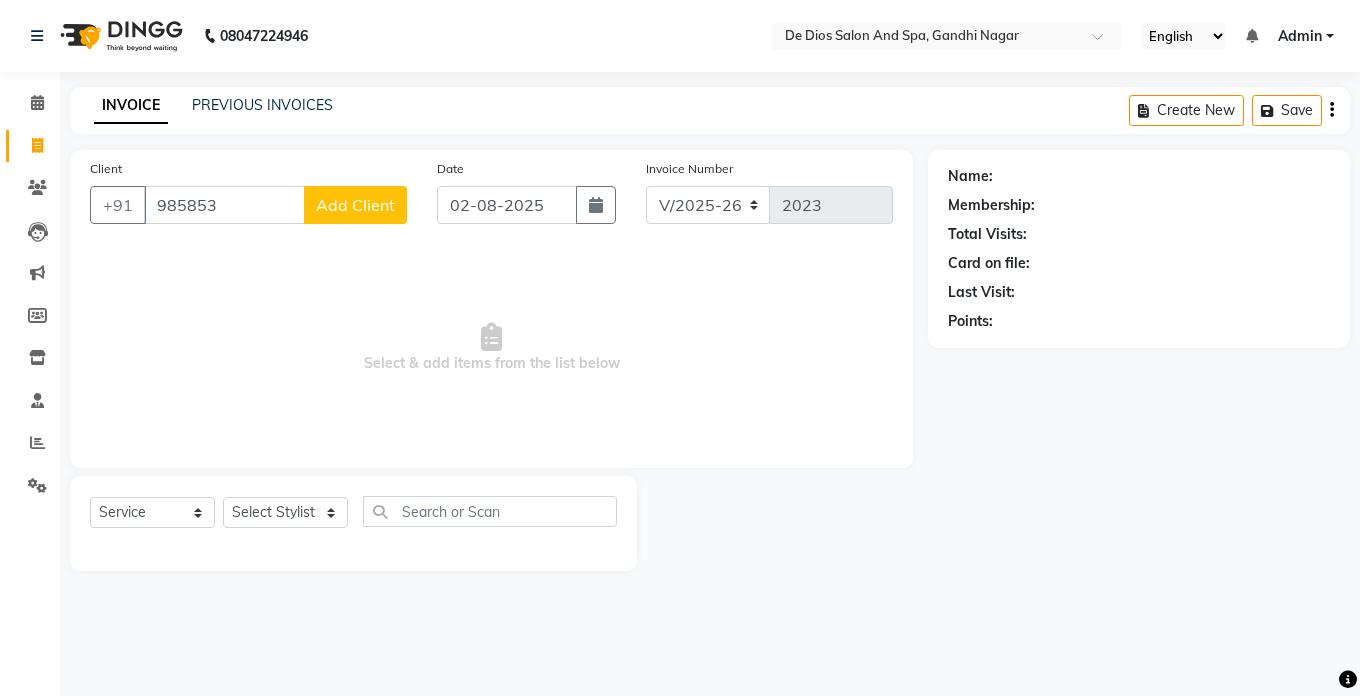 scroll, scrollTop: 0, scrollLeft: 0, axis: both 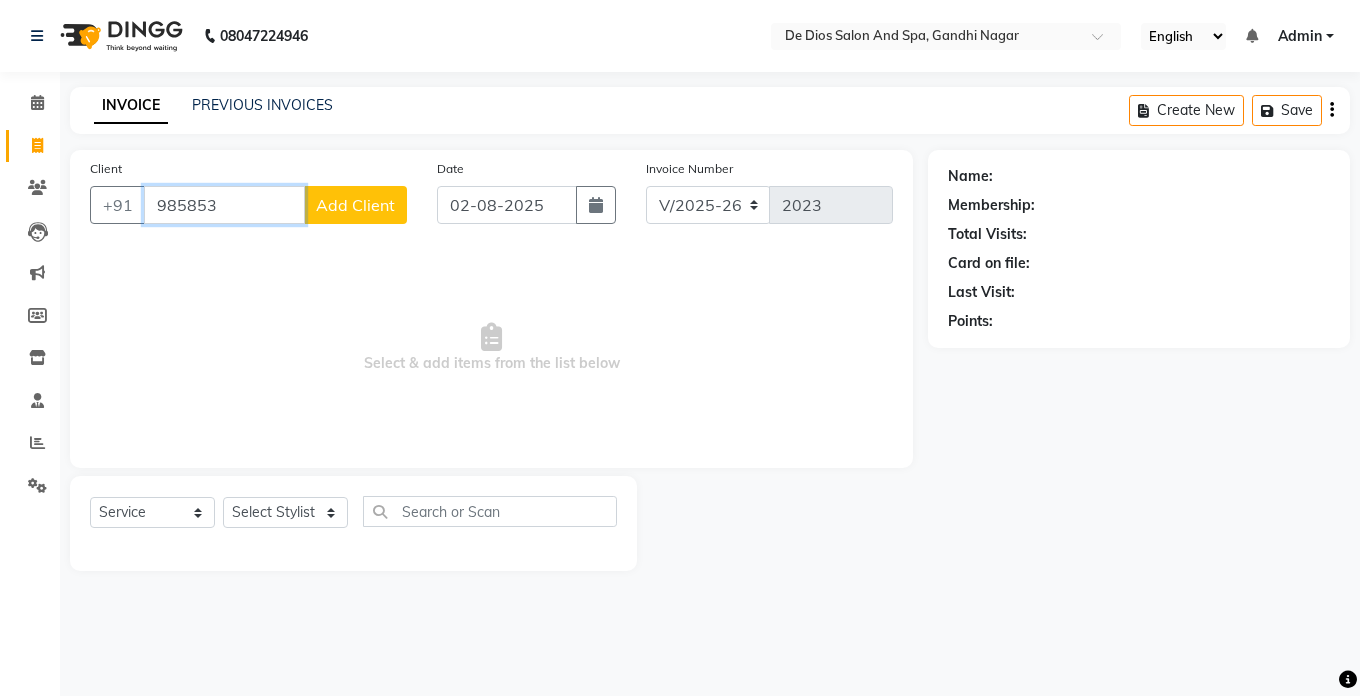click on "985853" at bounding box center (224, 205) 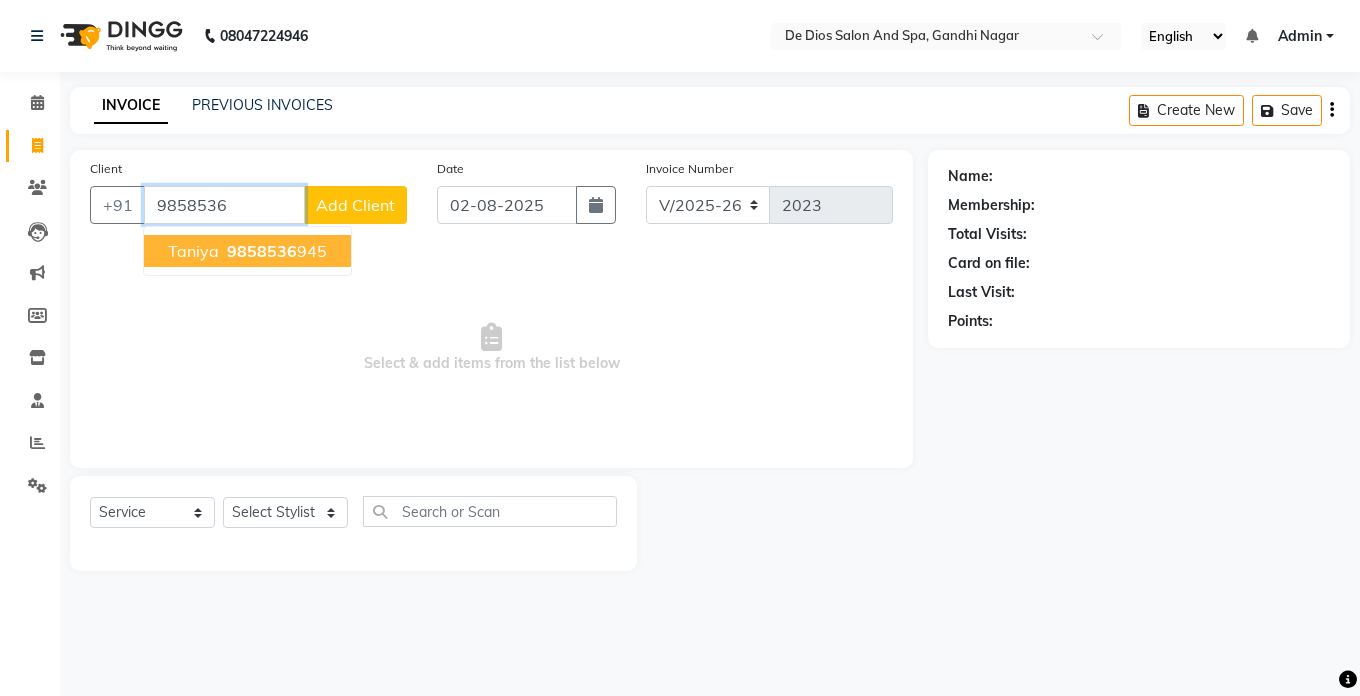 click on "[FIRST]   [PHONE]" at bounding box center (247, 251) 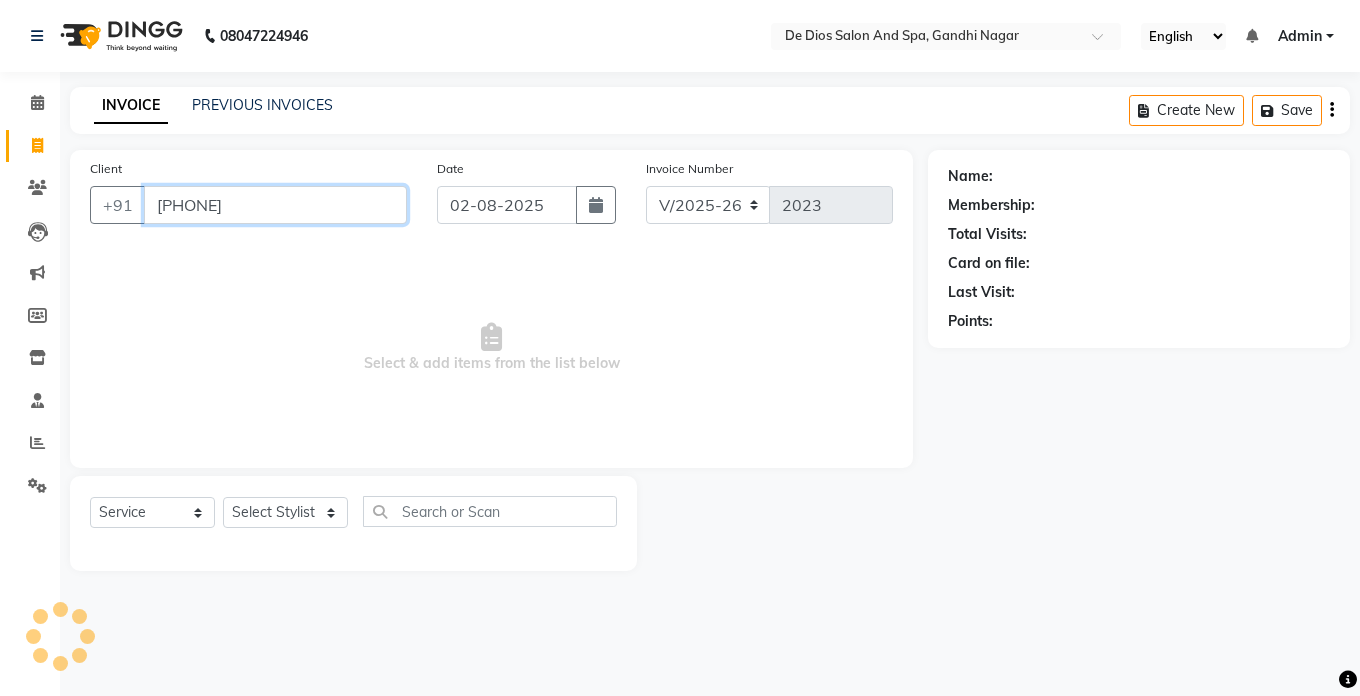 type on "[PHONE]" 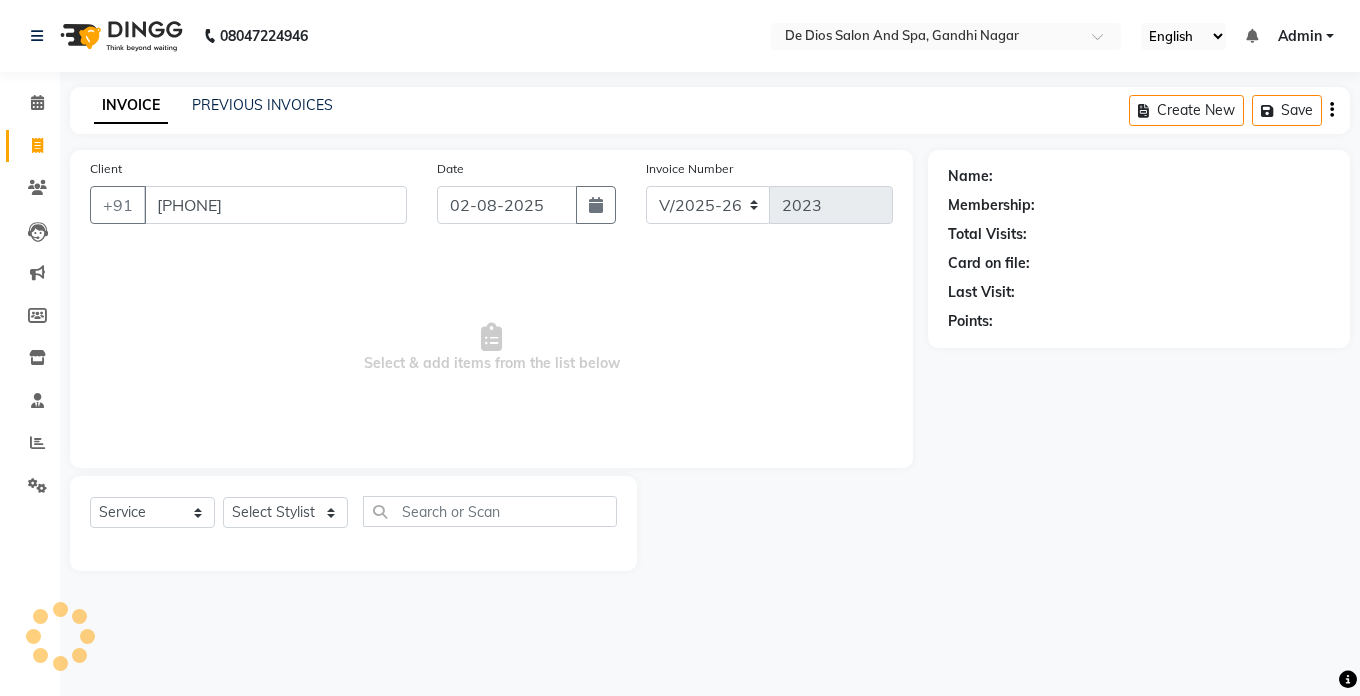 select on "1: Object" 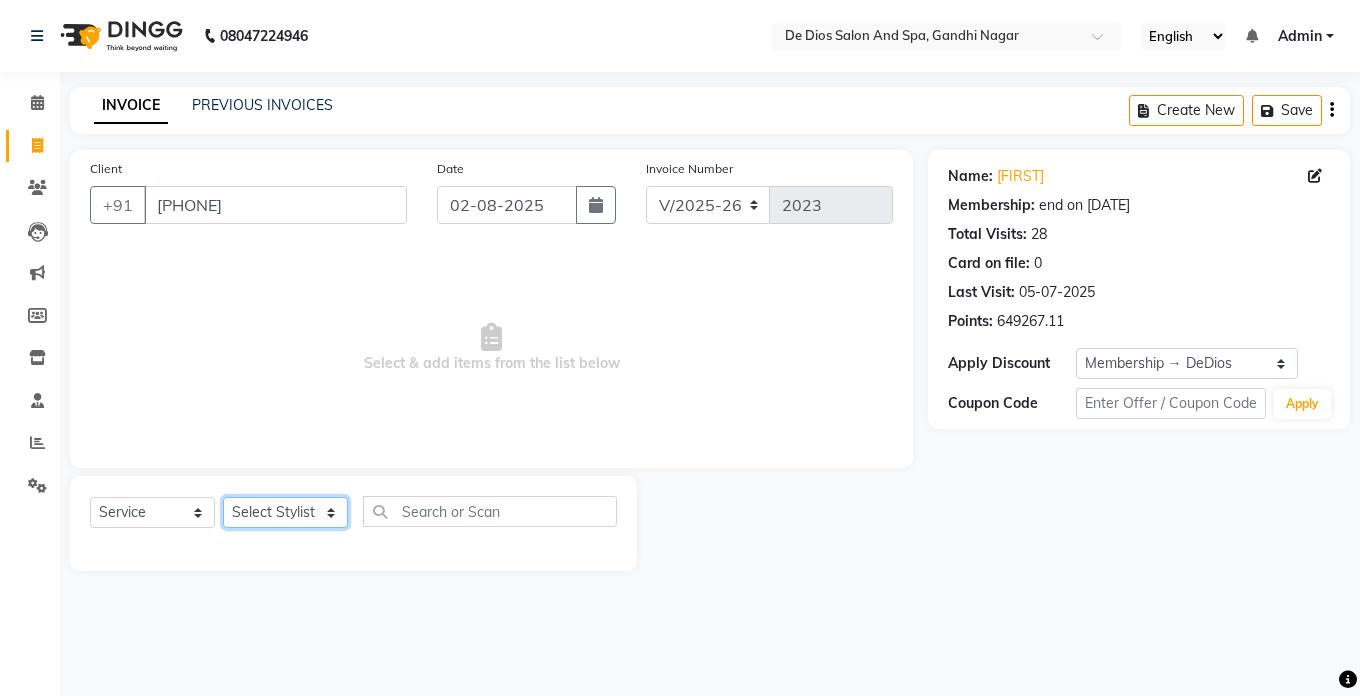 click on "Select Stylist [FIRST] [FIRST] [FIRST] [FIRST] [FIRST] [FIRST] [FIRST] [FIRST] [FIRST] [FIRST] [FIRST] [FIRST]" 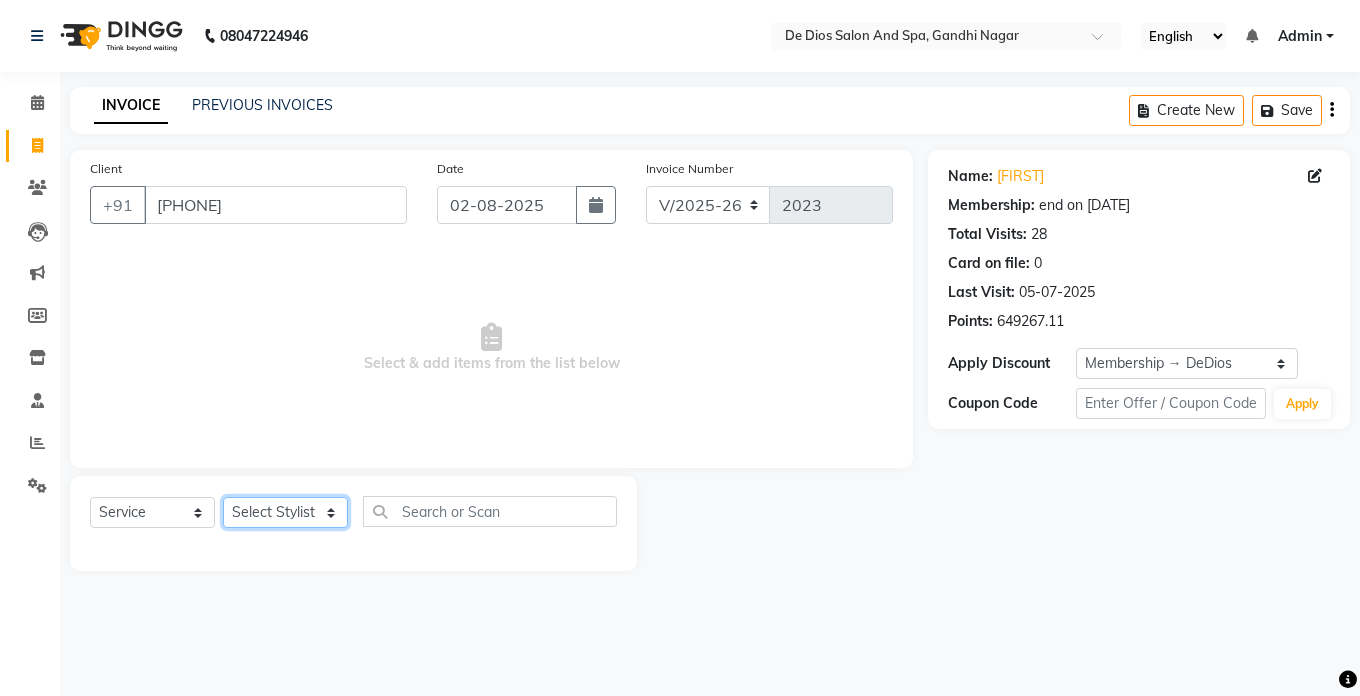 click on "Select Stylist [FIRST] [FIRST] [FIRST] [FIRST] [FIRST] [FIRST] [FIRST] [FIRST] [FIRST] [FIRST] [FIRST] [FIRST]" 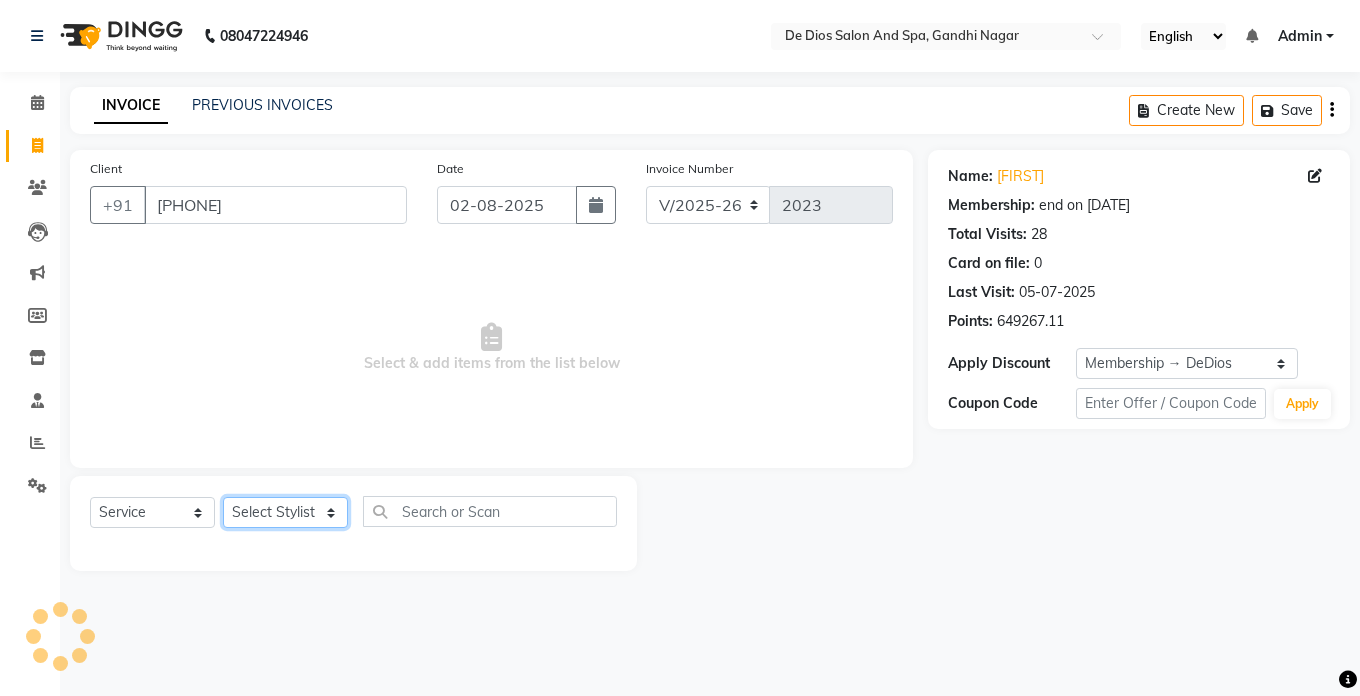 select on "61511" 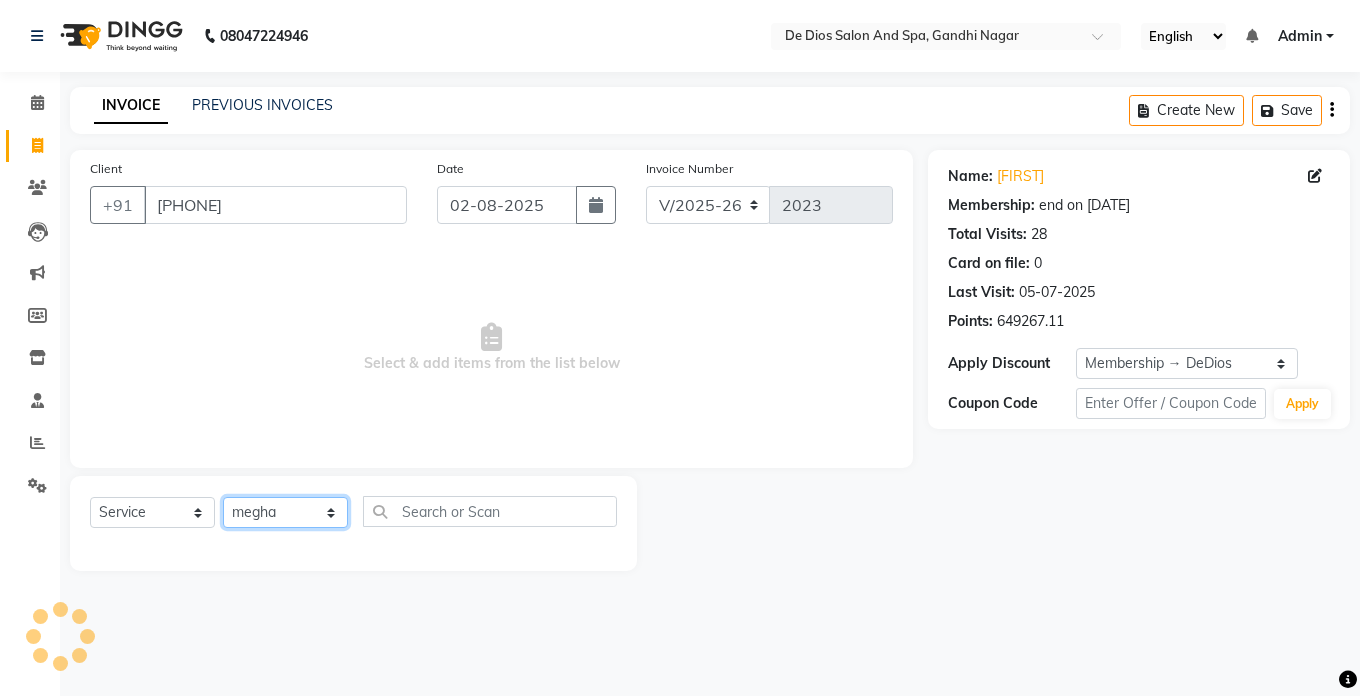 click on "Select Stylist [FIRST] [FIRST] [FIRST] [FIRST] [FIRST] [FIRST] [FIRST] [FIRST] [FIRST] [FIRST] [FIRST] [FIRST]" 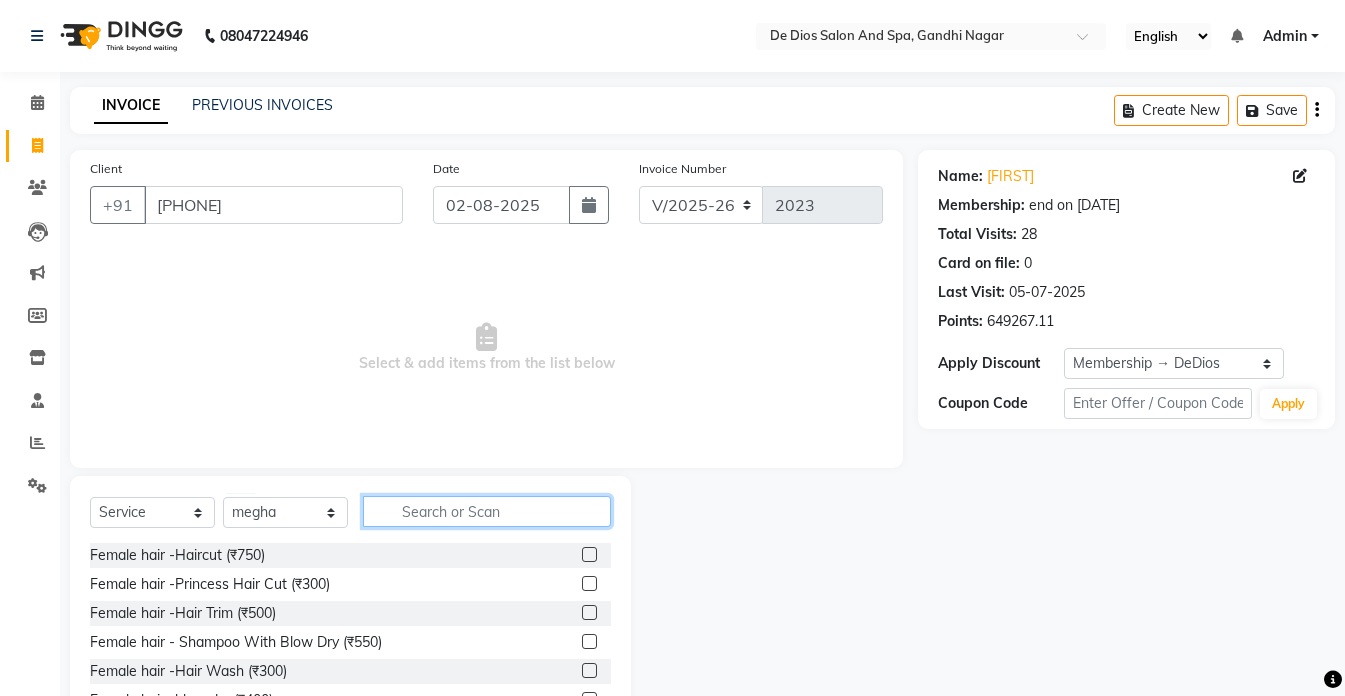 click 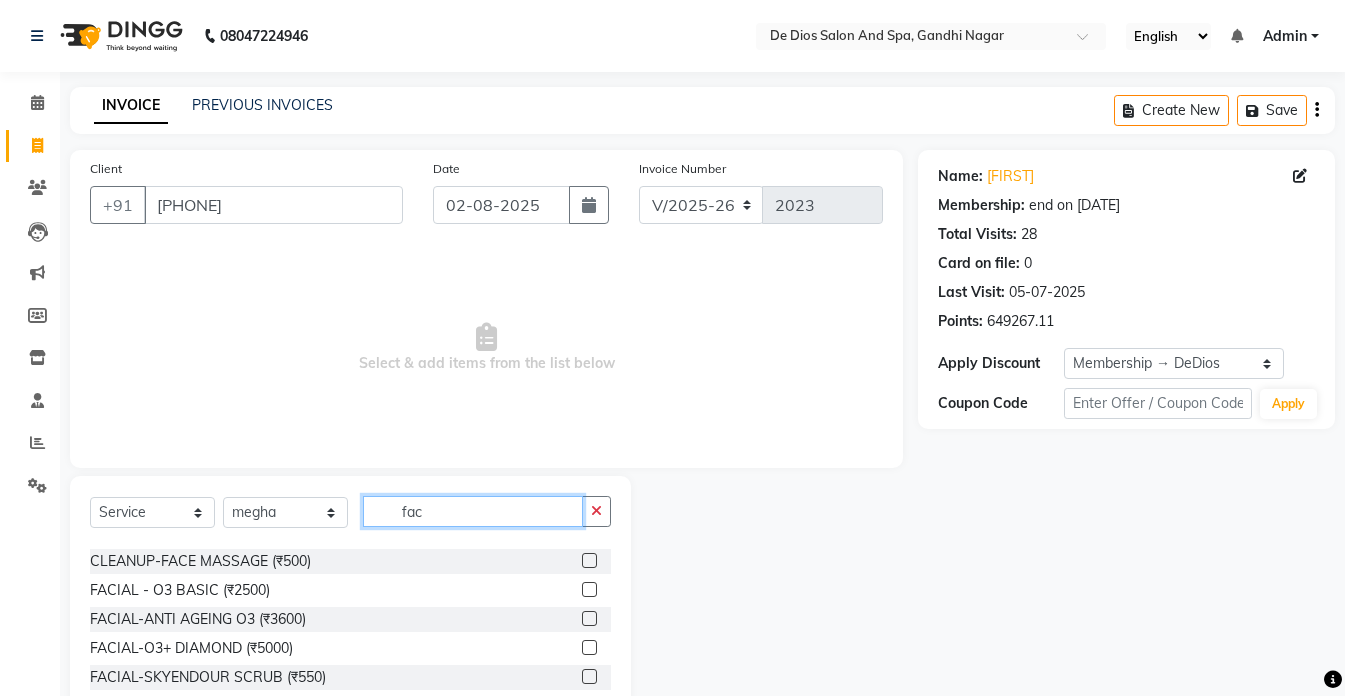 scroll, scrollTop: 467, scrollLeft: 0, axis: vertical 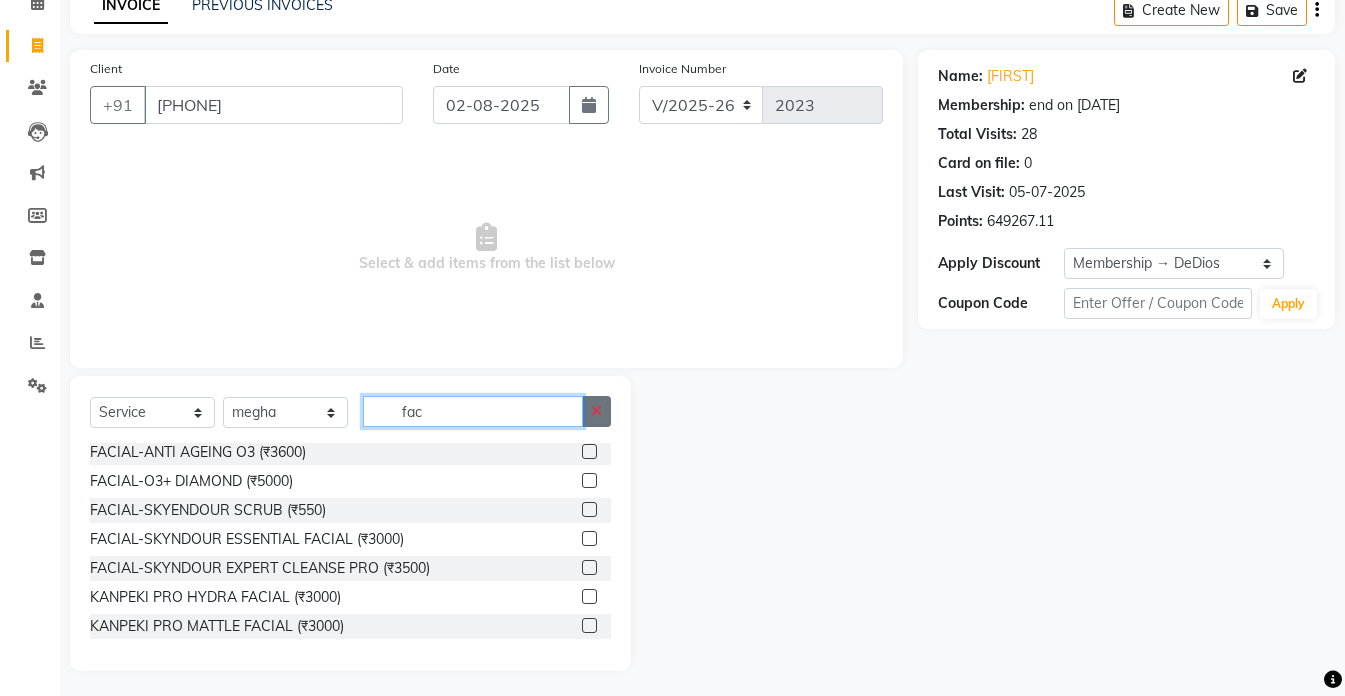 type on "fac" 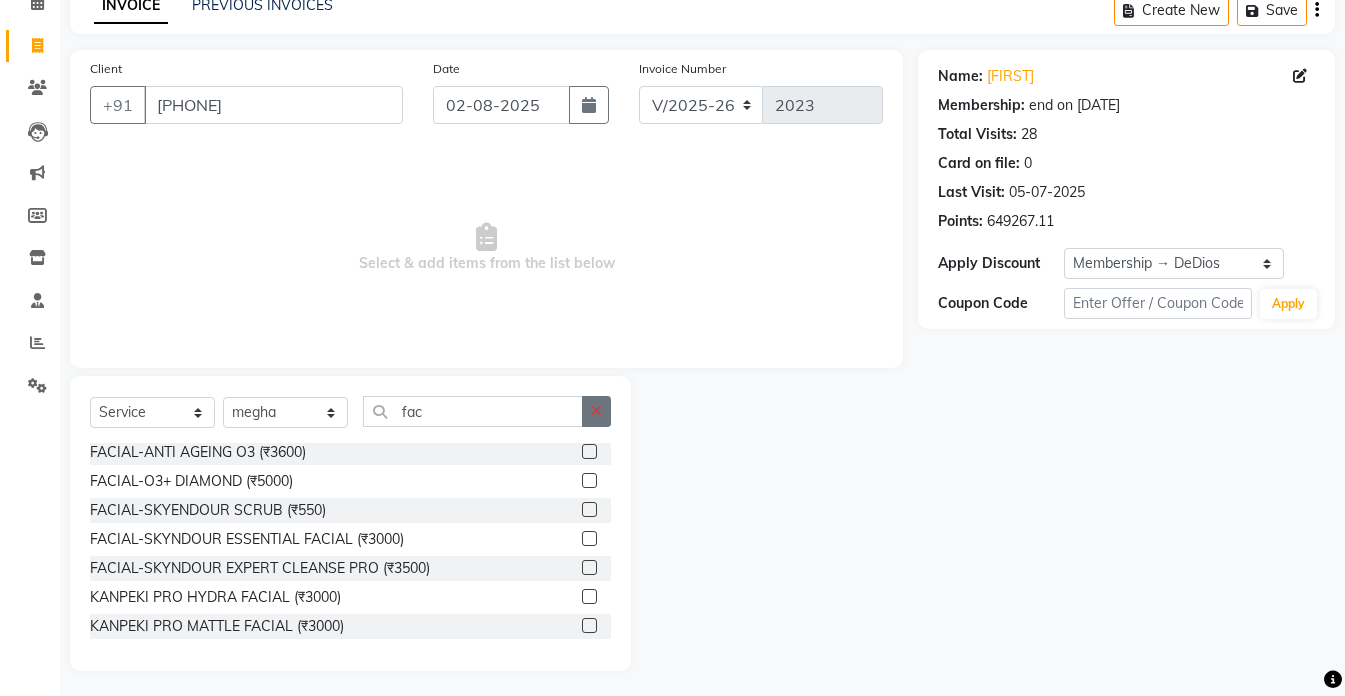 click 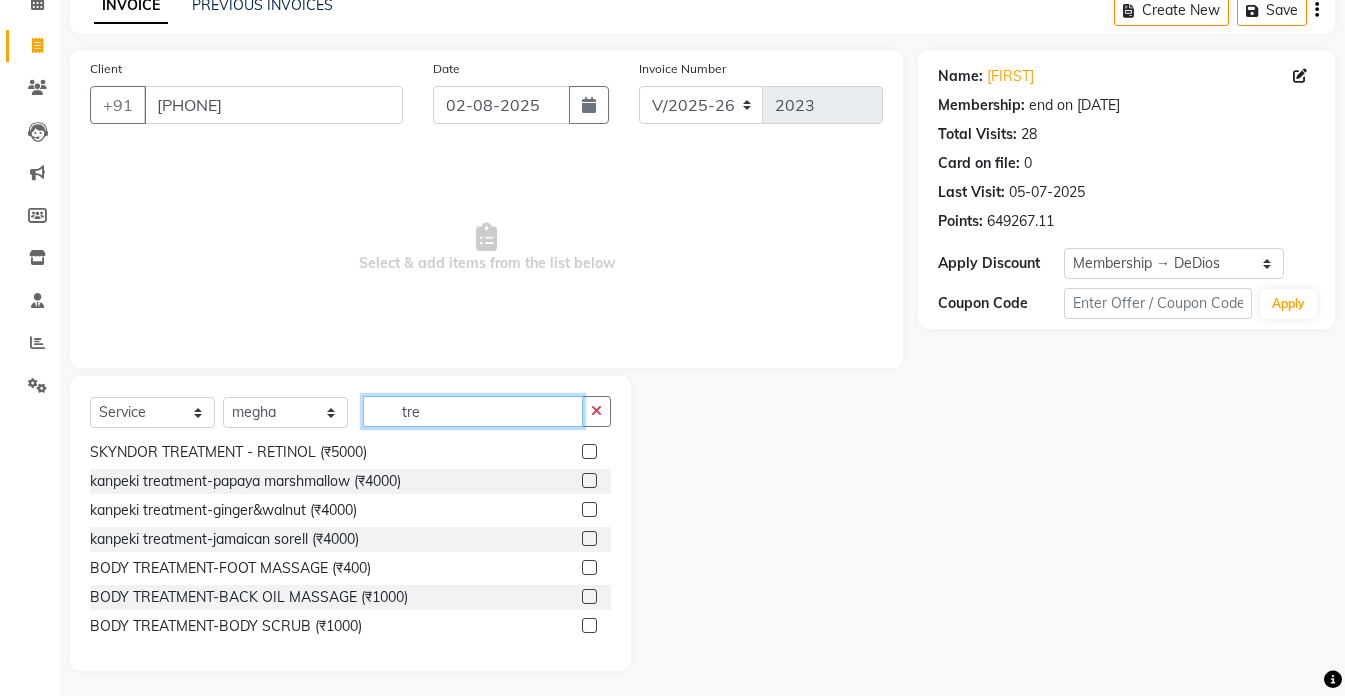 scroll, scrollTop: 119, scrollLeft: 0, axis: vertical 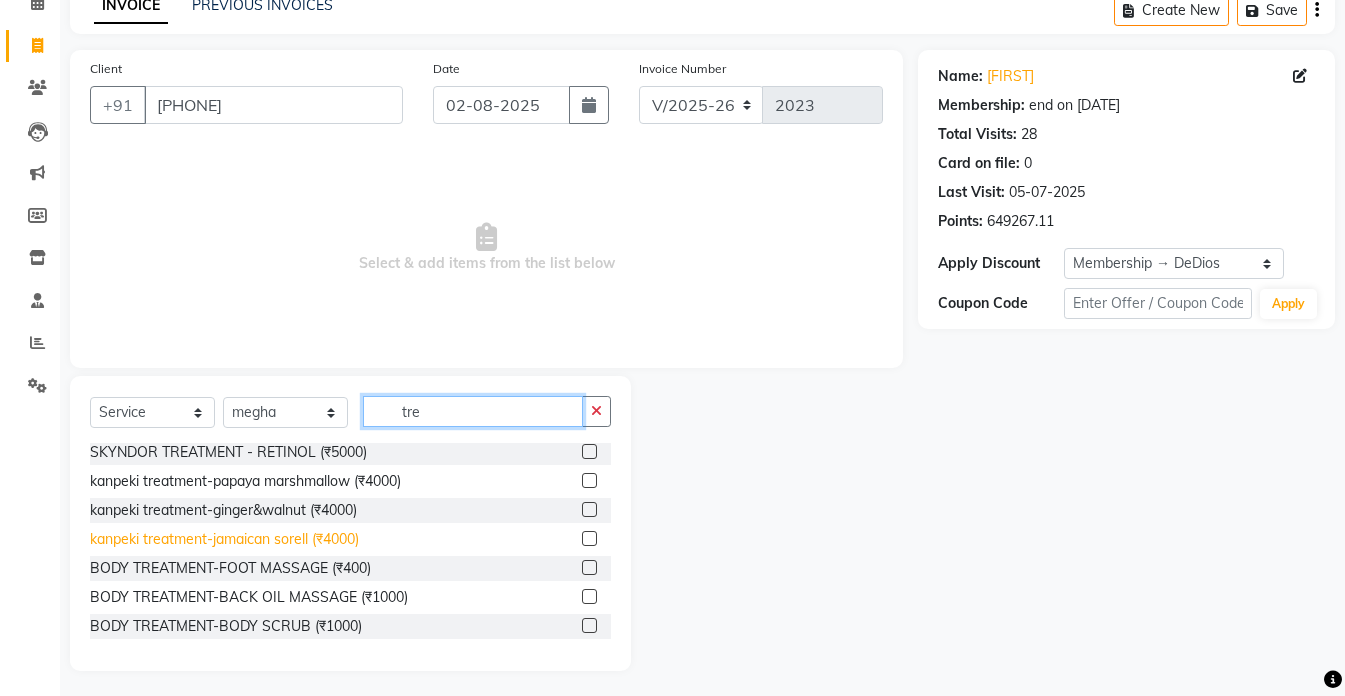 type on "tre" 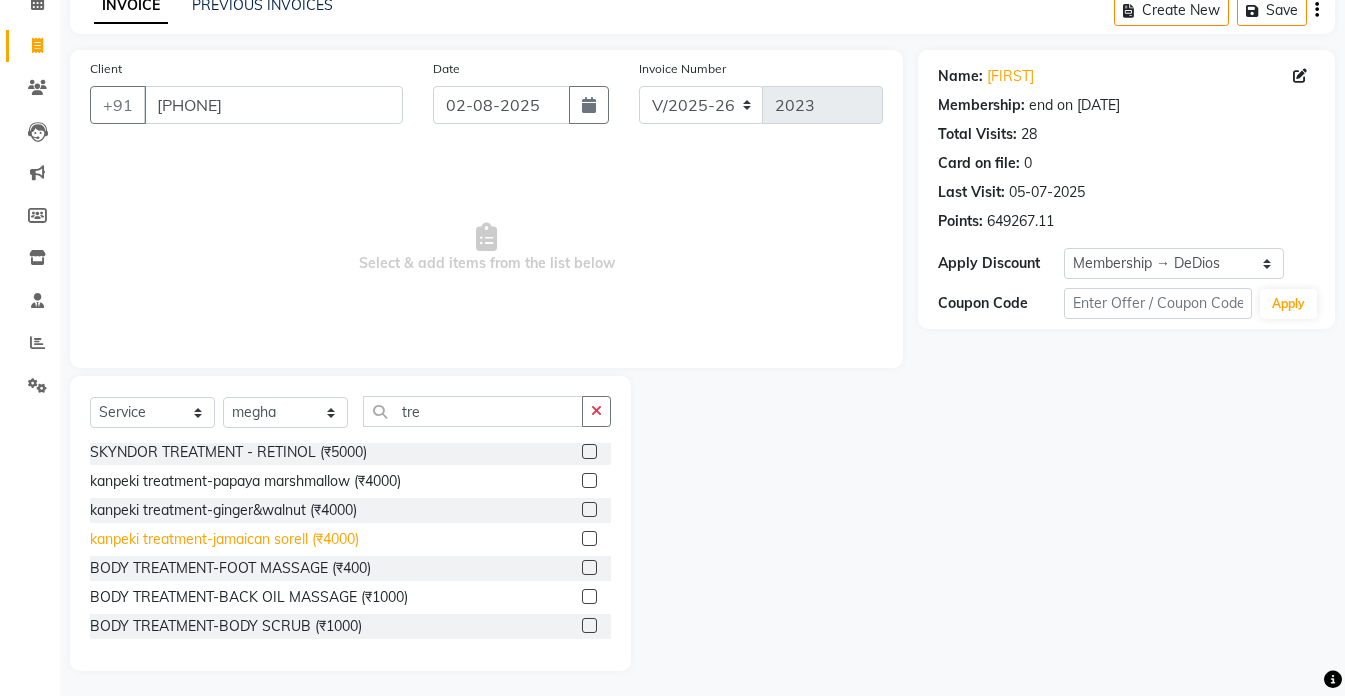click on "kanpeki treatment-jamaican sorell (₹4000)" 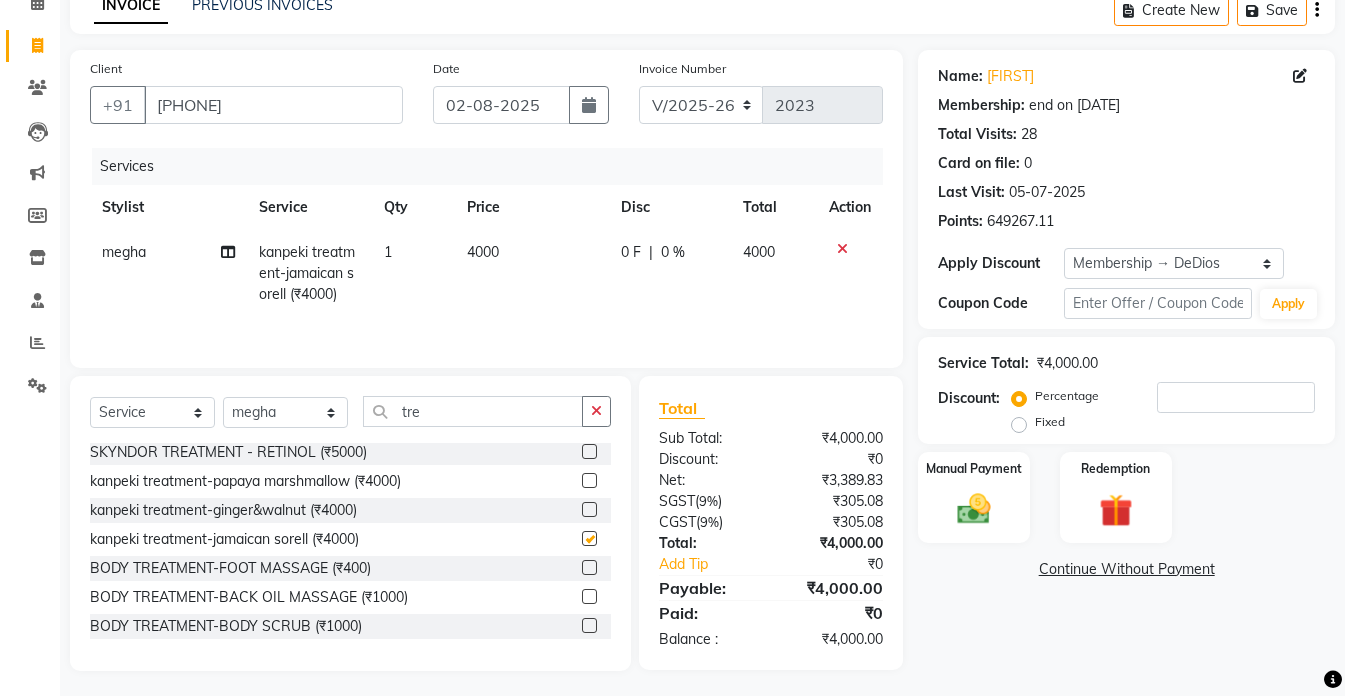 checkbox on "false" 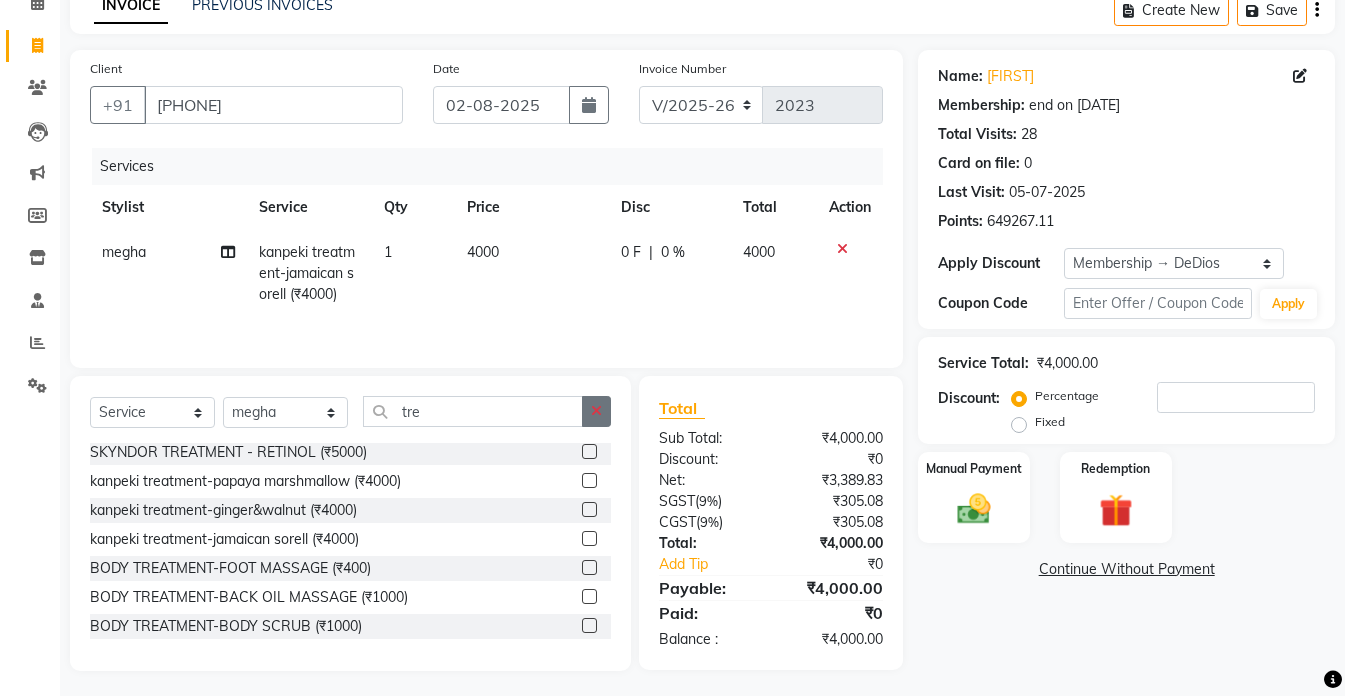 click 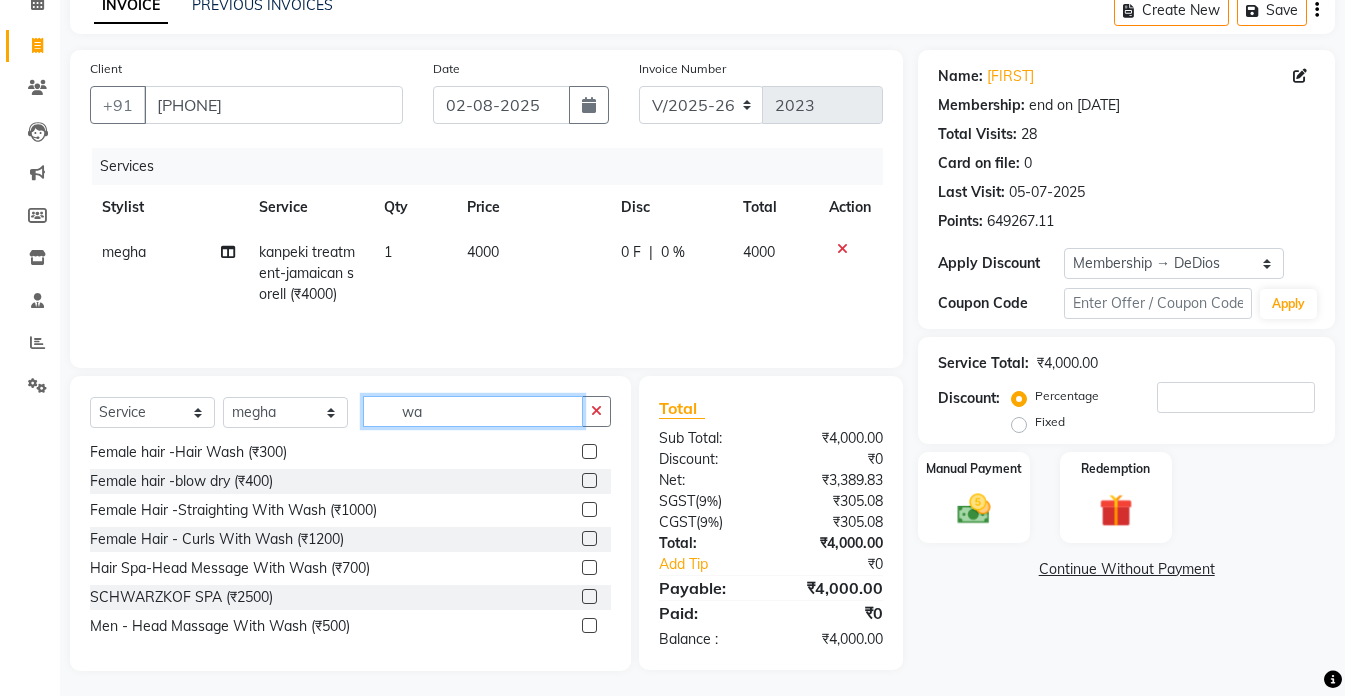 scroll, scrollTop: 3, scrollLeft: 0, axis: vertical 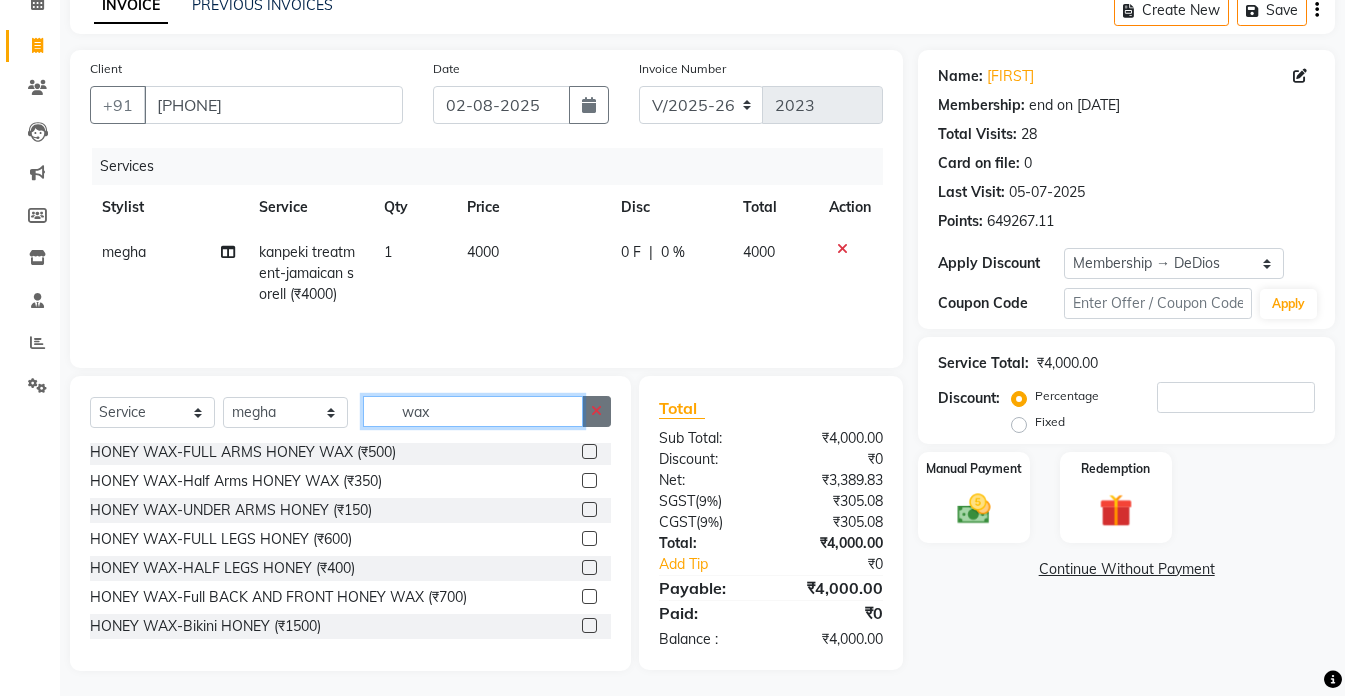 type on "wax" 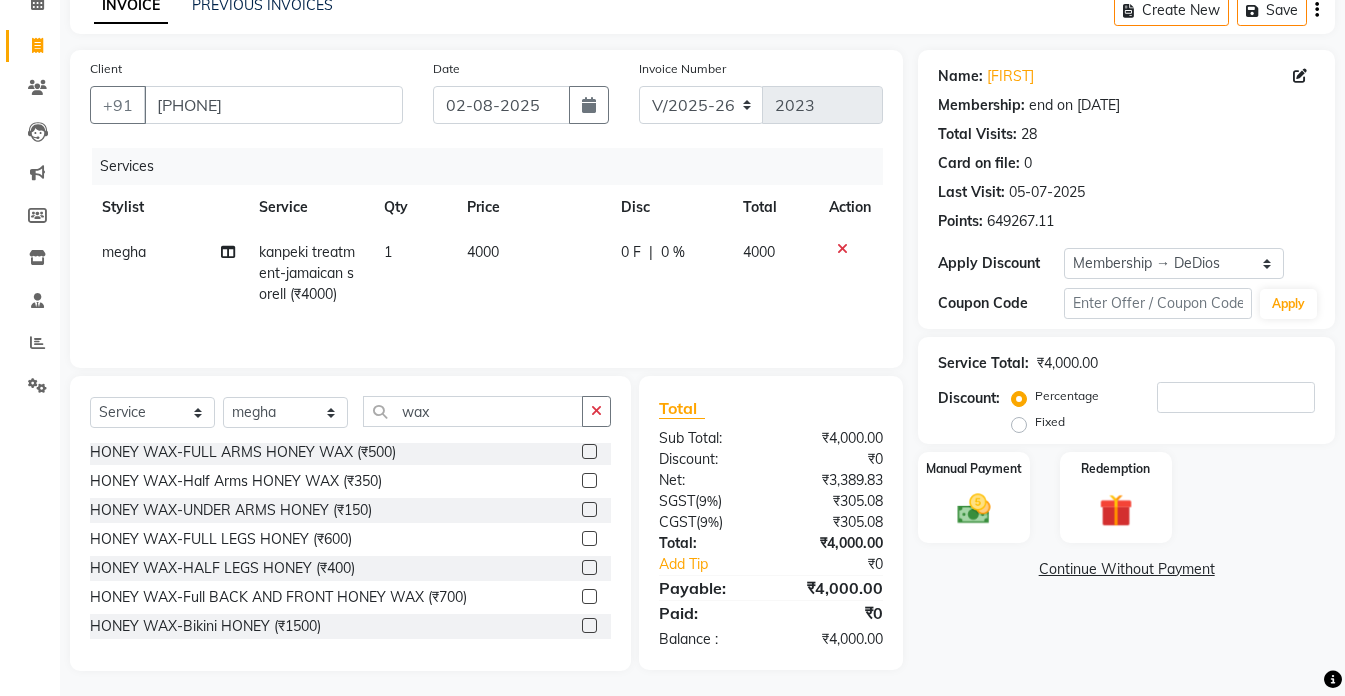 click 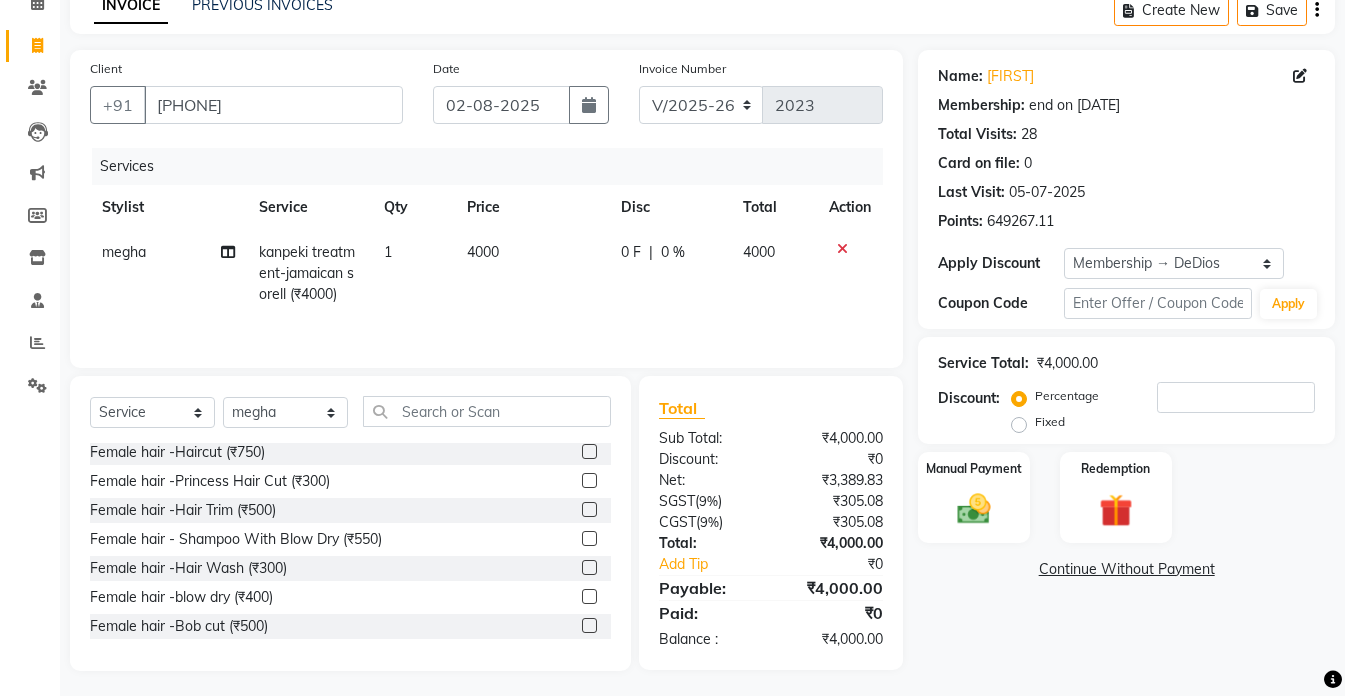 click 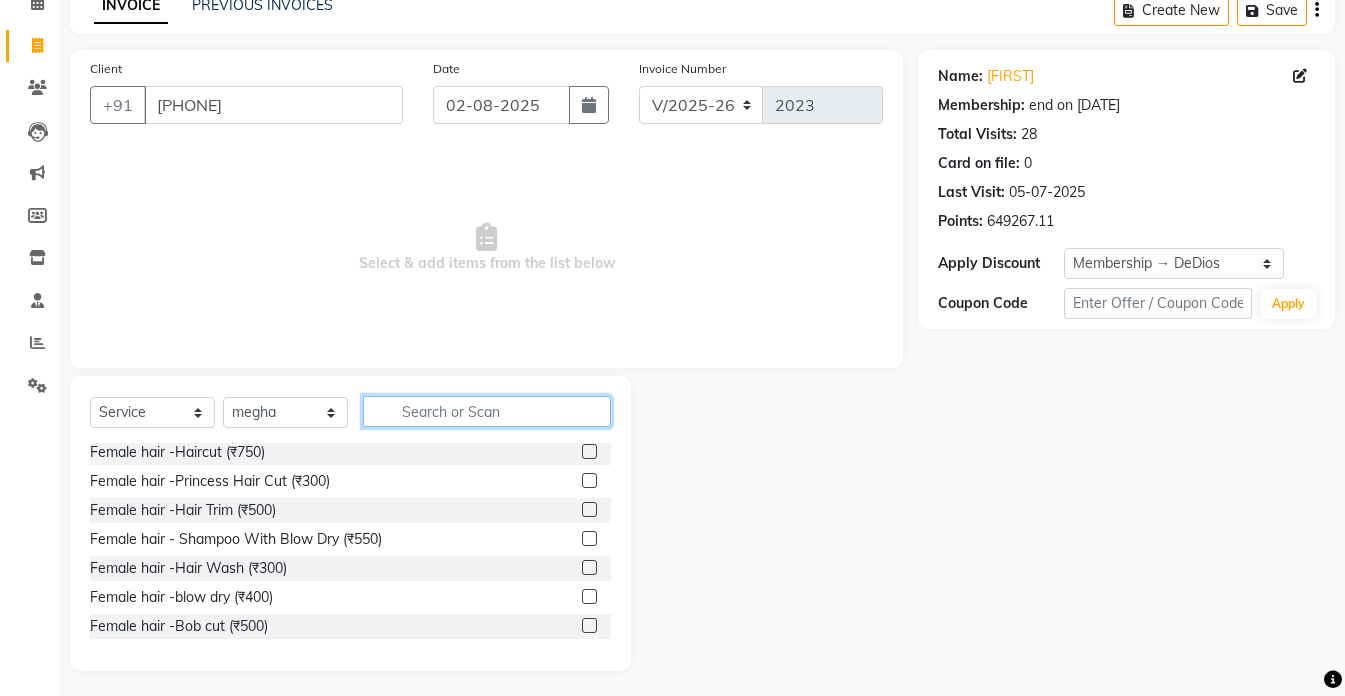 click 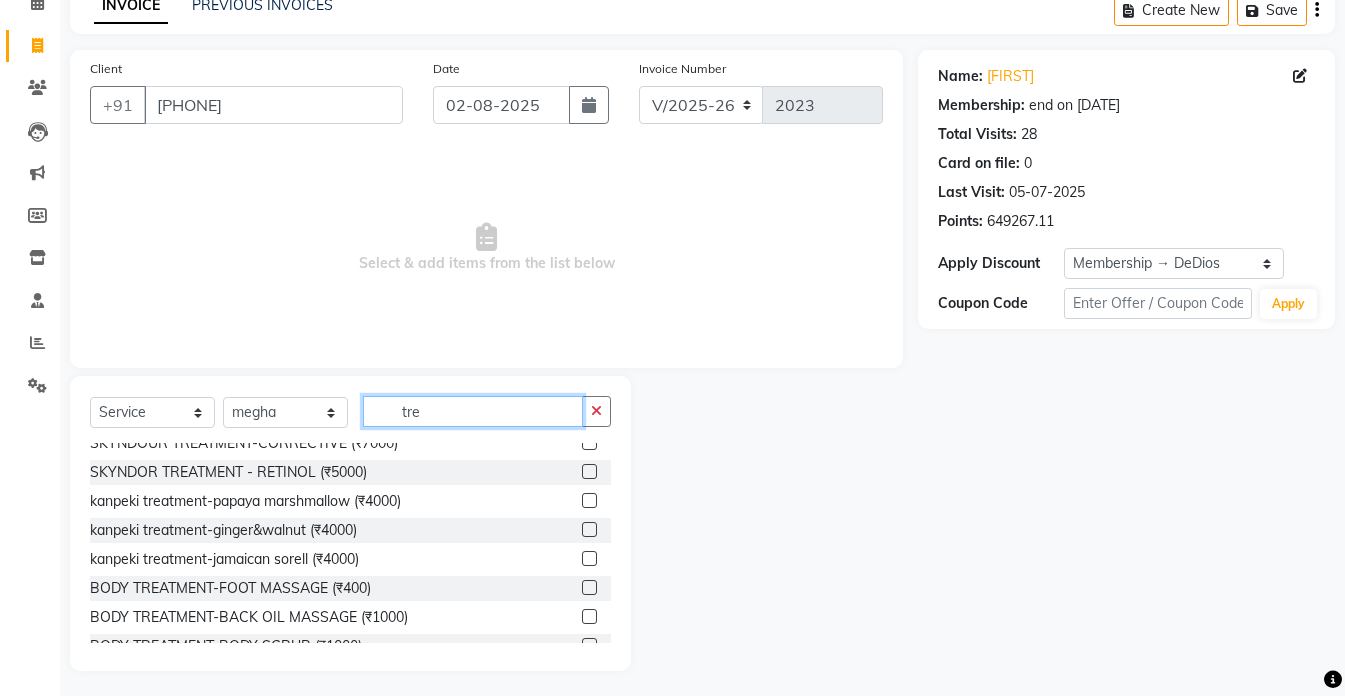 scroll, scrollTop: 100, scrollLeft: 0, axis: vertical 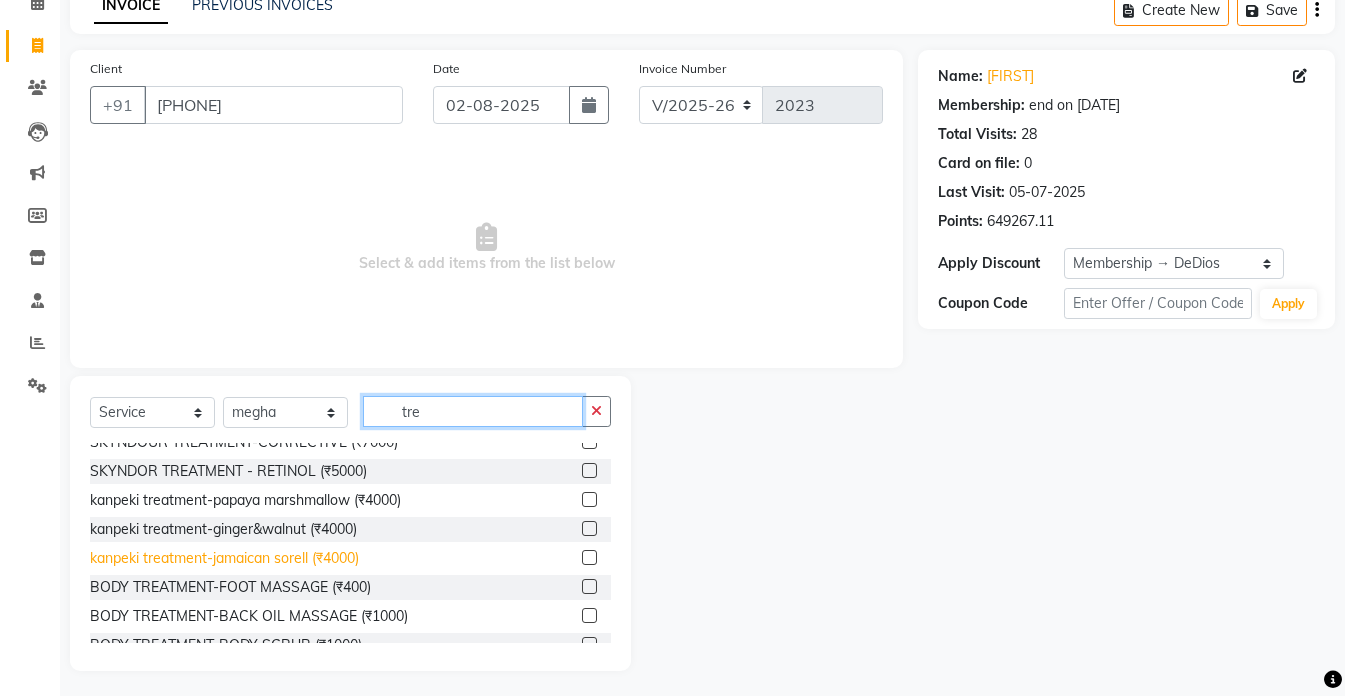 type on "tre" 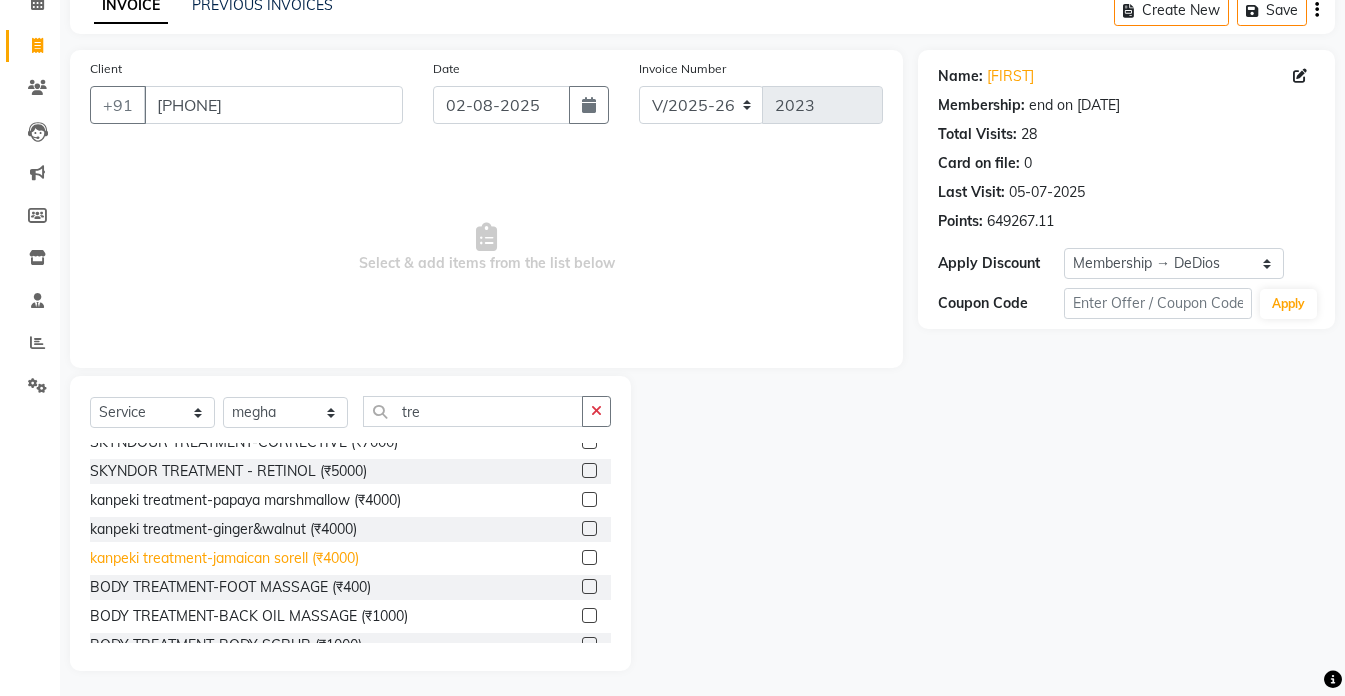 click on "kanpeki treatment-jamaican sorell (₹4000)" 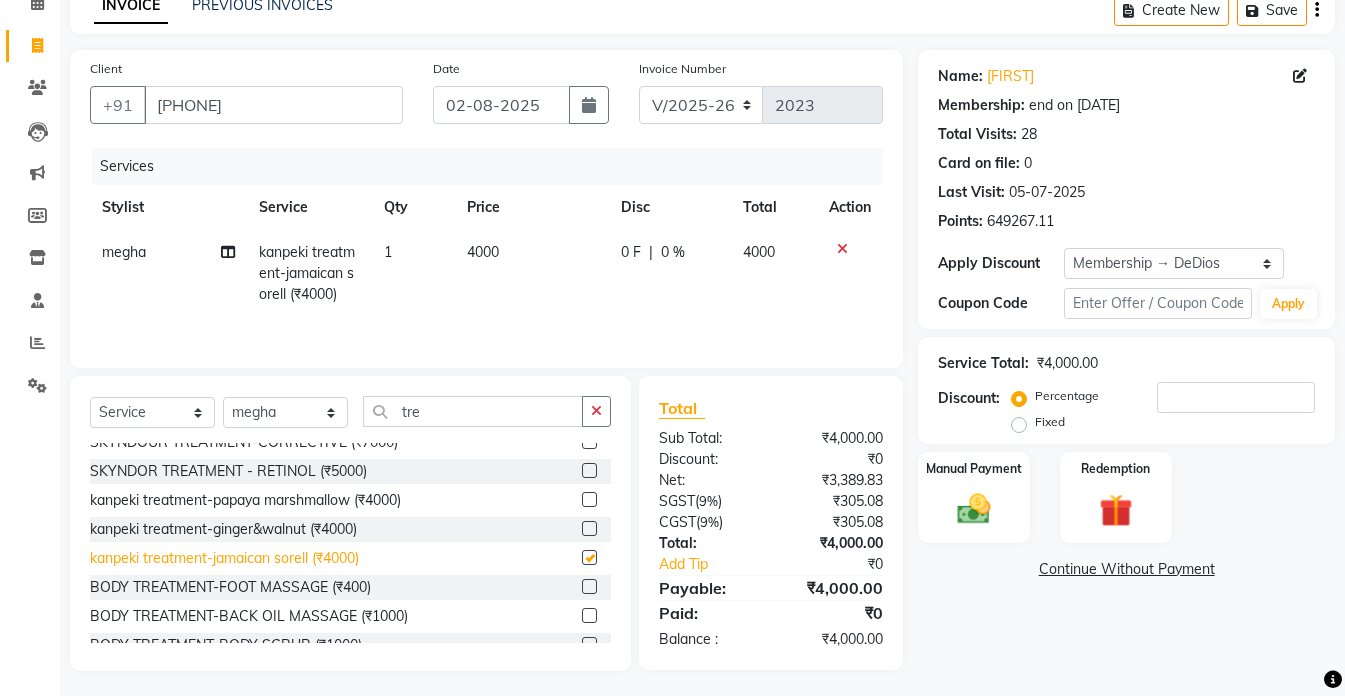 checkbox on "false" 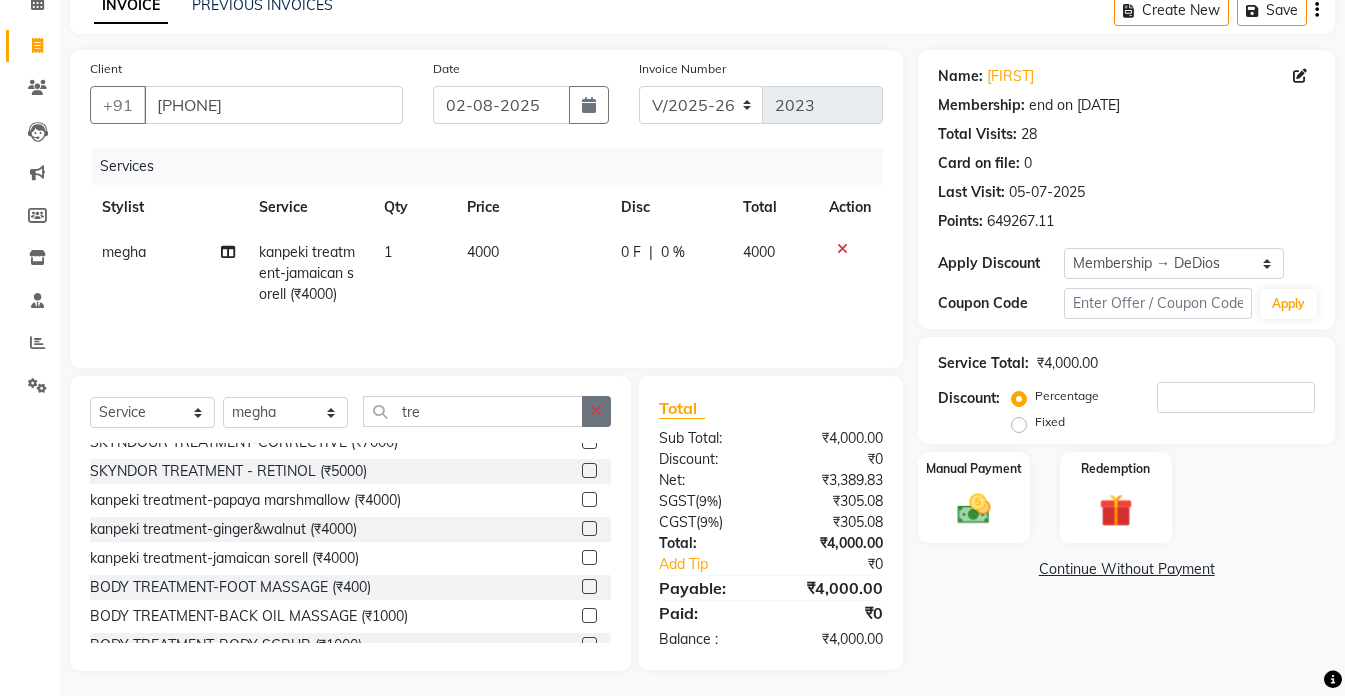 click 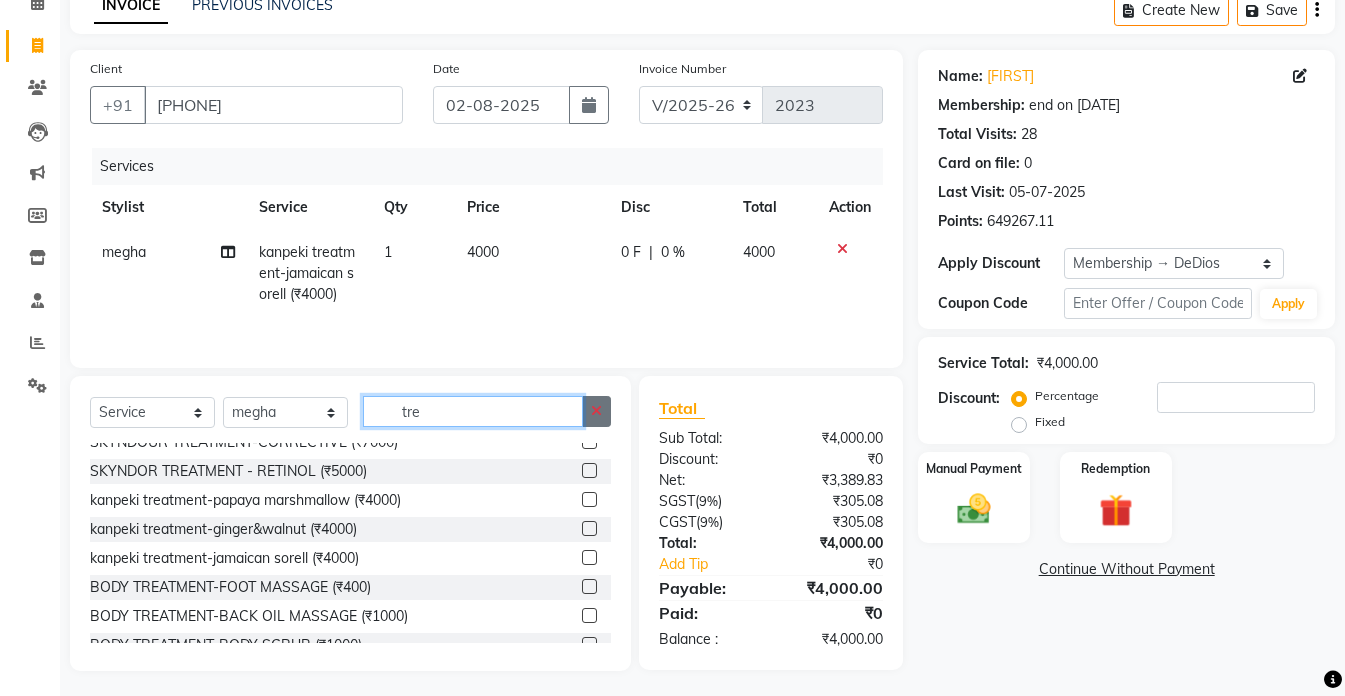 type 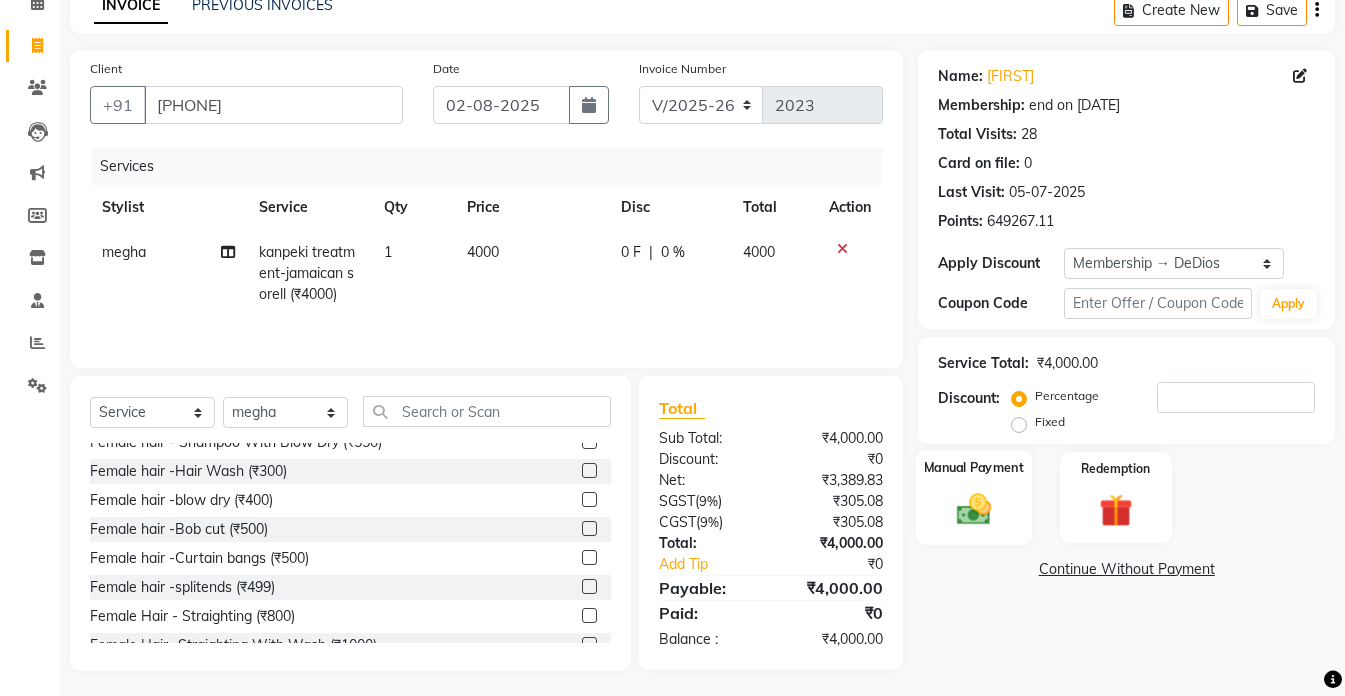 click 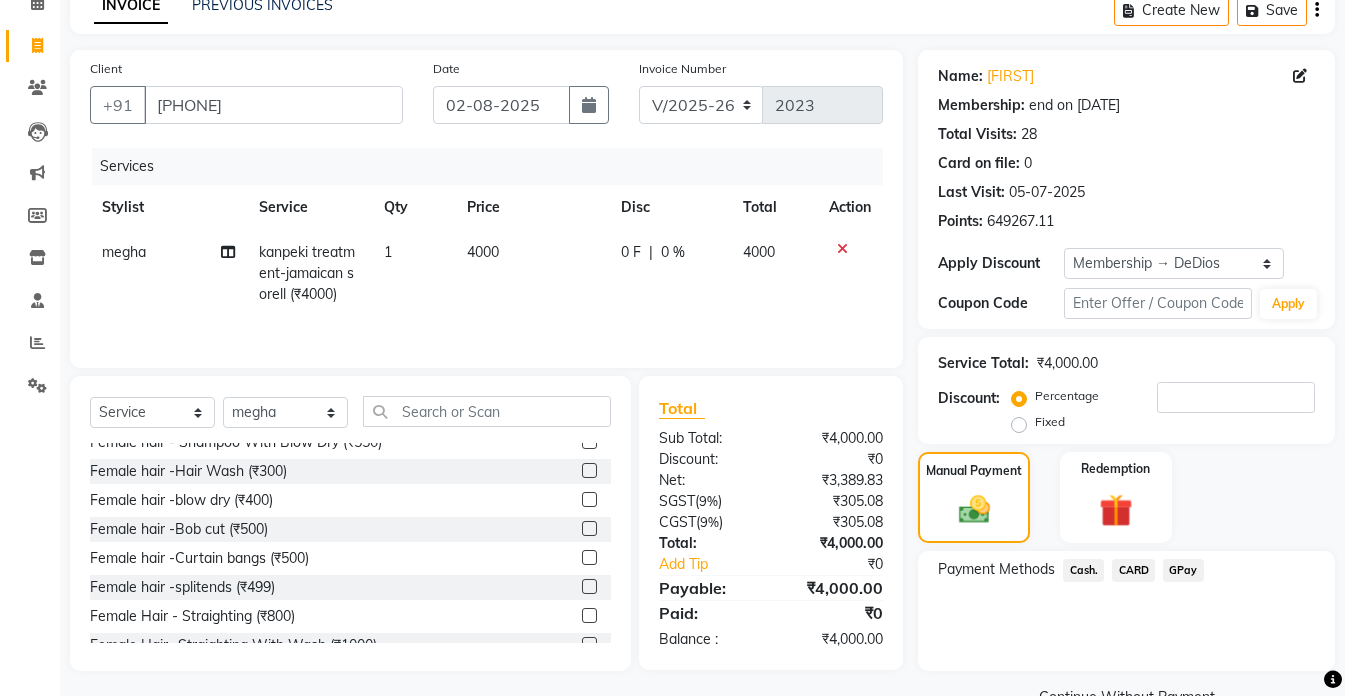 click on "CARD" 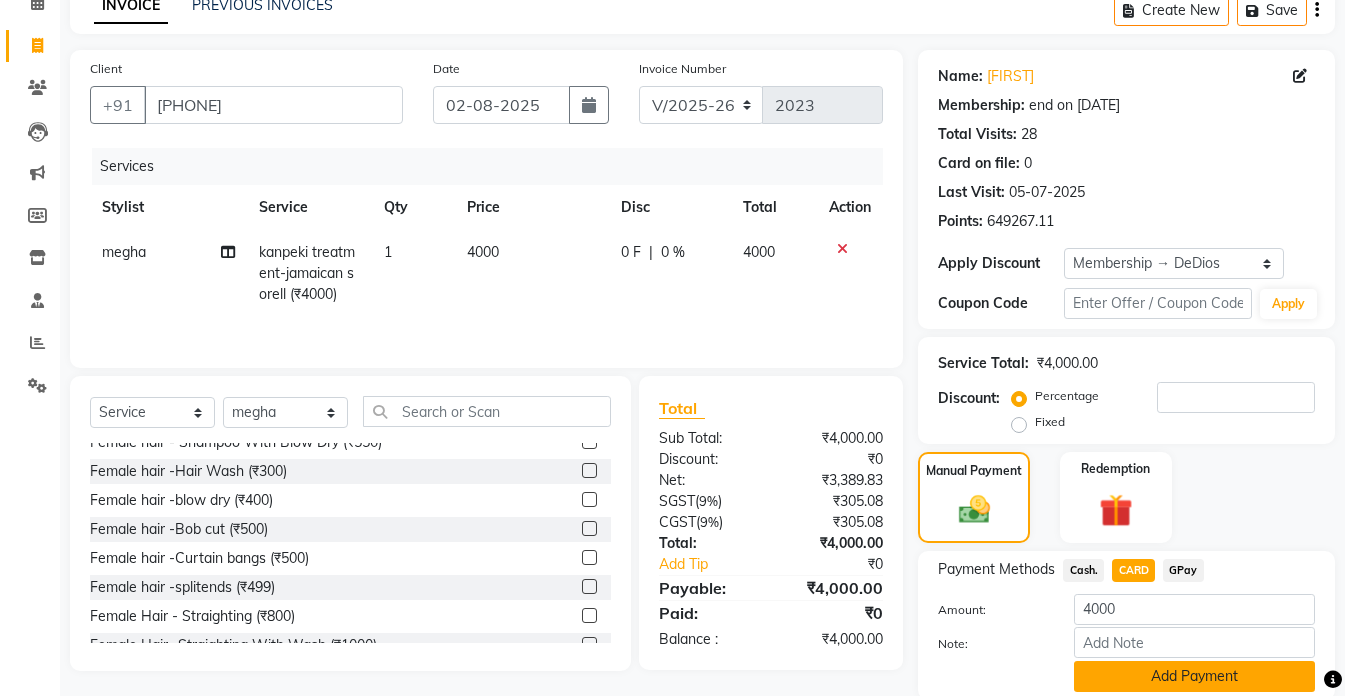 click on "Add Payment" 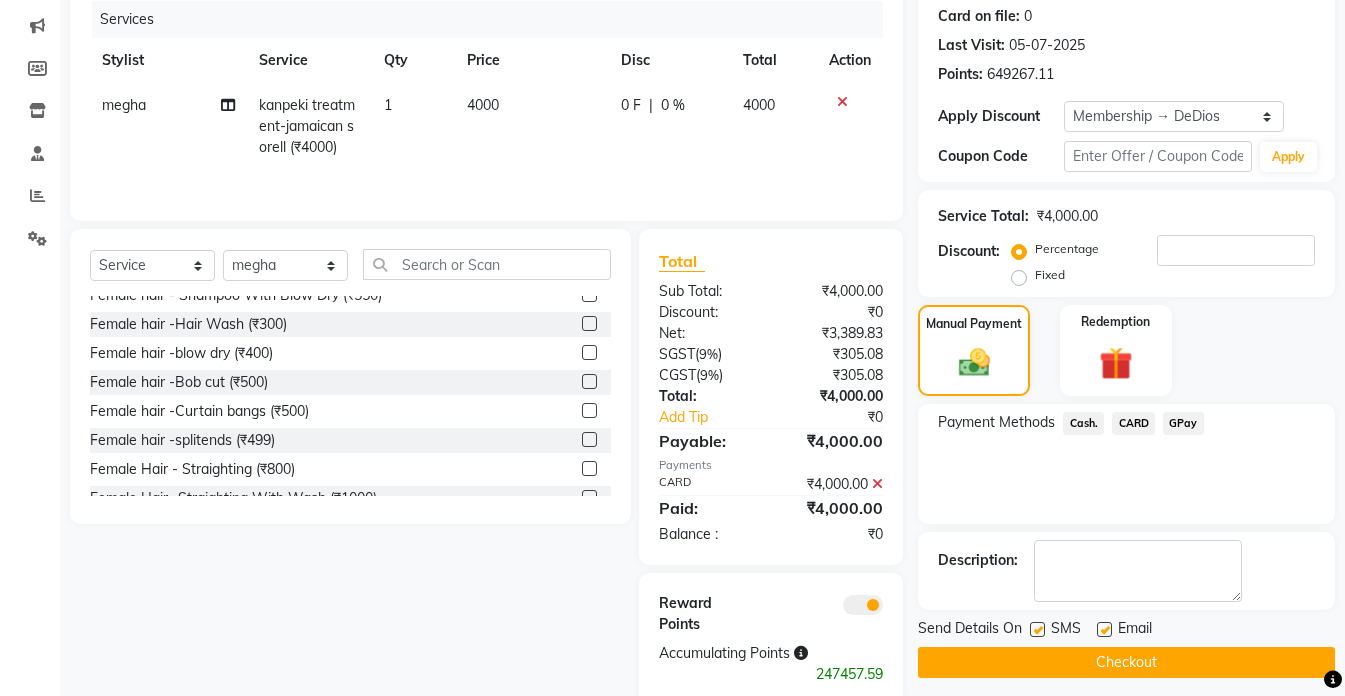 scroll, scrollTop: 286, scrollLeft: 0, axis: vertical 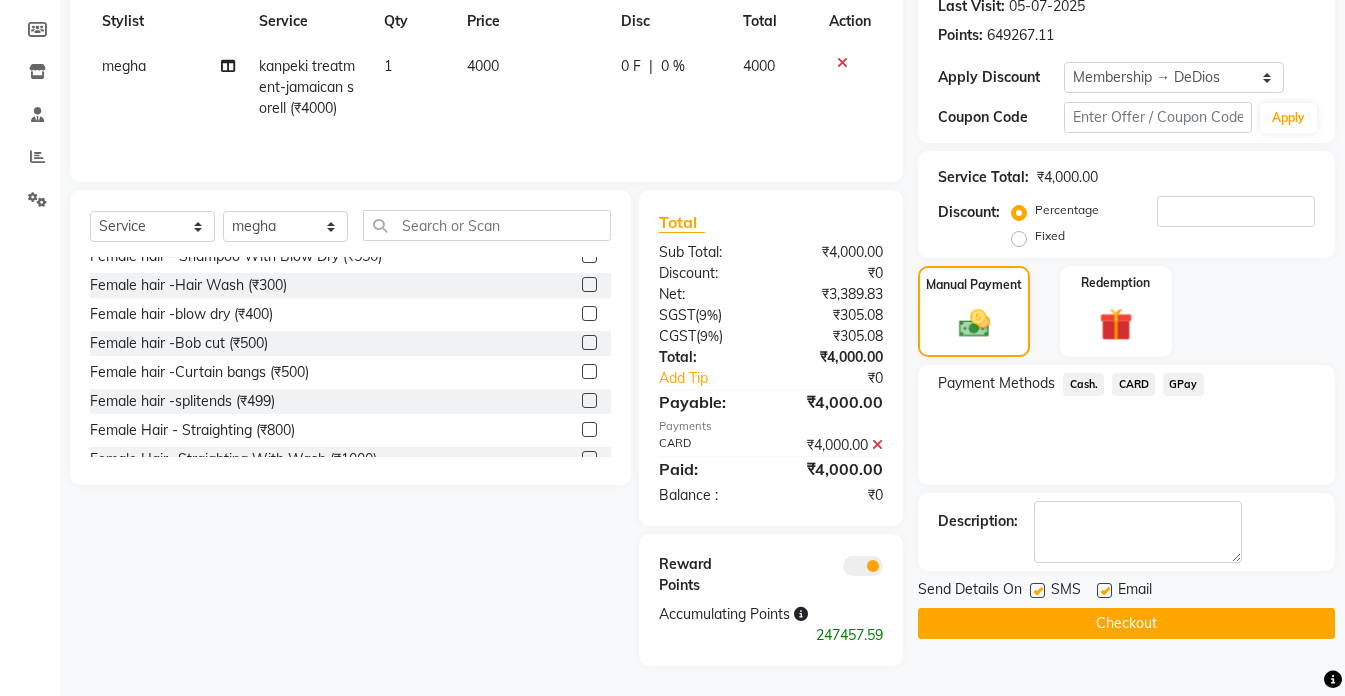 click on "Checkout" 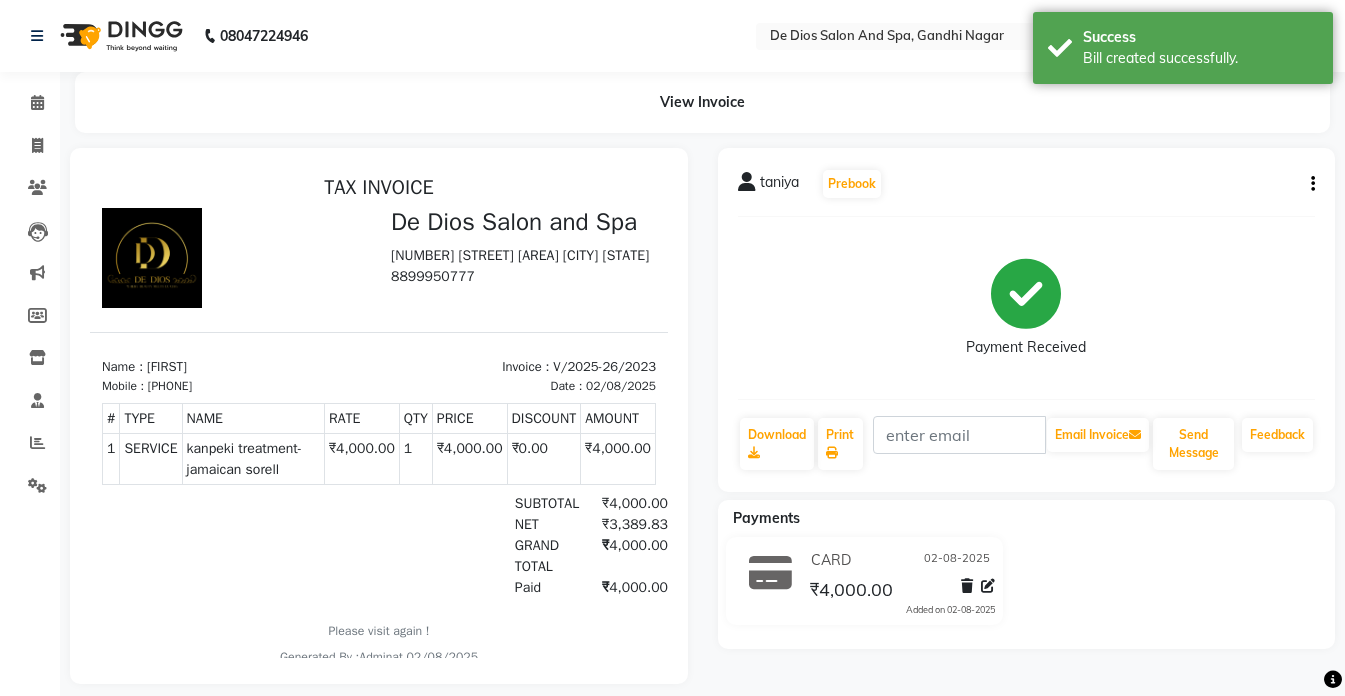 scroll, scrollTop: 0, scrollLeft: 0, axis: both 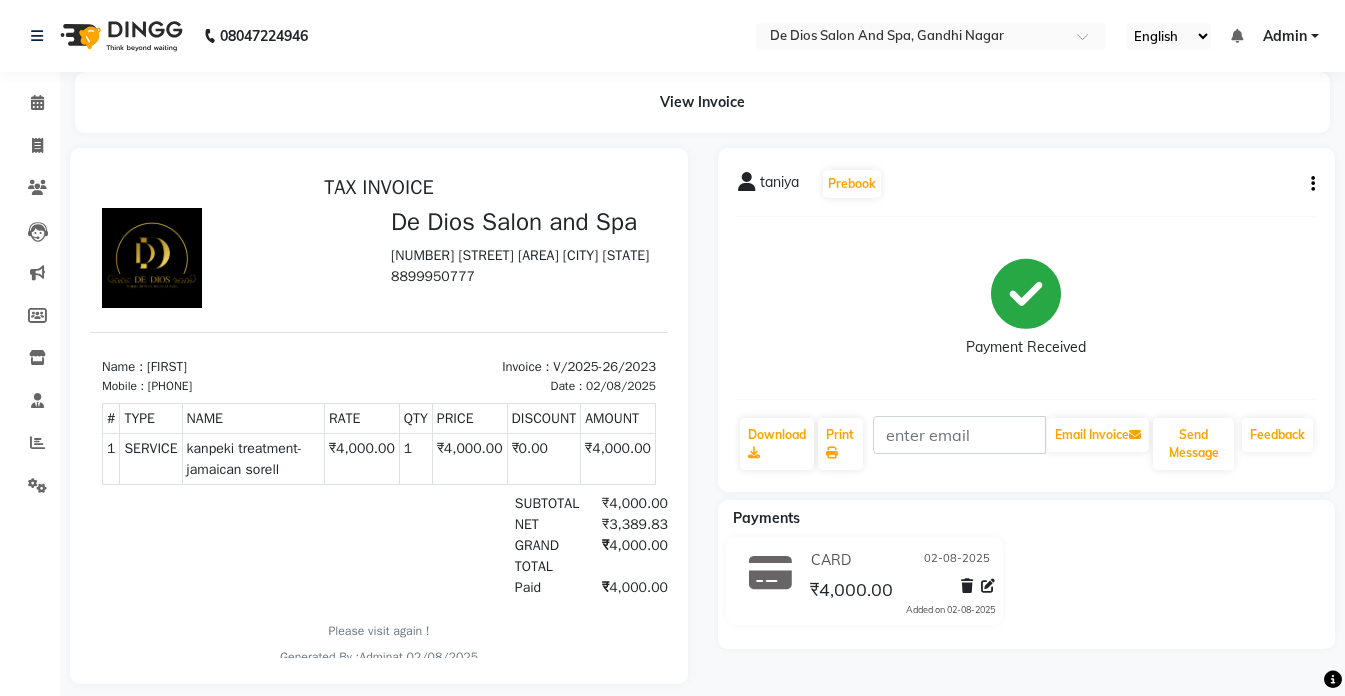 click 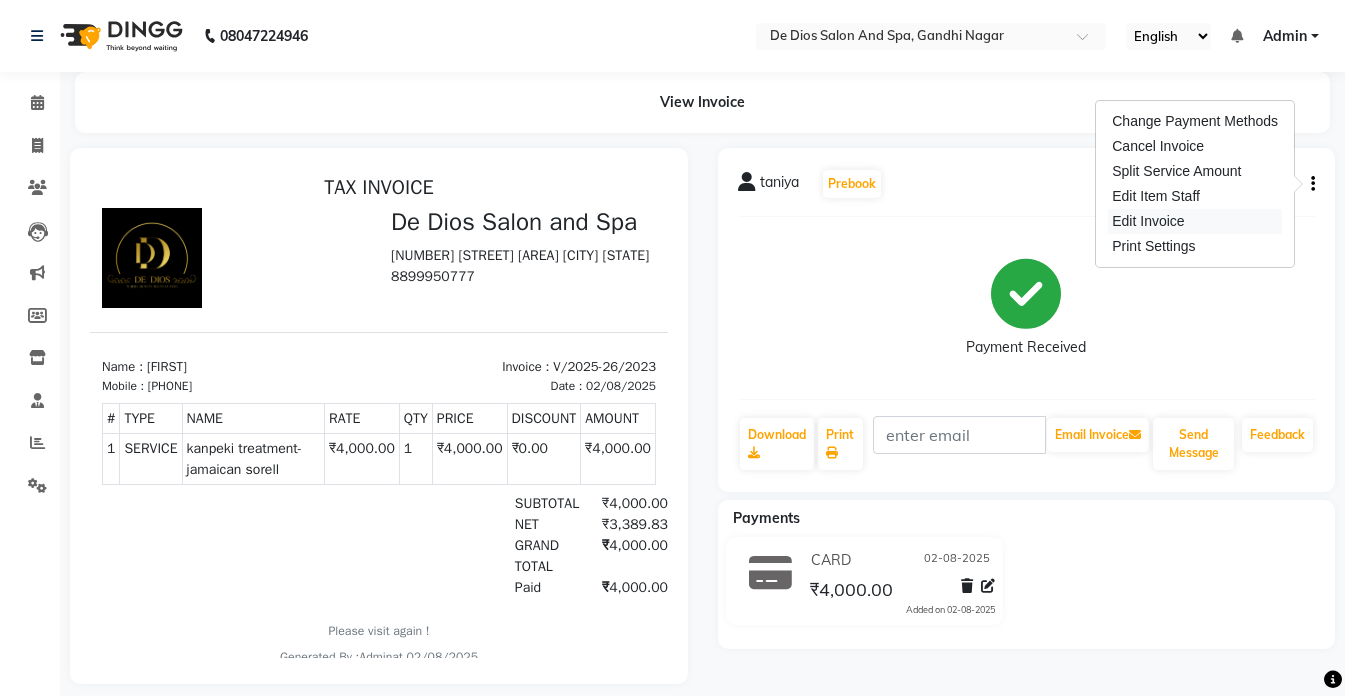 click on "Edit Invoice" at bounding box center [1195, 221] 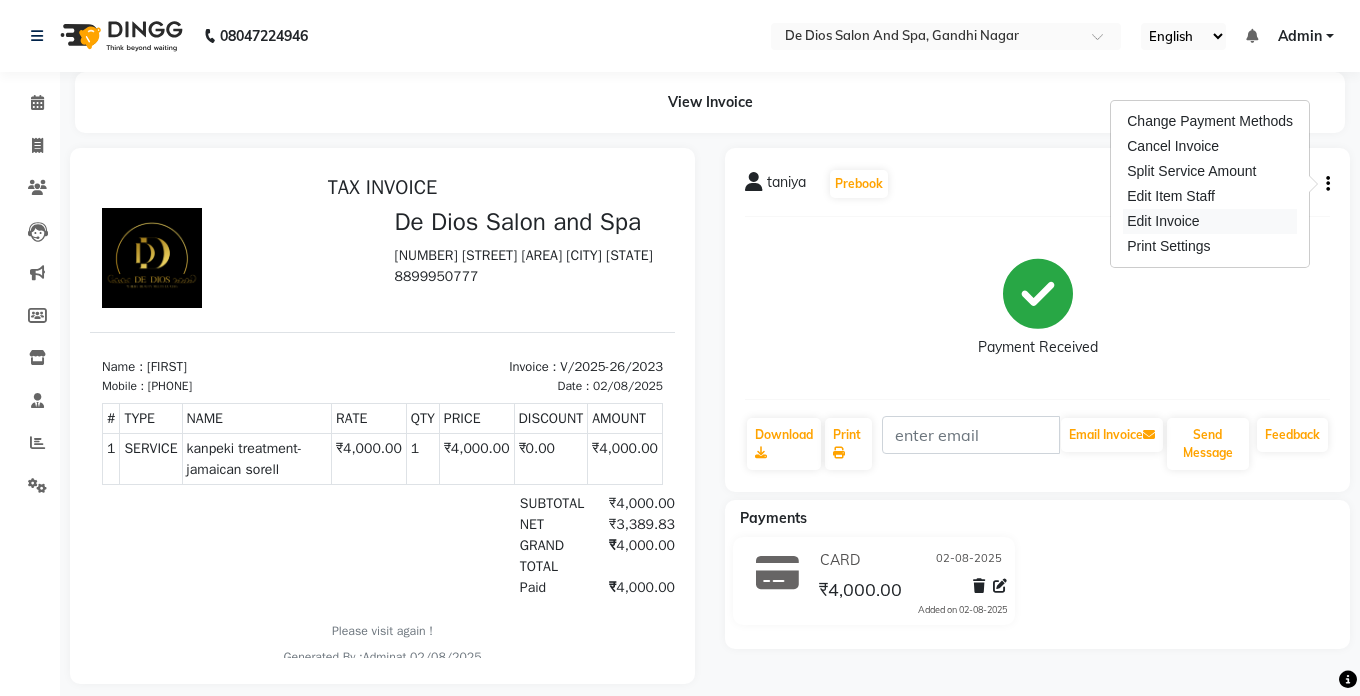 select on "service" 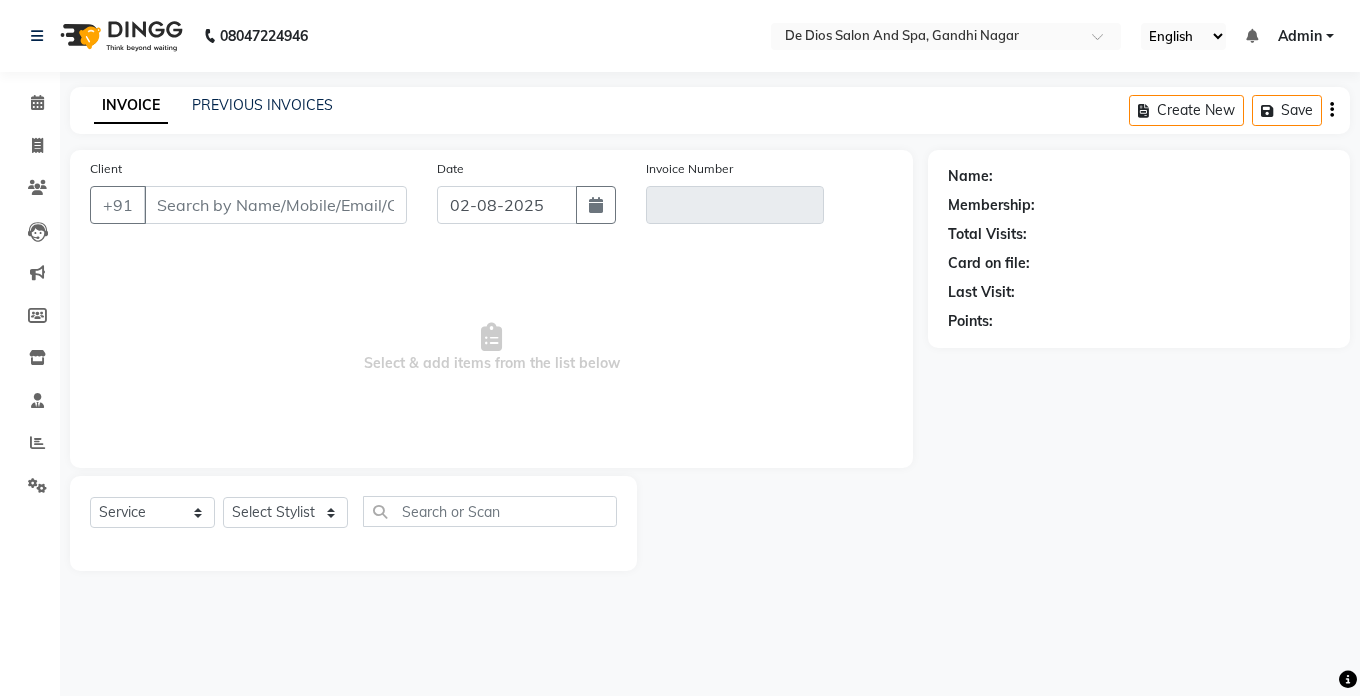 type on "[PHONE]" 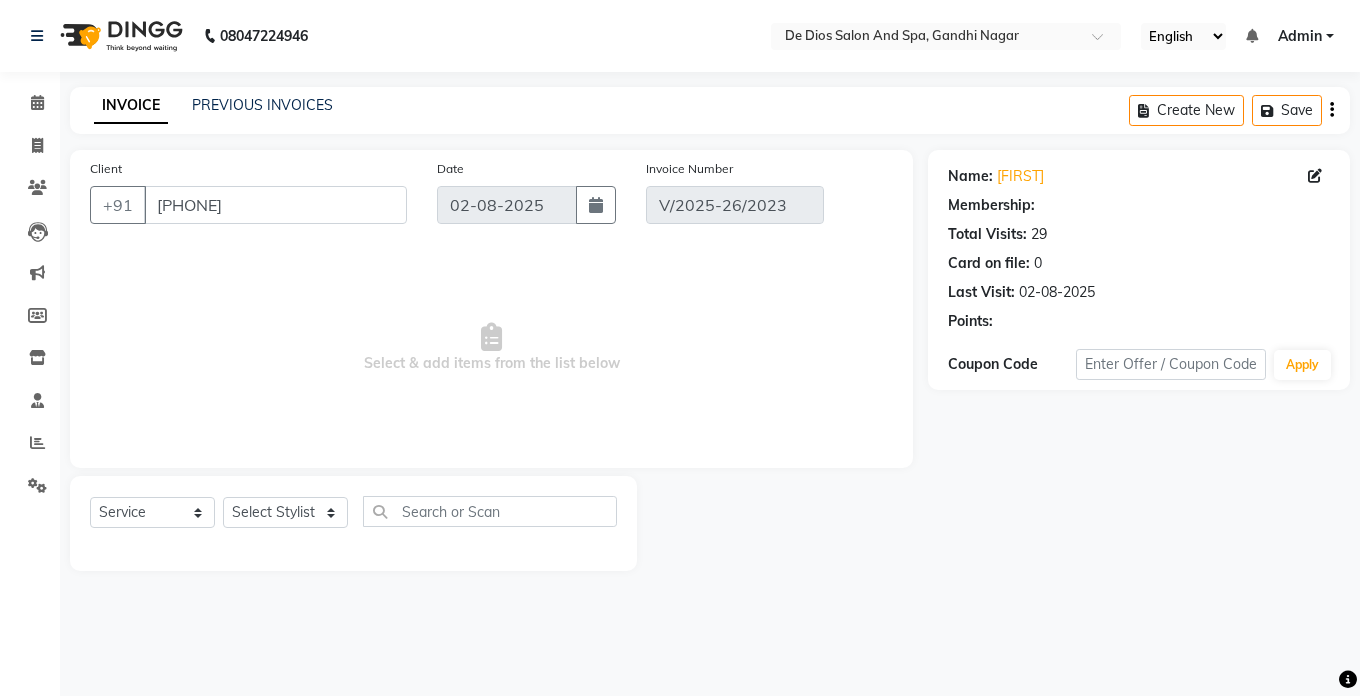 select on "1: Object" 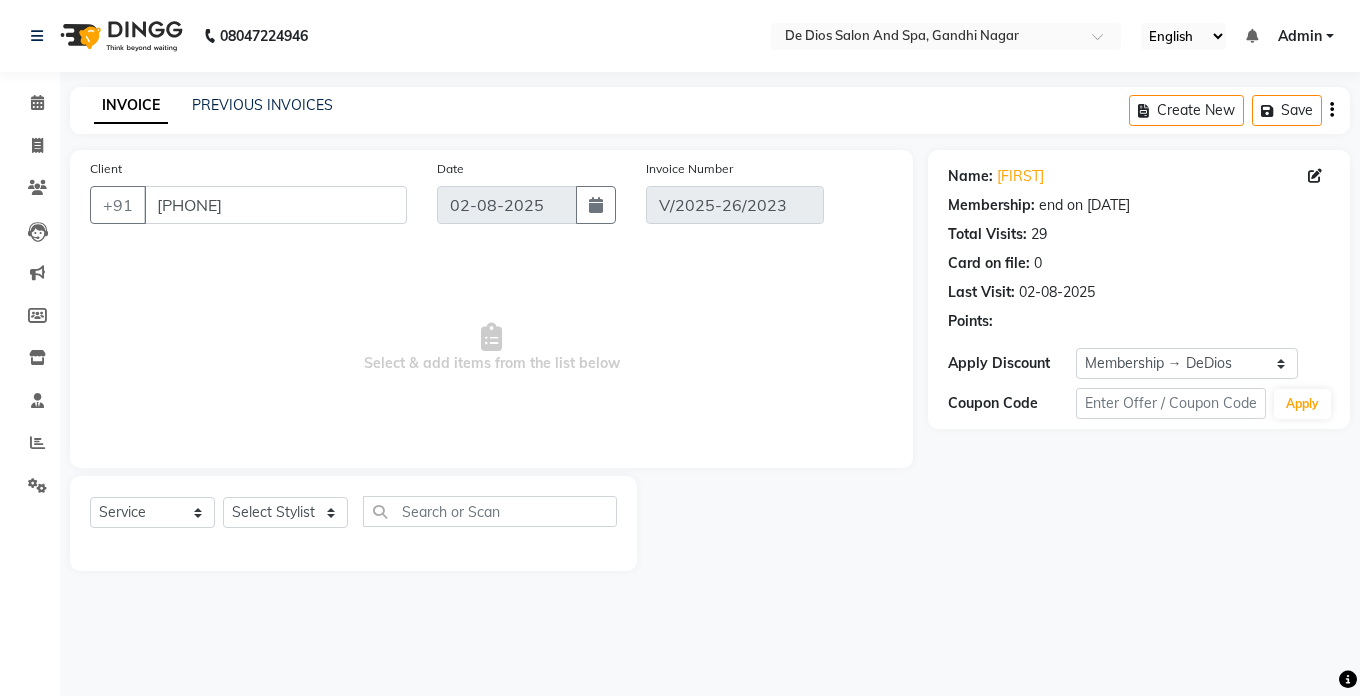 select on "select" 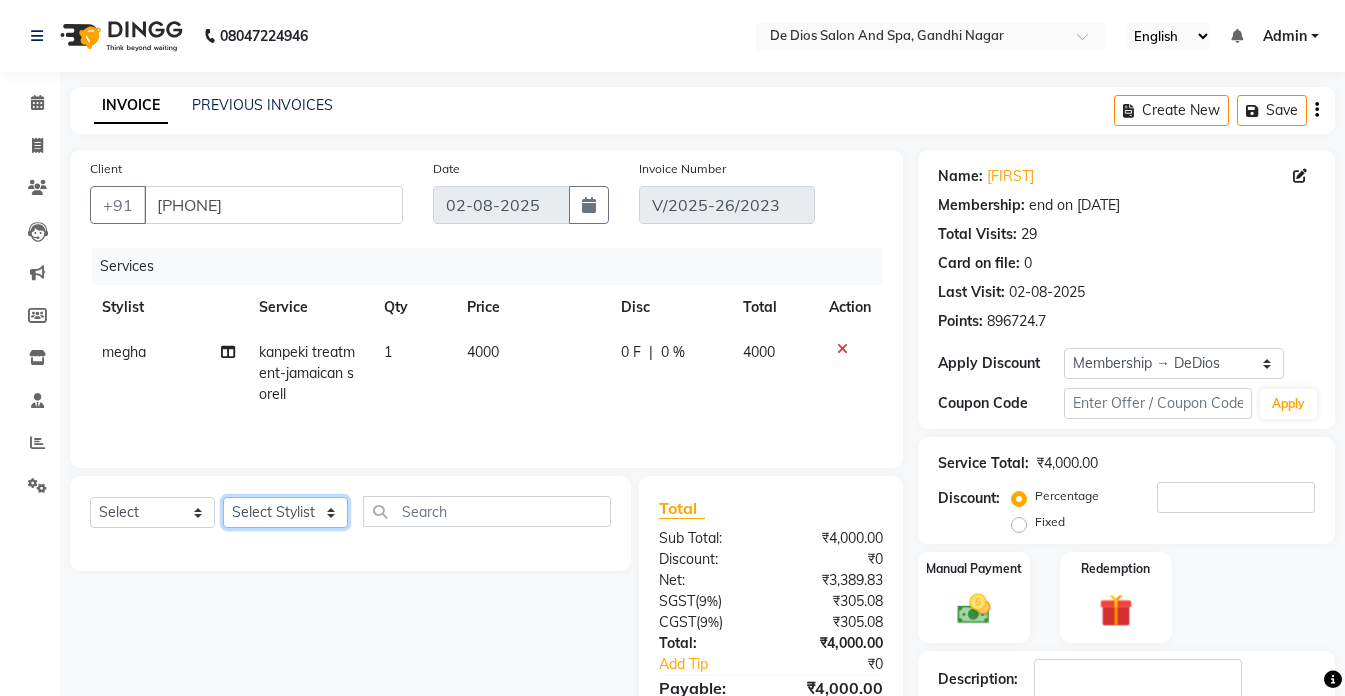 click on "Select Stylist [FIRST] [FIRST] [FIRST] [FIRST] [FIRST] [FIRST] [FIRST] [FIRST] [FIRST] [FIRST] [FIRST] [FIRST]" 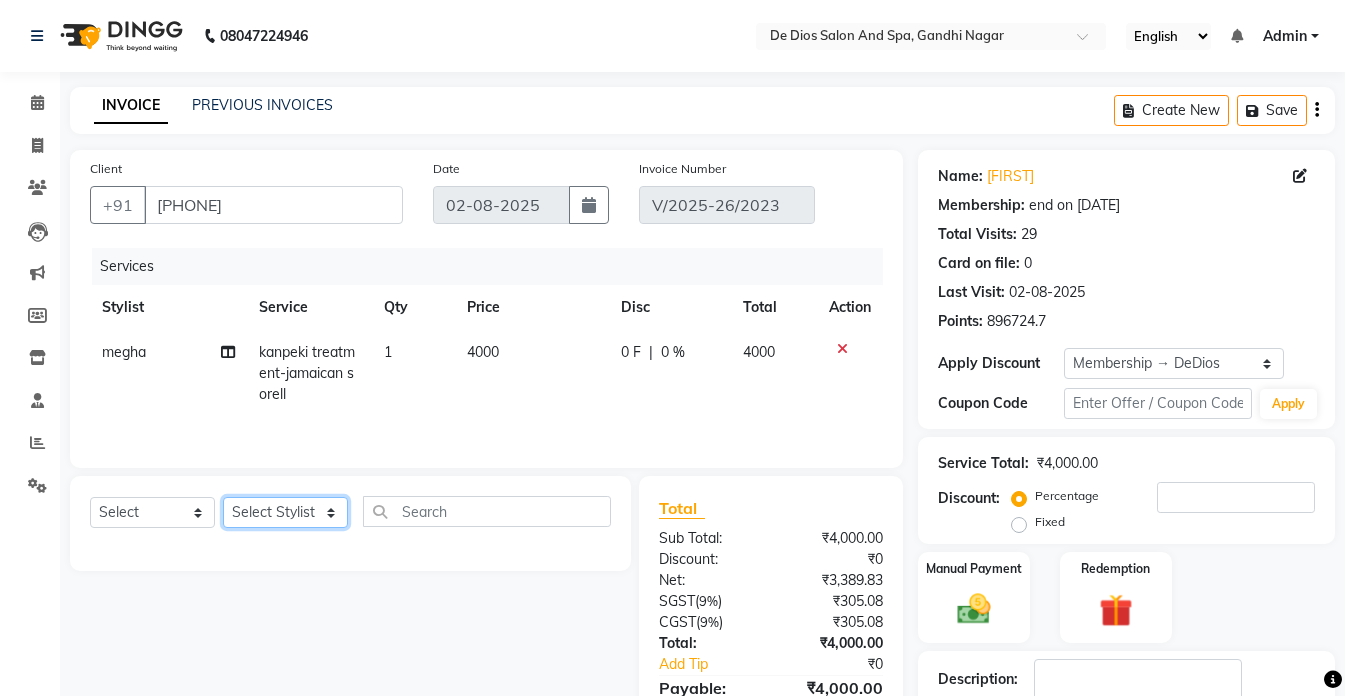 select on "87891" 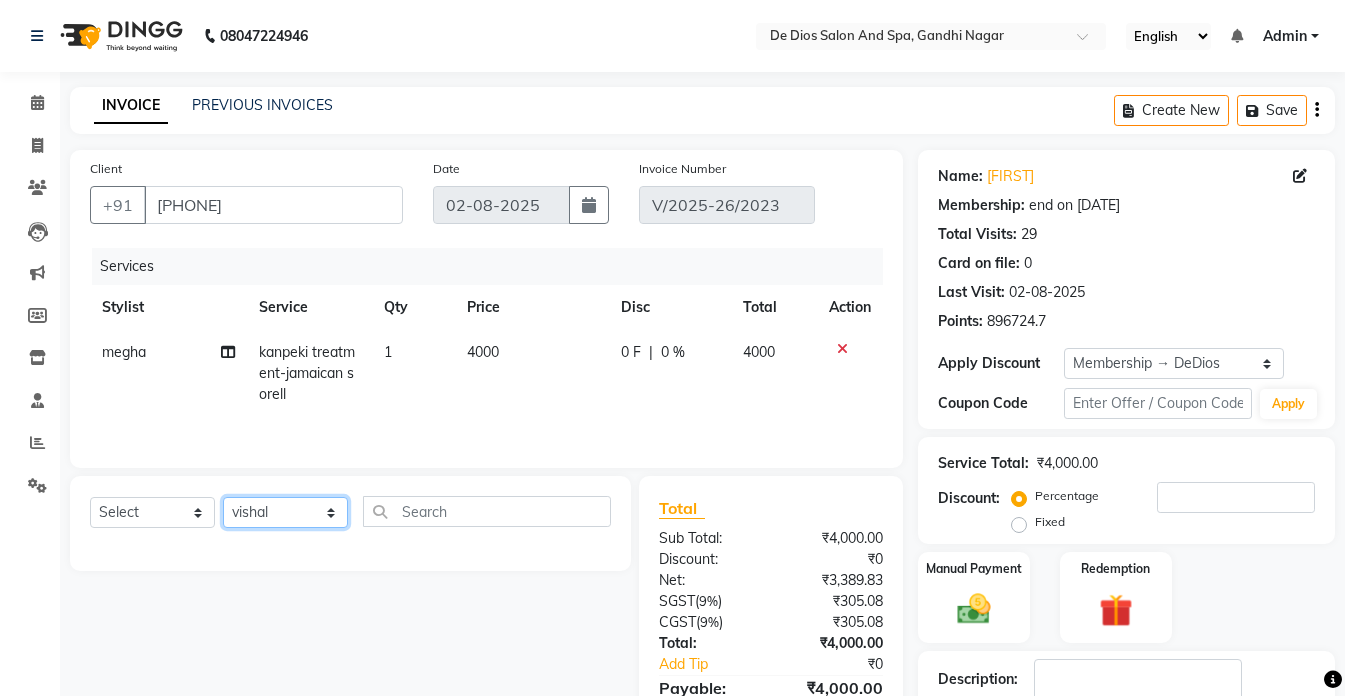 click on "Select Stylist [FIRST] [FIRST] [FIRST] [FIRST] [FIRST] [FIRST] [FIRST] [FIRST] [FIRST] [FIRST] [FIRST] [FIRST]" 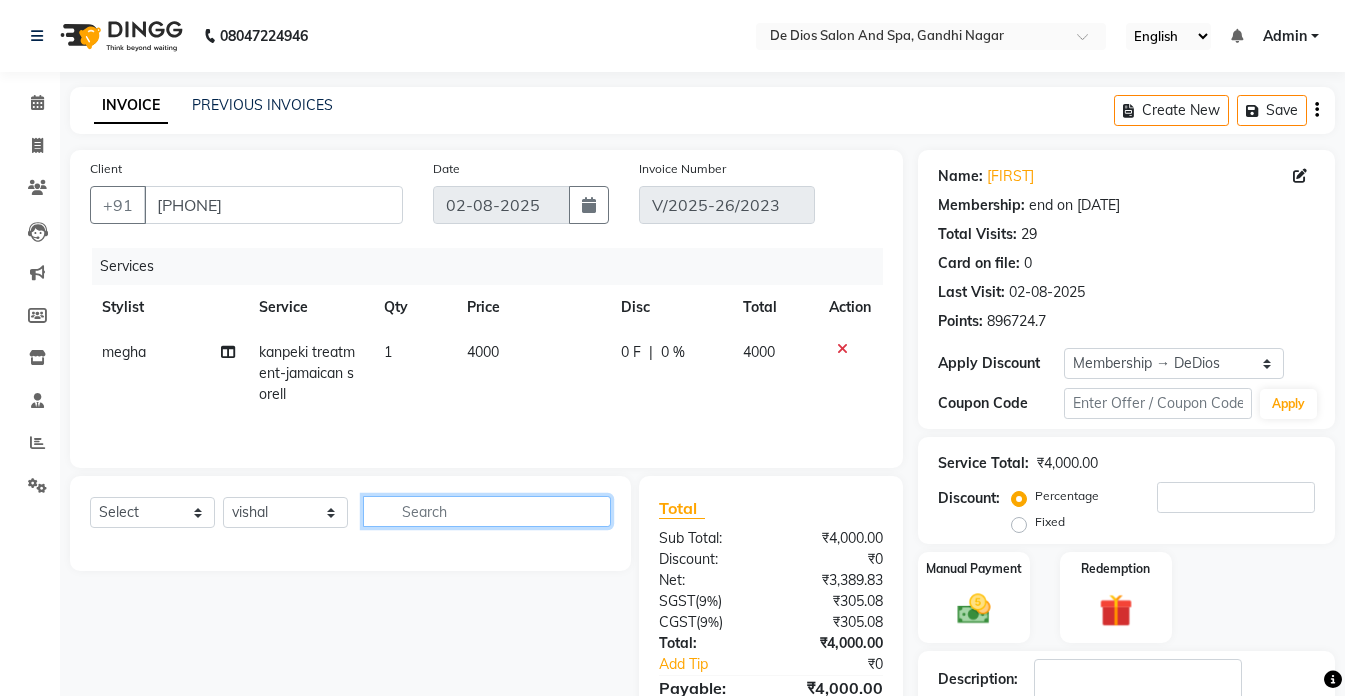 click 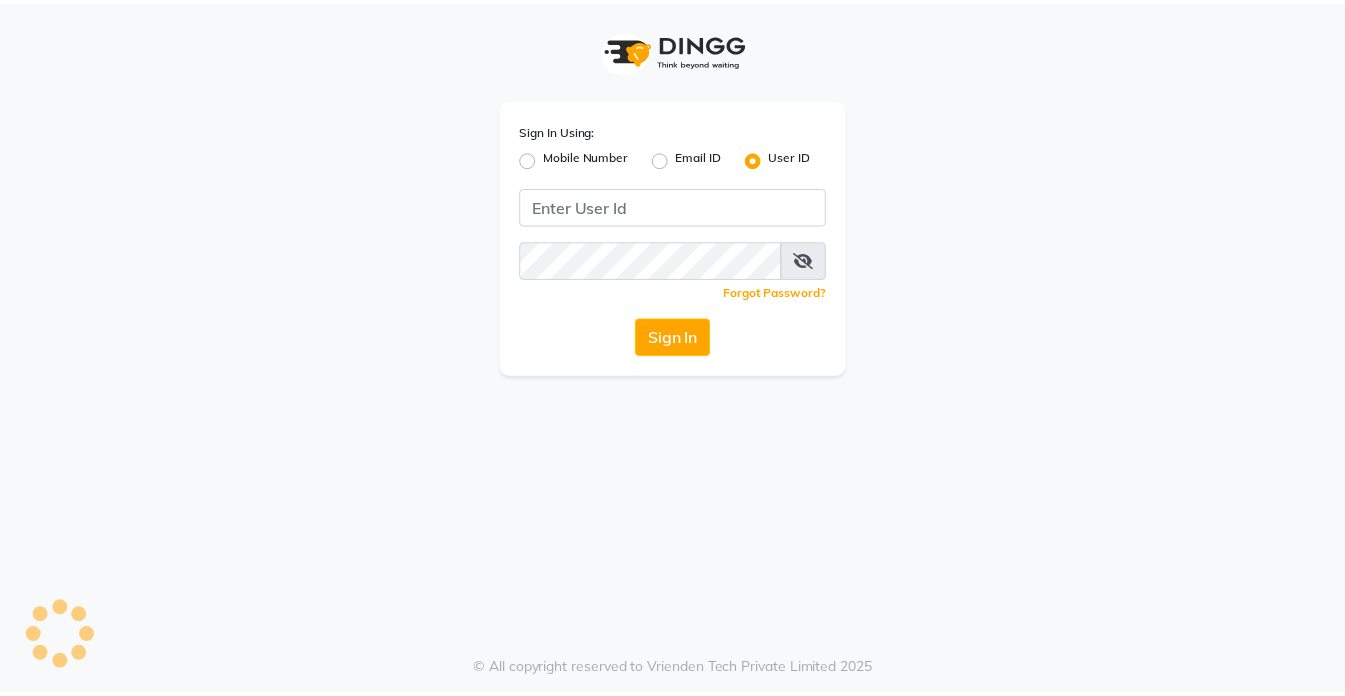 scroll, scrollTop: 0, scrollLeft: 0, axis: both 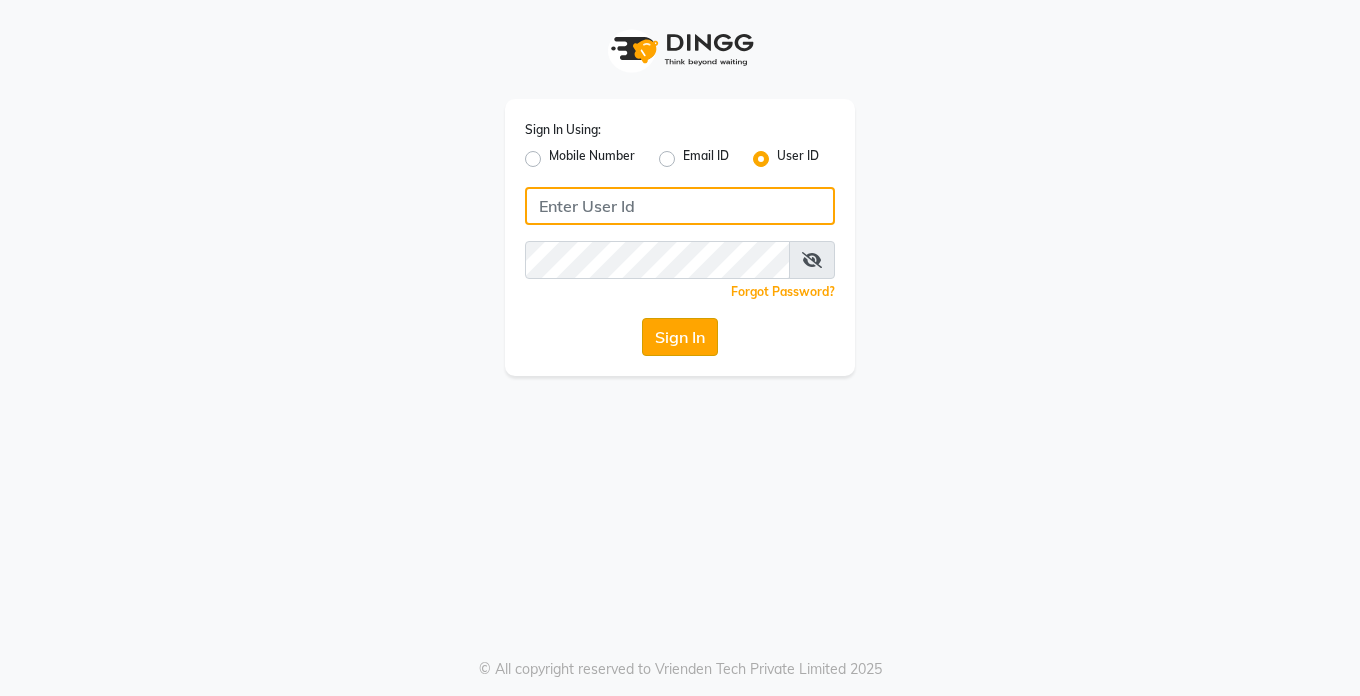 type on "Dedios123" 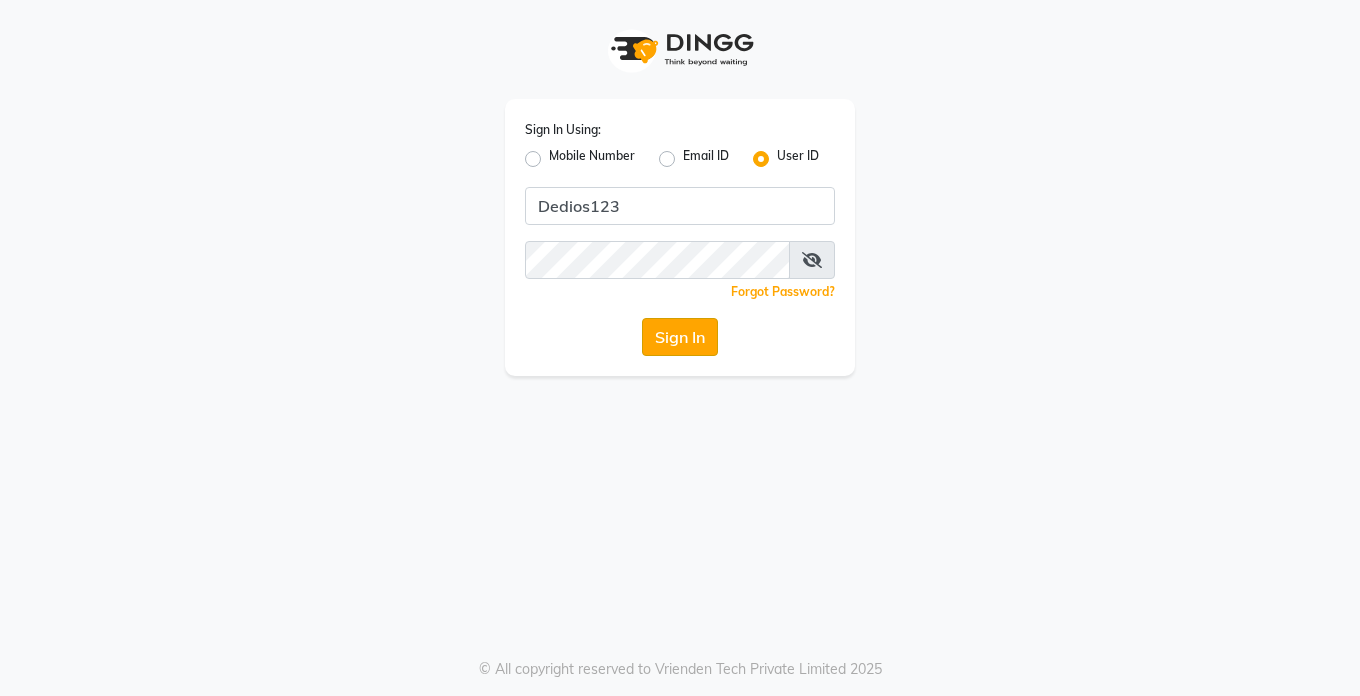 click on "Sign In" 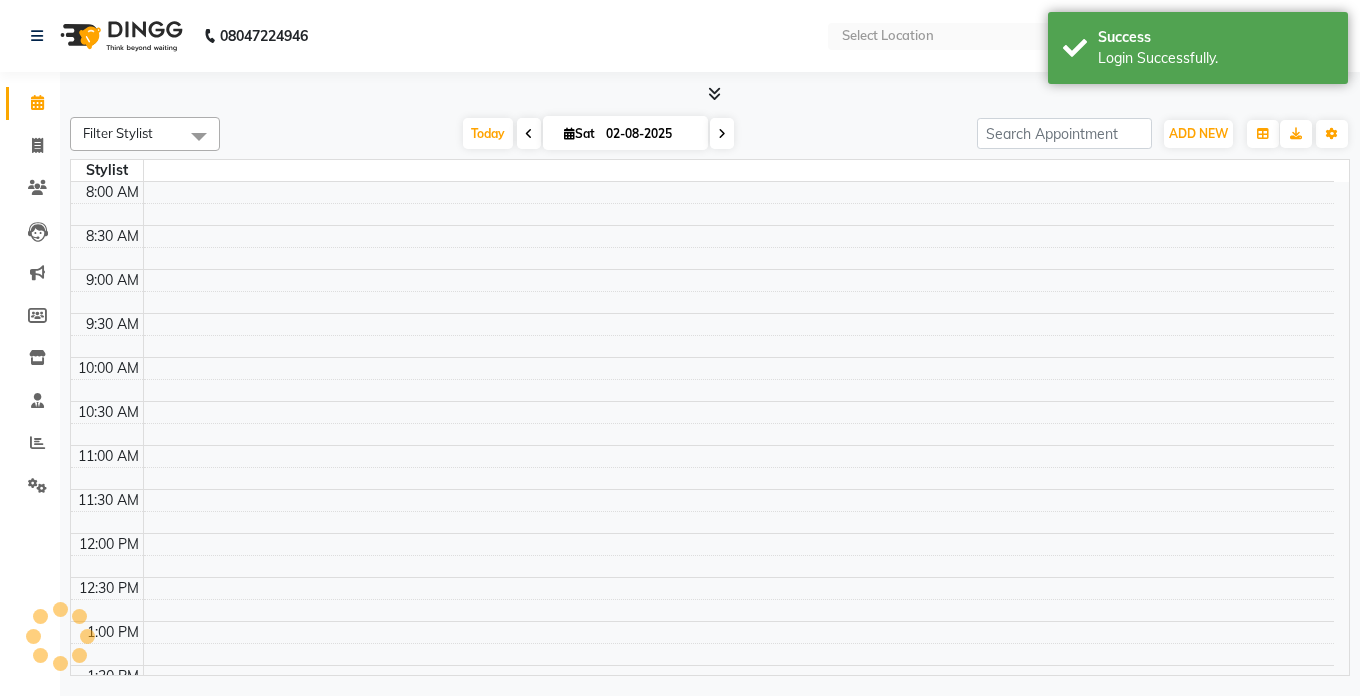 select on "en" 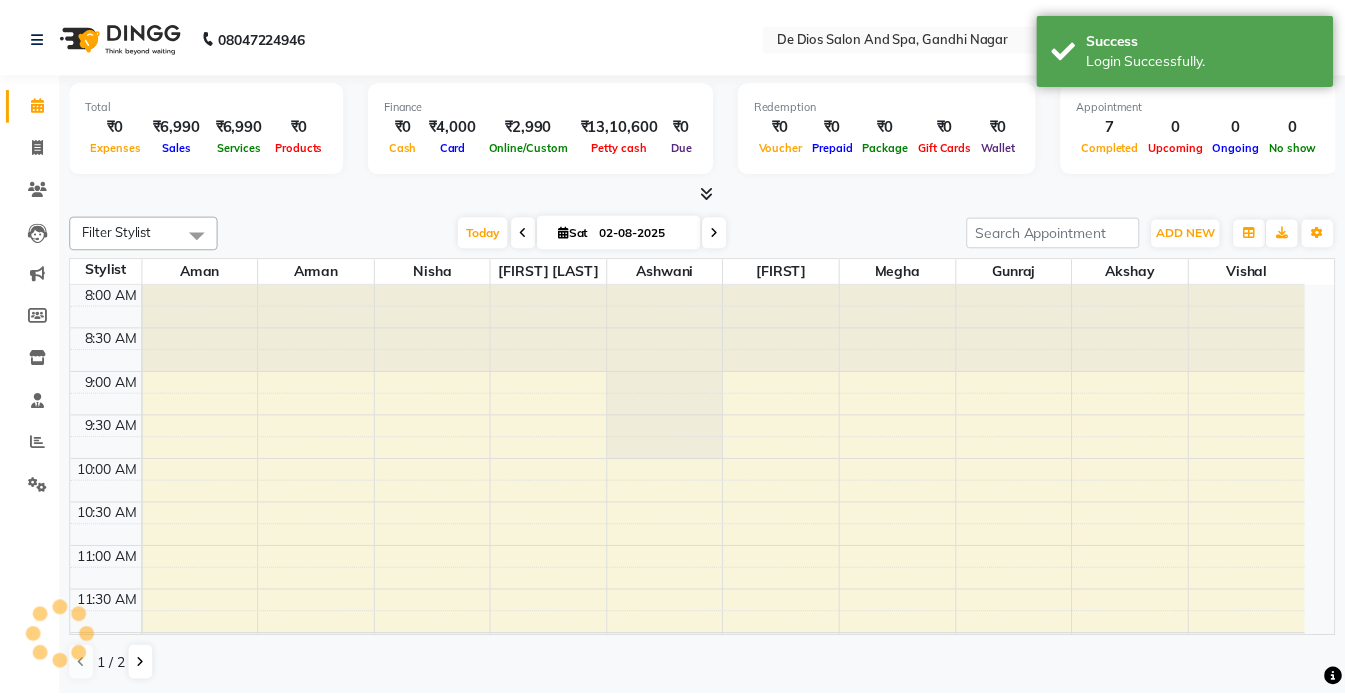 scroll, scrollTop: 617, scrollLeft: 0, axis: vertical 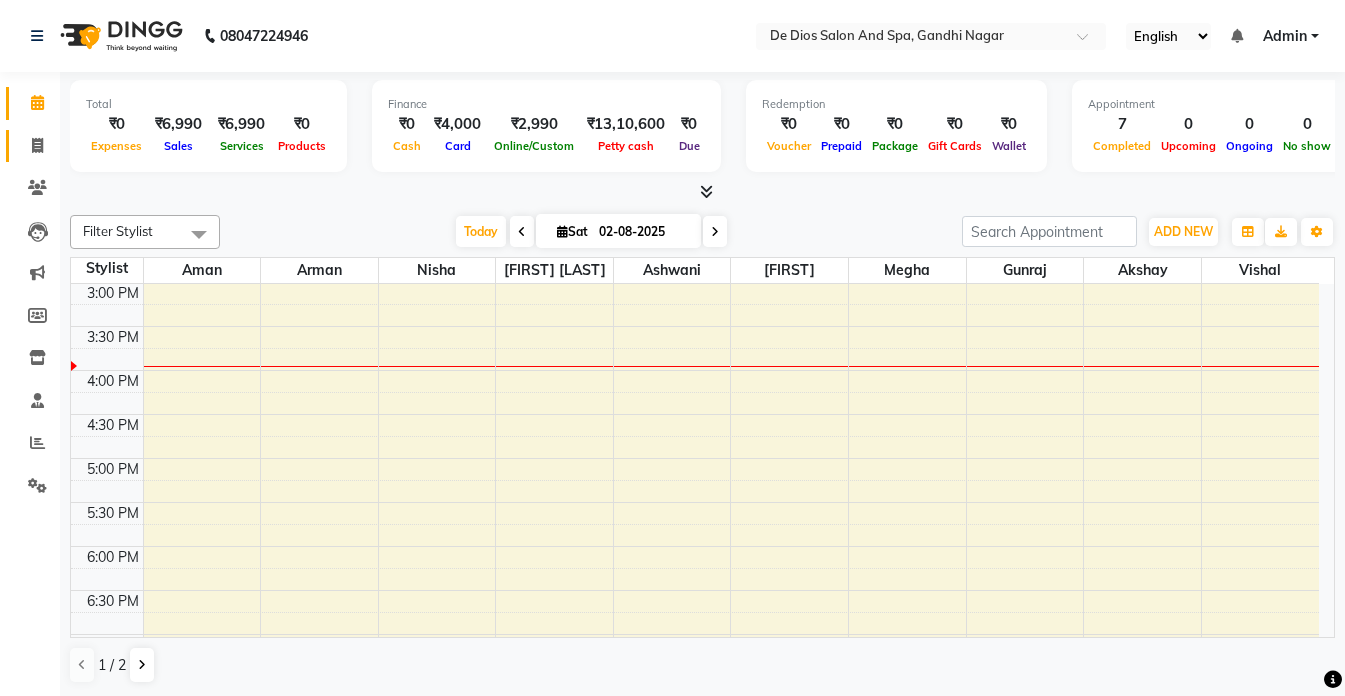 click on "Invoice" 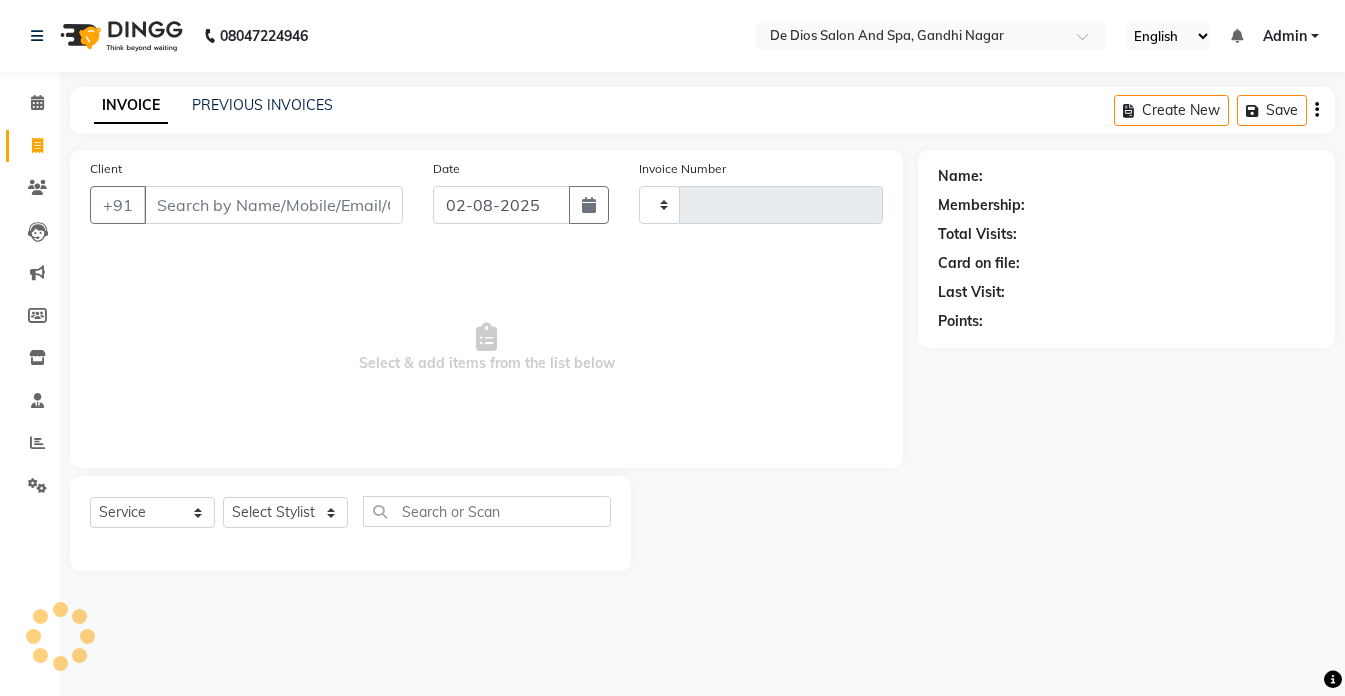 type on "2024" 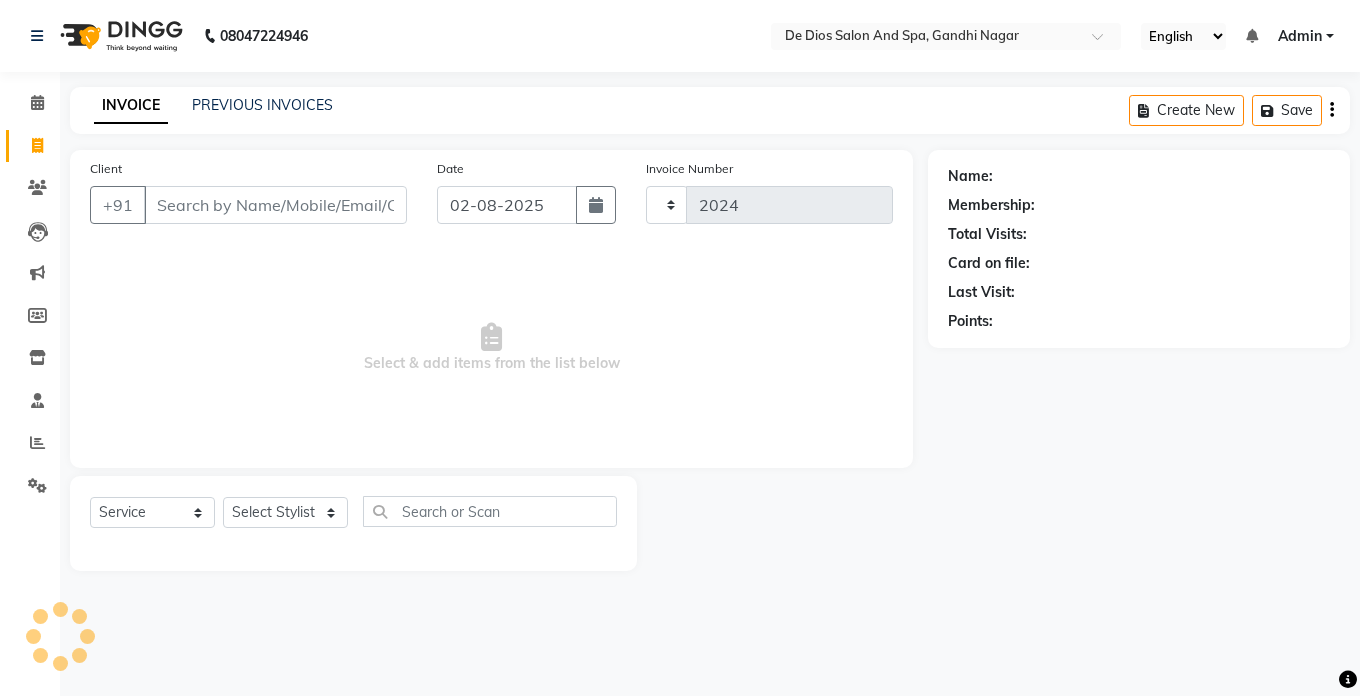 select on "6431" 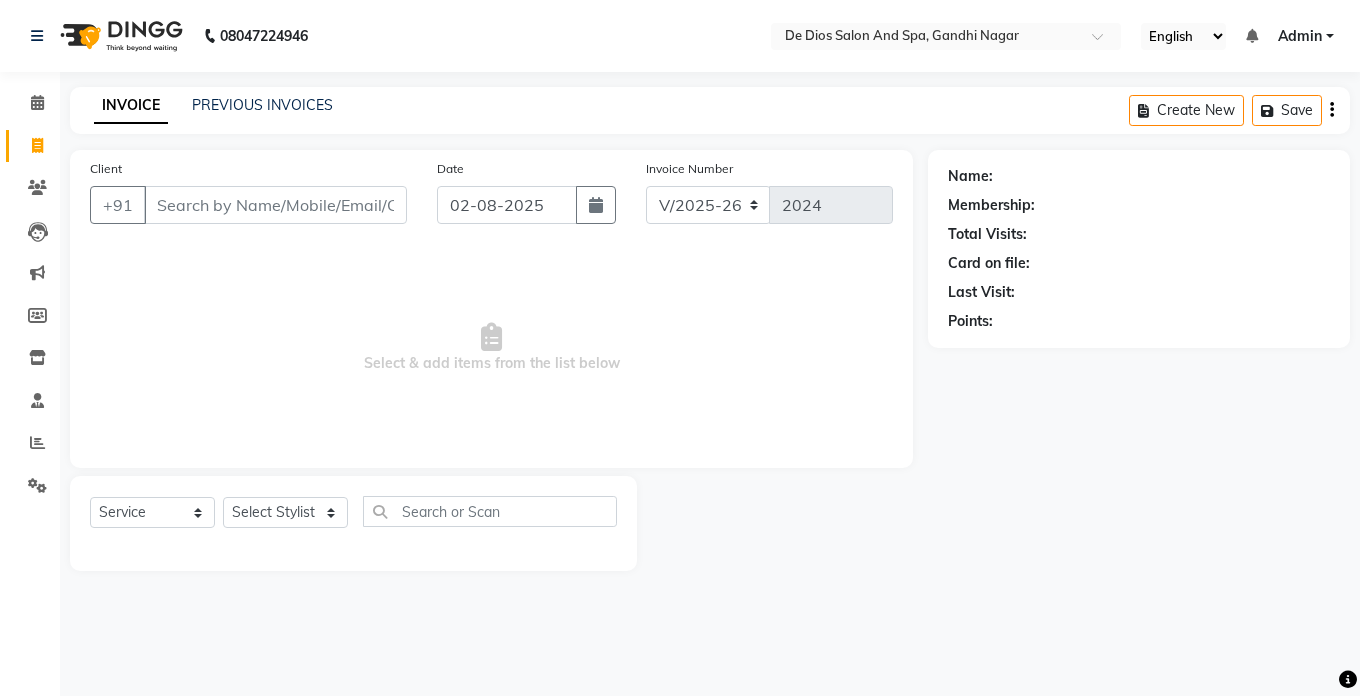 click on "Select & add items from the list below" at bounding box center (491, 348) 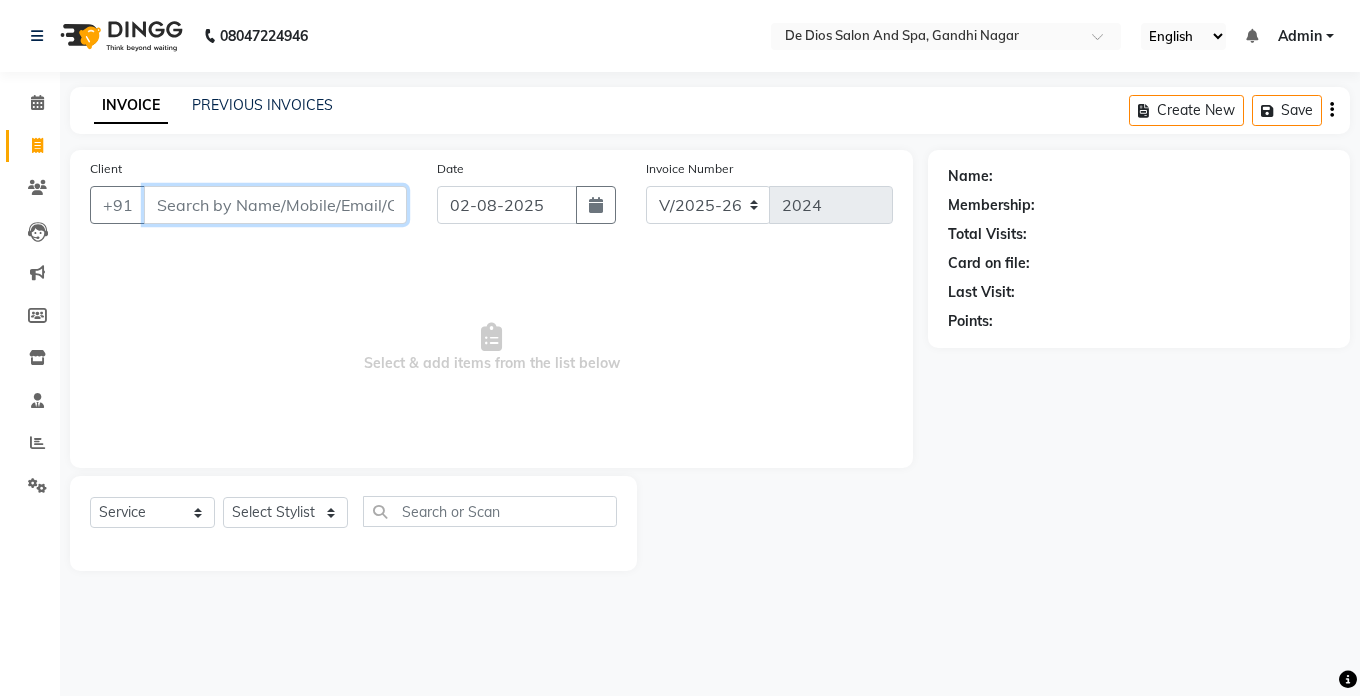 click on "Client" at bounding box center (275, 205) 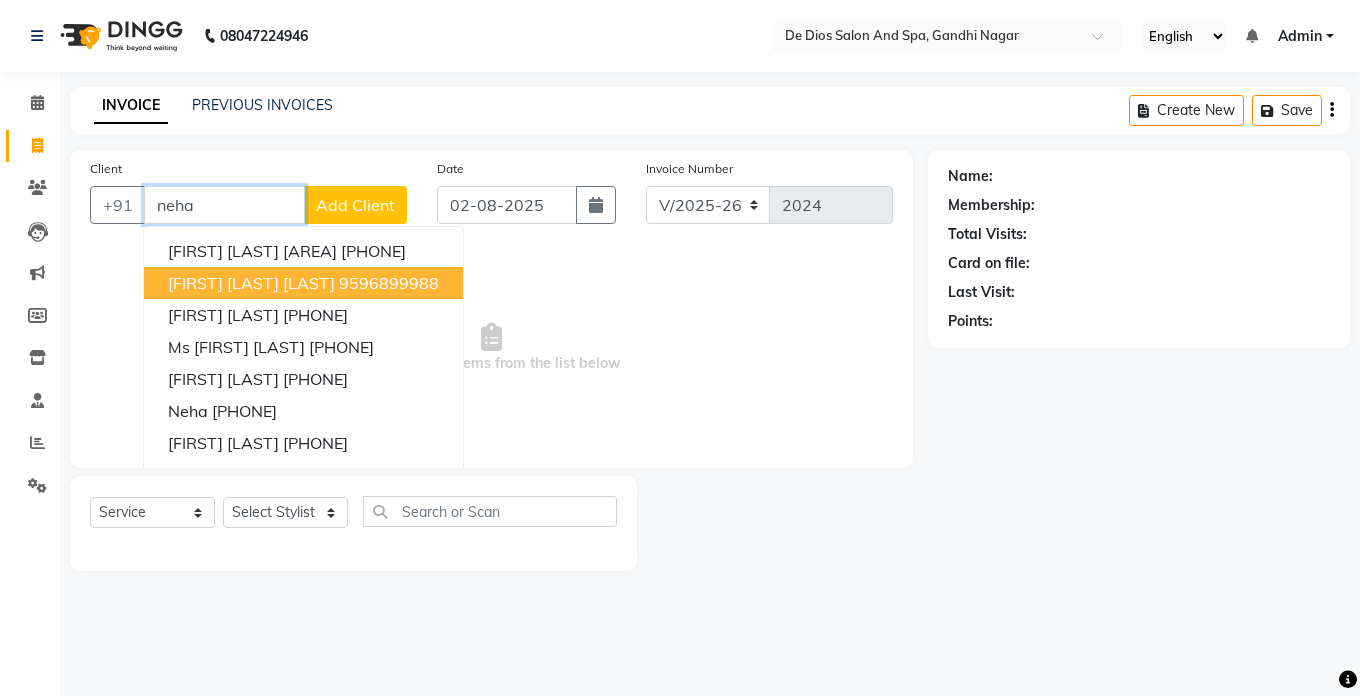 click on "9596899988" at bounding box center (389, 283) 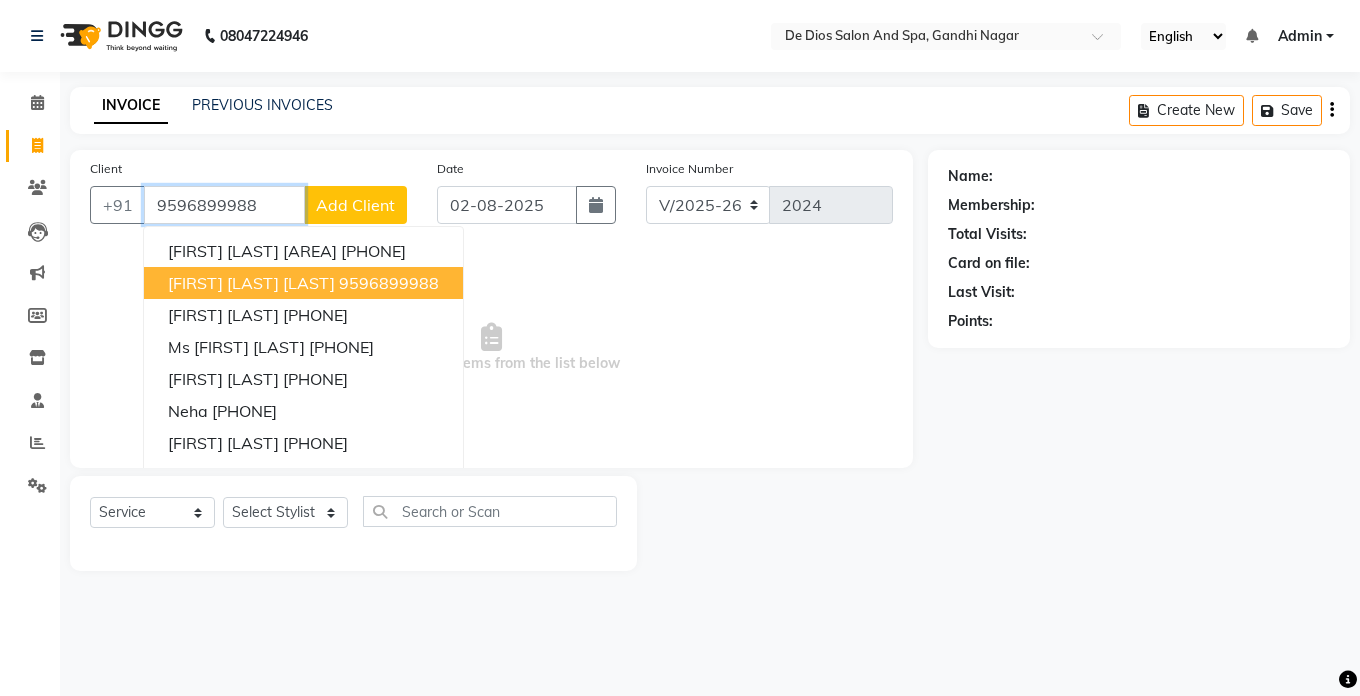 type on "9596899988" 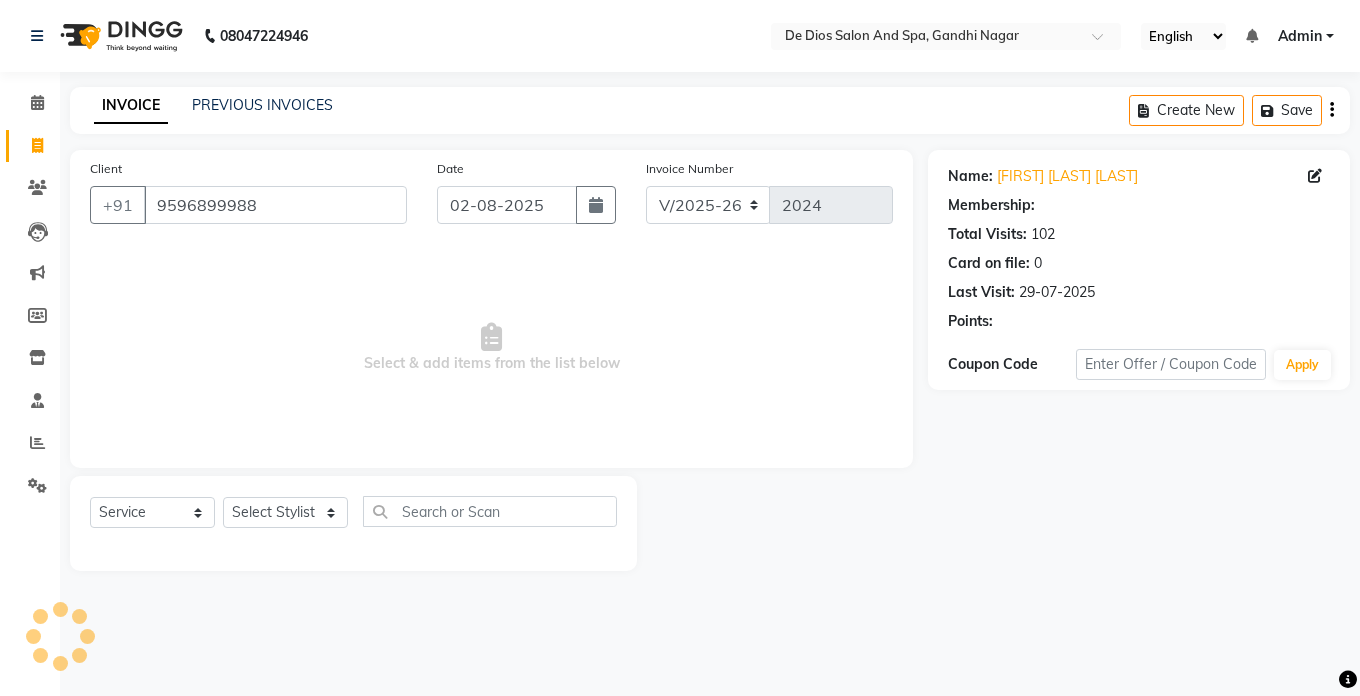 select on "1: Object" 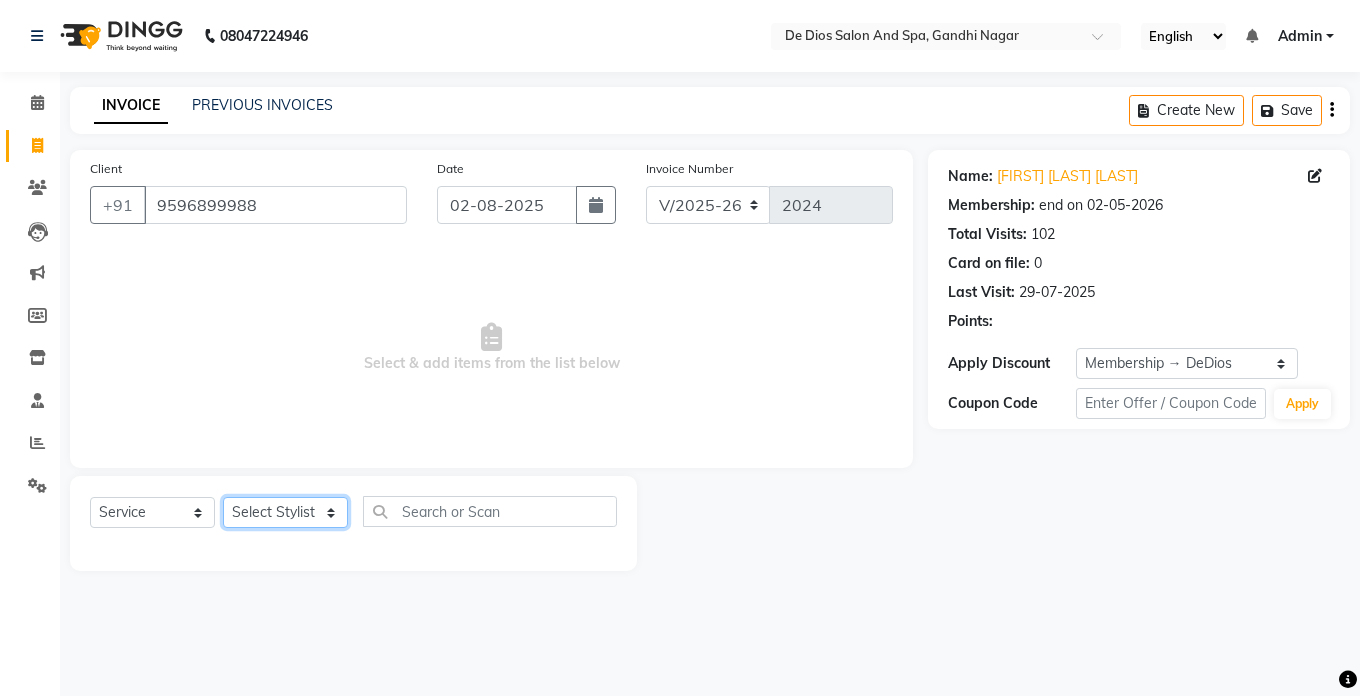 click on "Select Stylist [FIRST] [FIRST] [FIRST] [FIRST] [FIRST] [FIRST] [FIRST] [FIRST] [FIRST] [FIRST] [FIRST] [FIRST]" 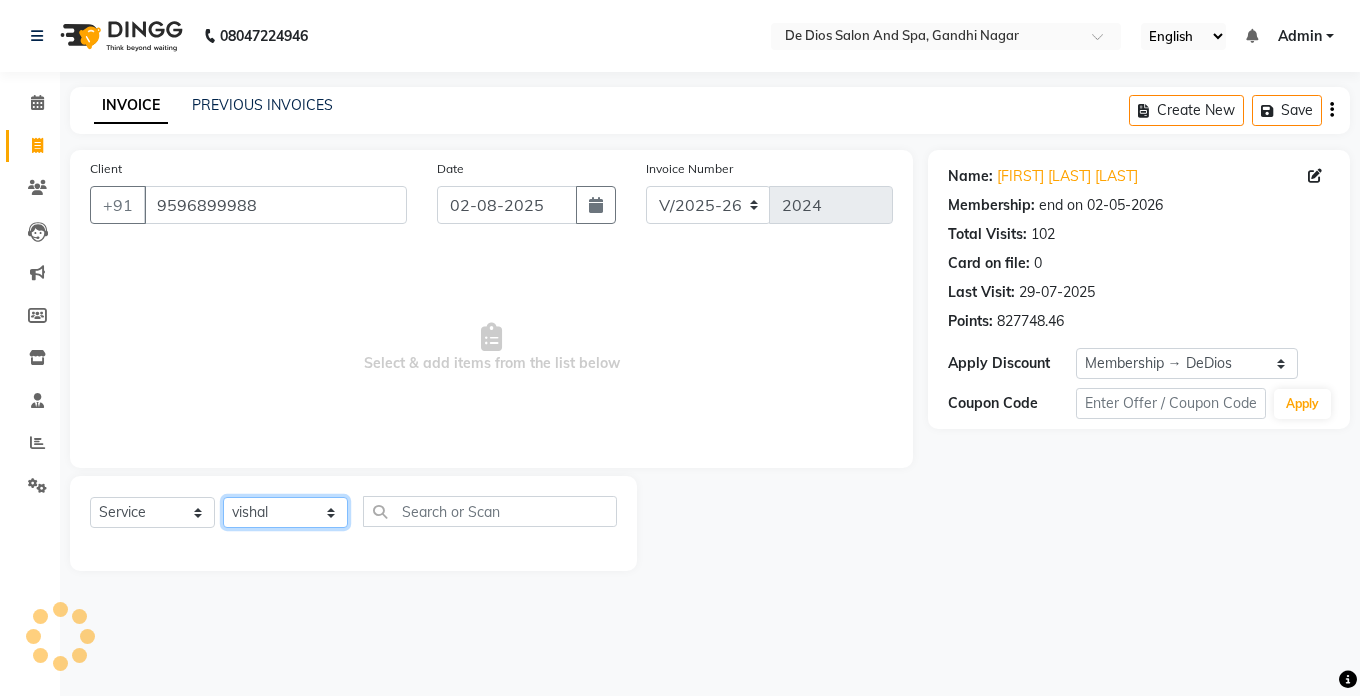 click on "Select Stylist [FIRST] [FIRST] [FIRST] [FIRST] [FIRST] [FIRST] [FIRST] [FIRST] [FIRST] [FIRST] [FIRST] [FIRST]" 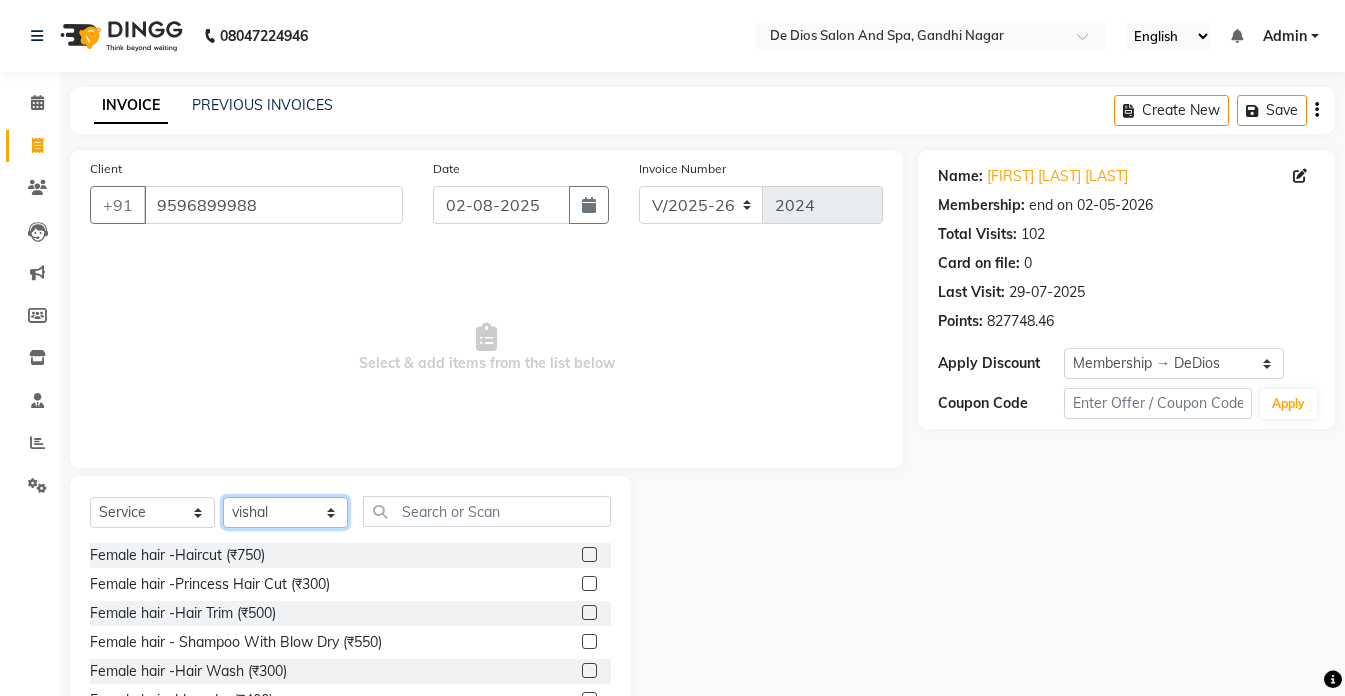 click on "Select Stylist [FIRST] [FIRST] [FIRST] [FIRST] [FIRST] [FIRST] [FIRST] [FIRST] [FIRST] [FIRST] [FIRST] [FIRST]" 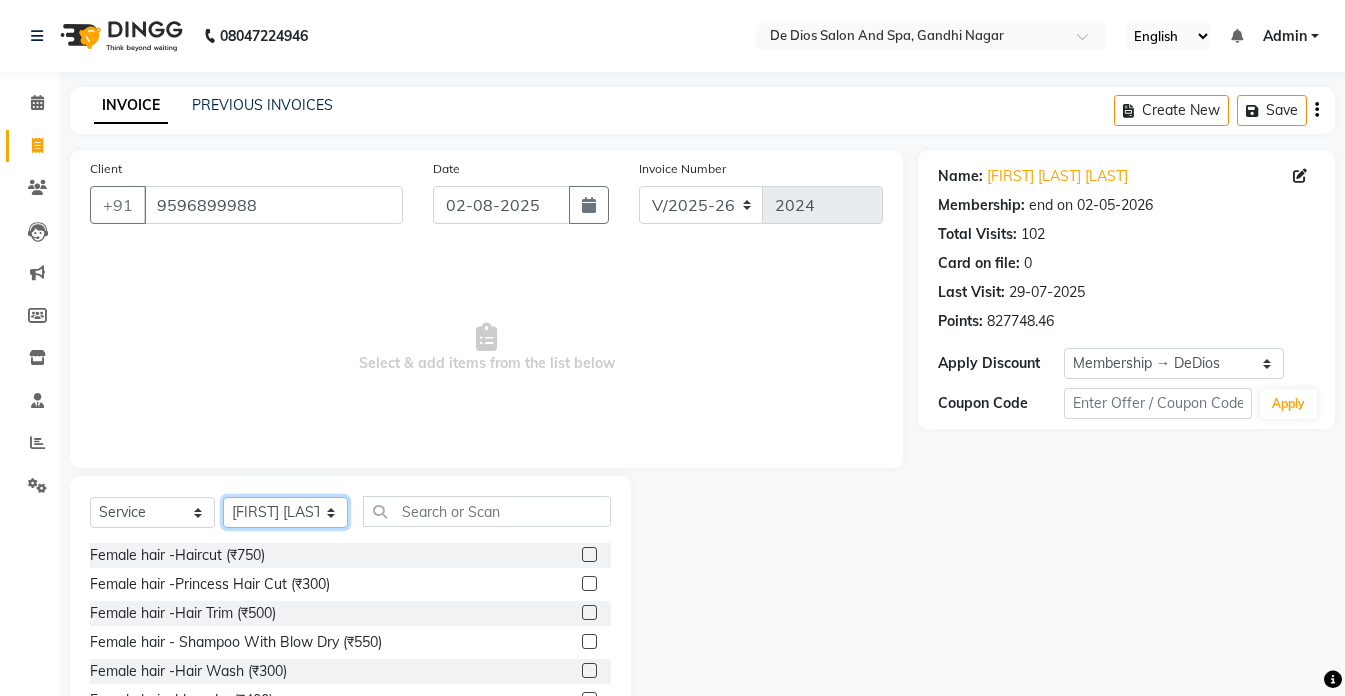 click on "Select Stylist [FIRST] [FIRST] [FIRST] [FIRST] [FIRST] [FIRST] [FIRST] [FIRST] [FIRST] [FIRST] [FIRST] [FIRST]" 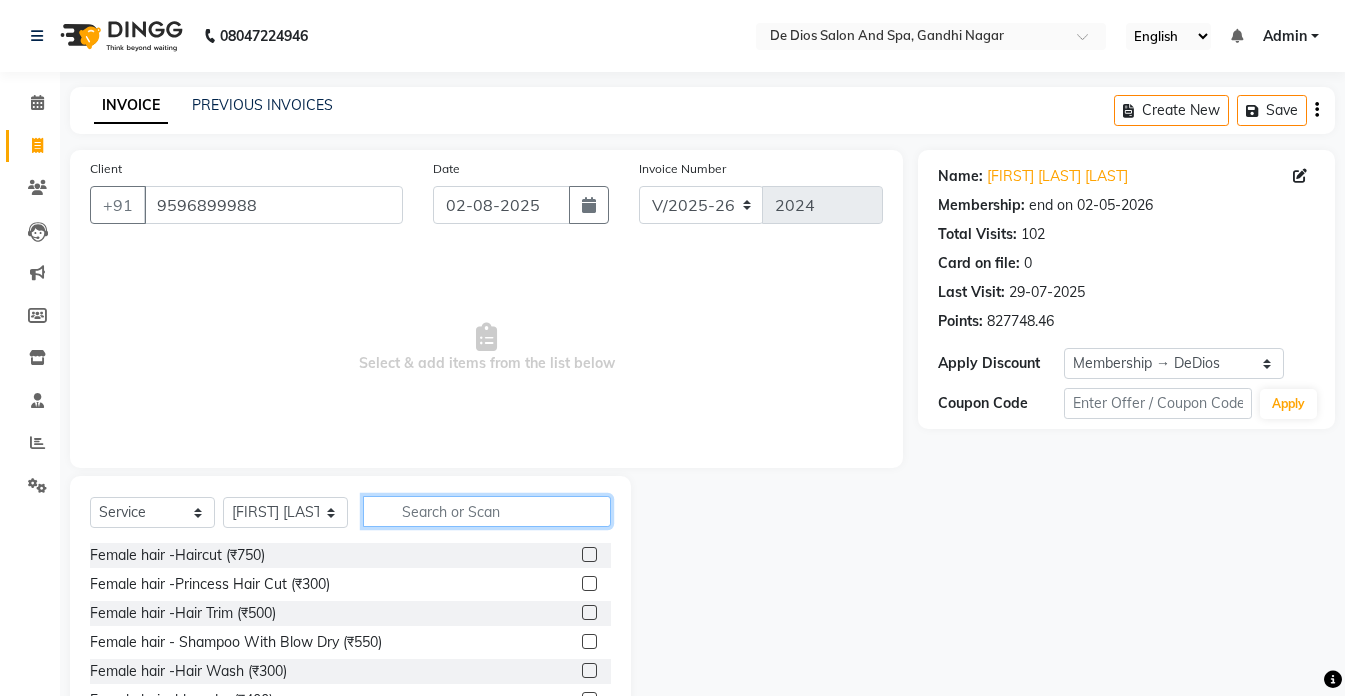 click 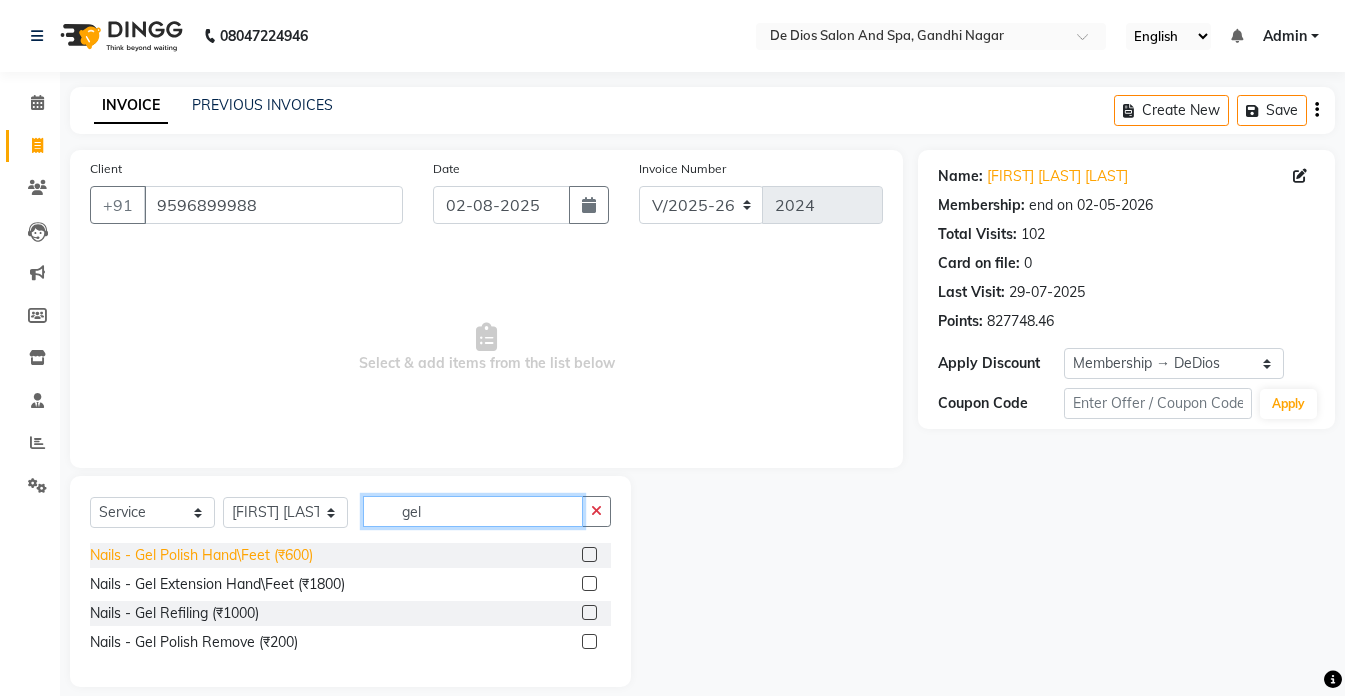 type on "gel" 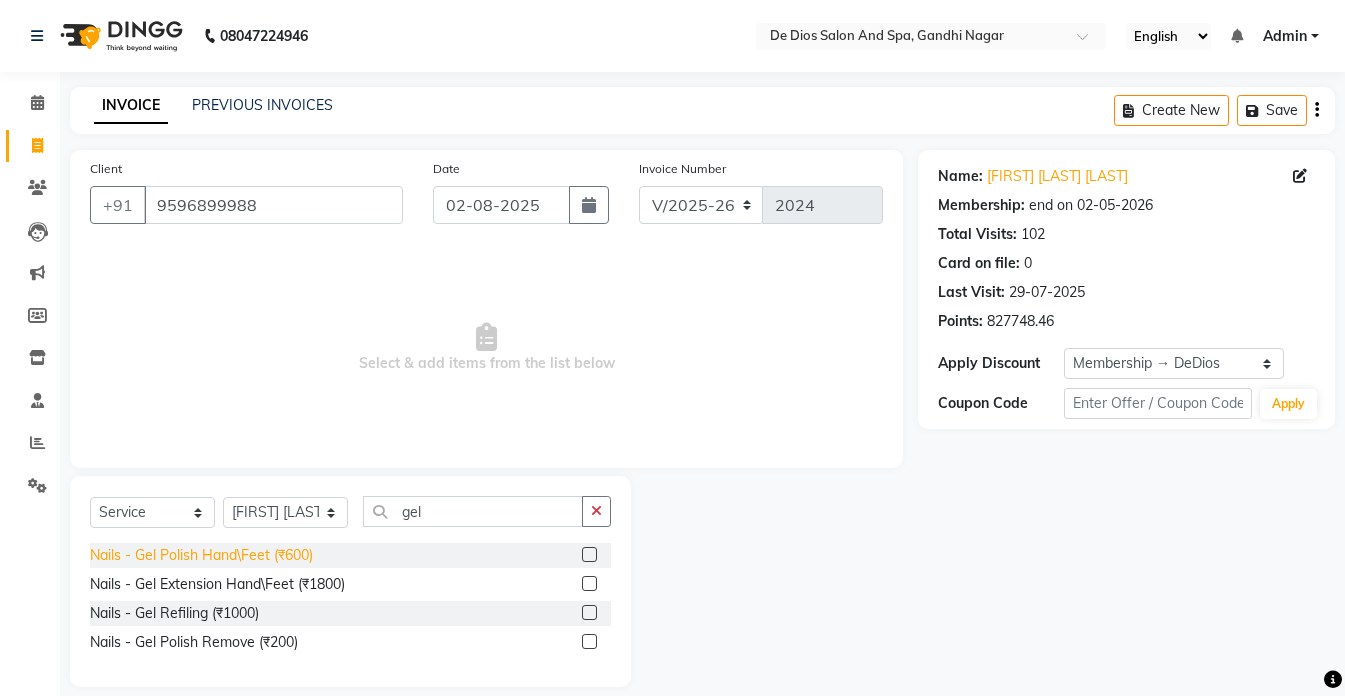 click on "Nails - Gel Polish Hand\Feet (₹600)" 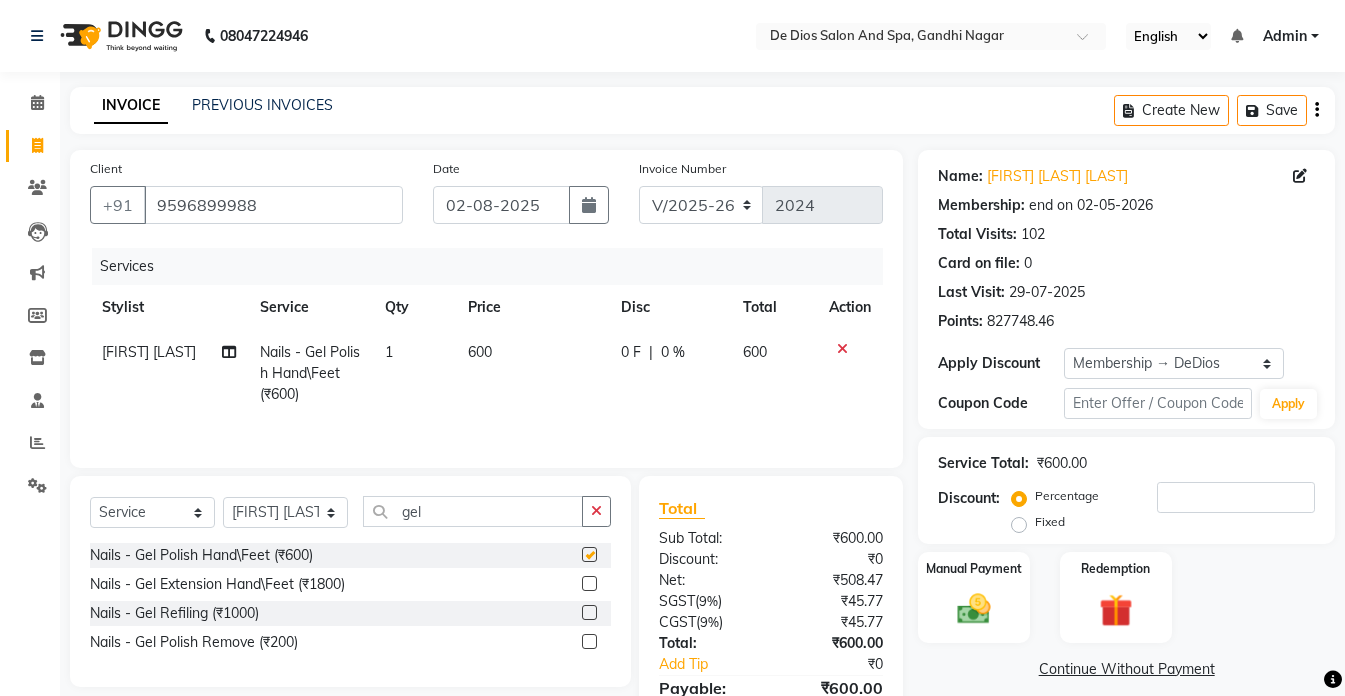 checkbox on "false" 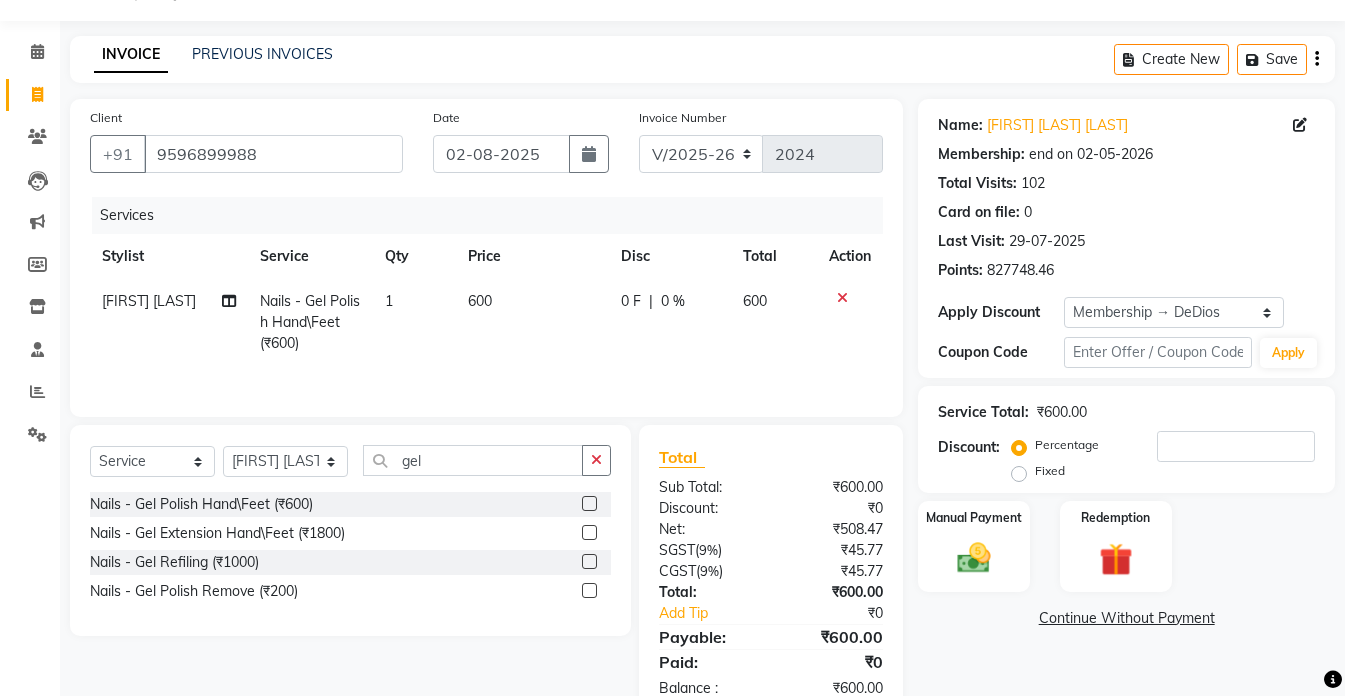 scroll, scrollTop: 104, scrollLeft: 0, axis: vertical 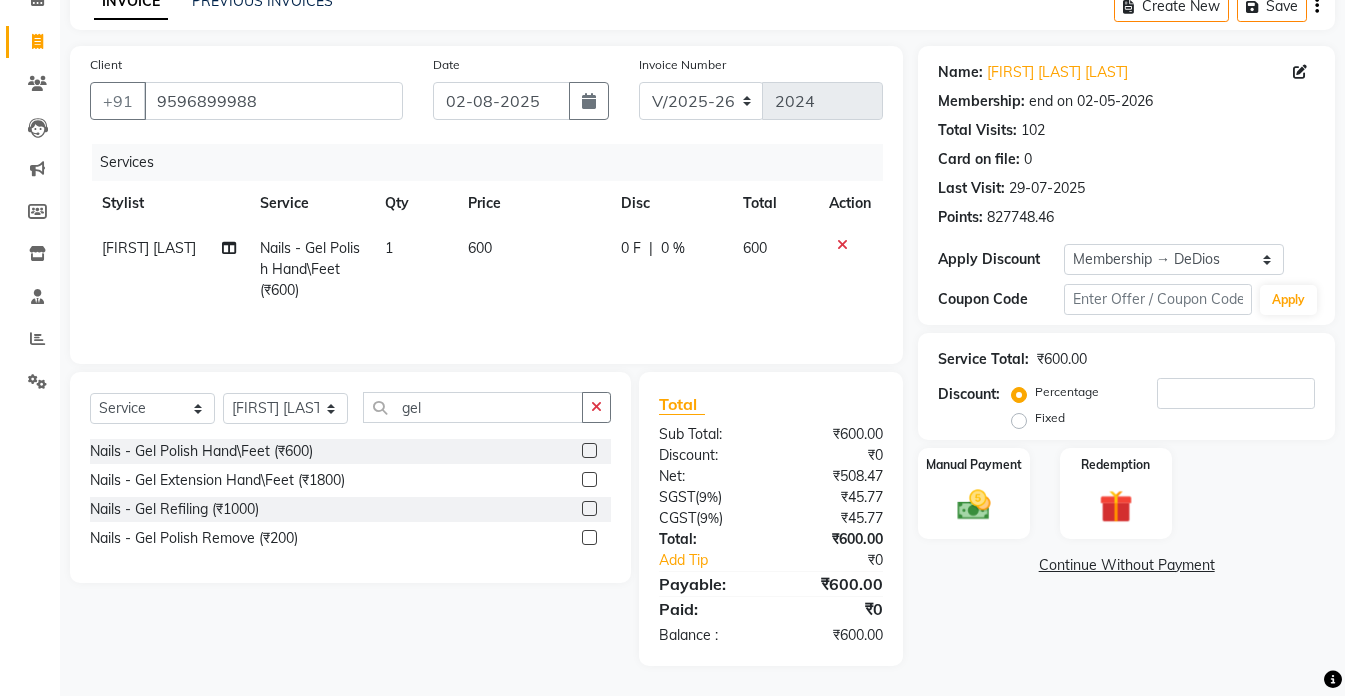 click on "Percentage   Fixed" 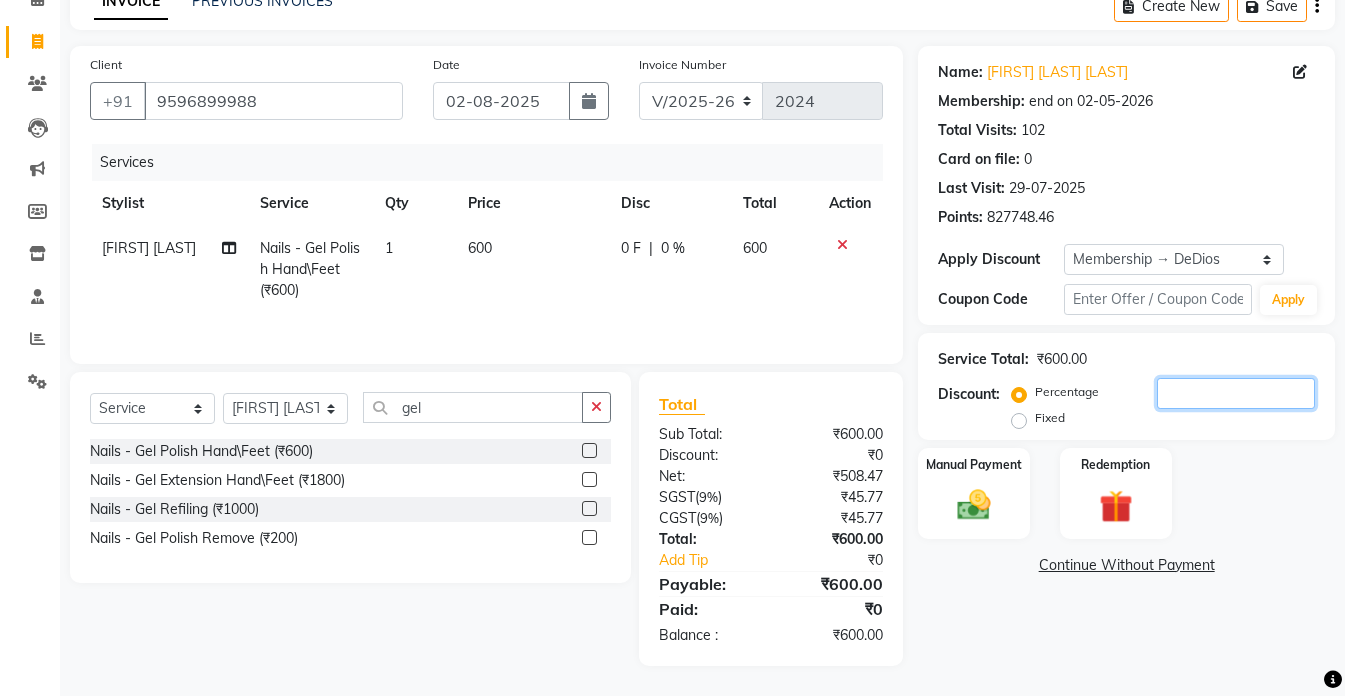 click 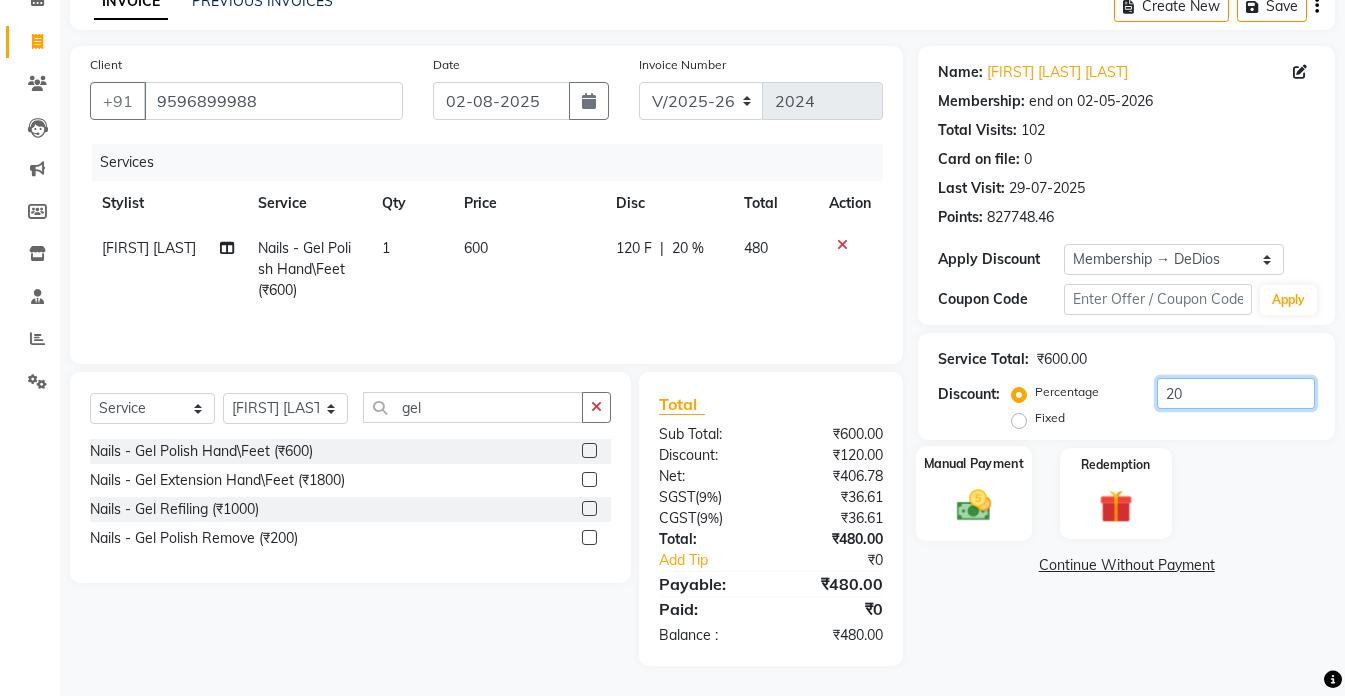 type on "20" 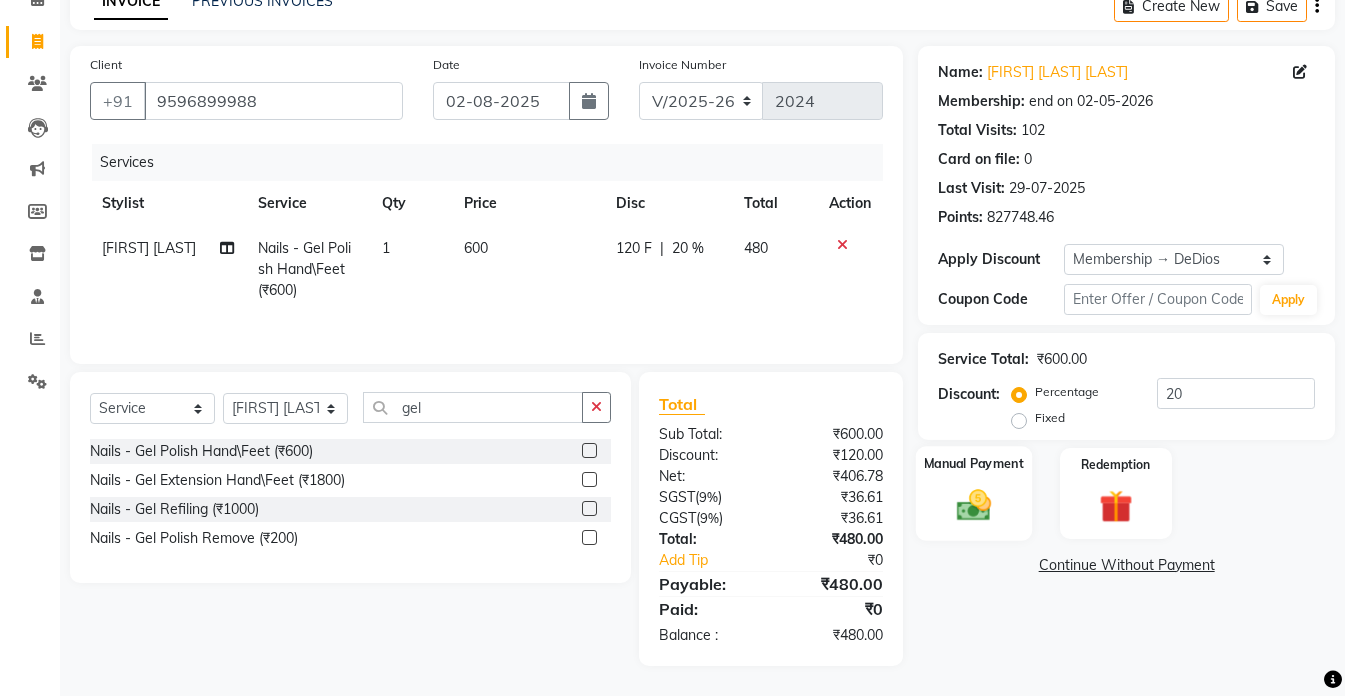 click 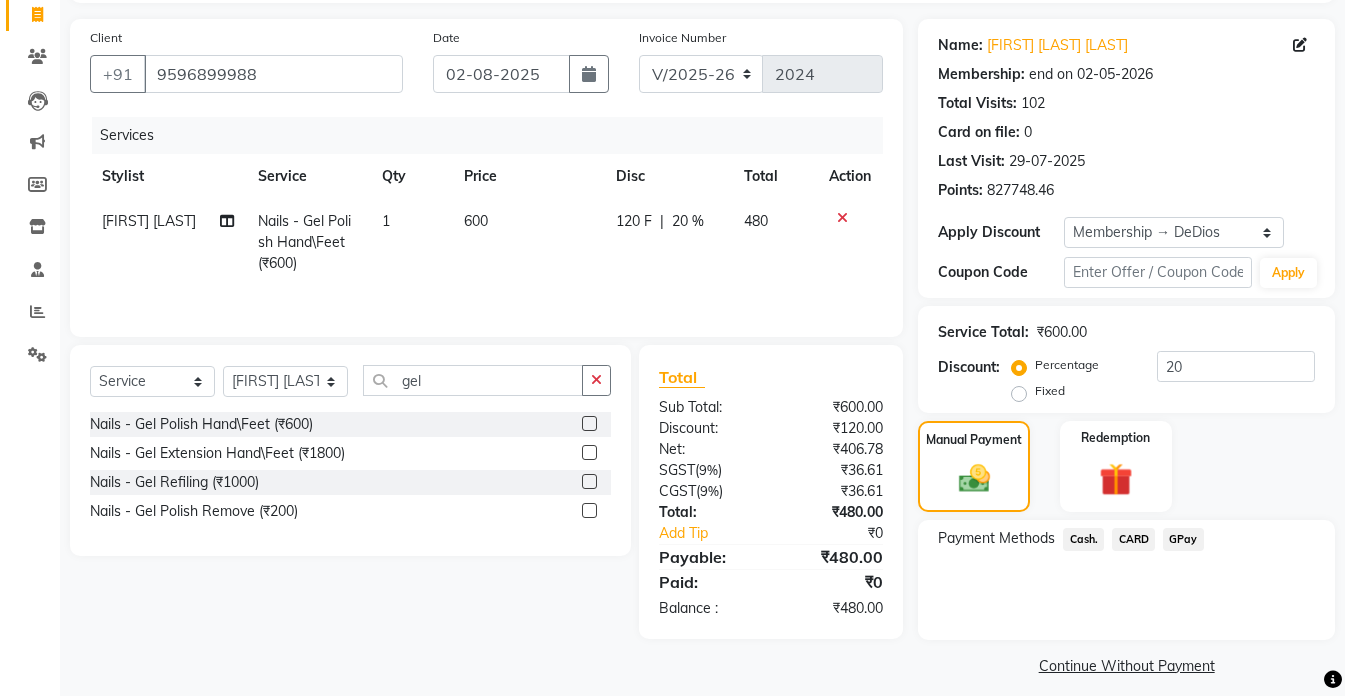 scroll, scrollTop: 146, scrollLeft: 0, axis: vertical 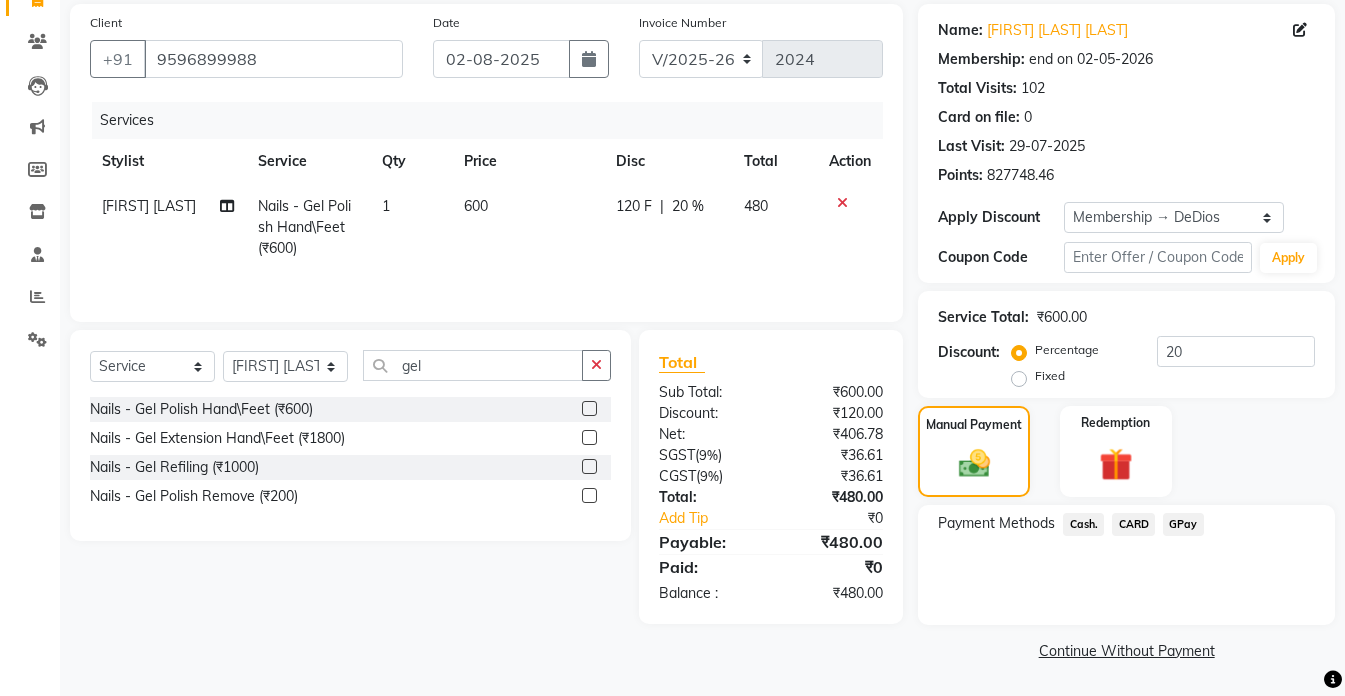 click on "Cash." 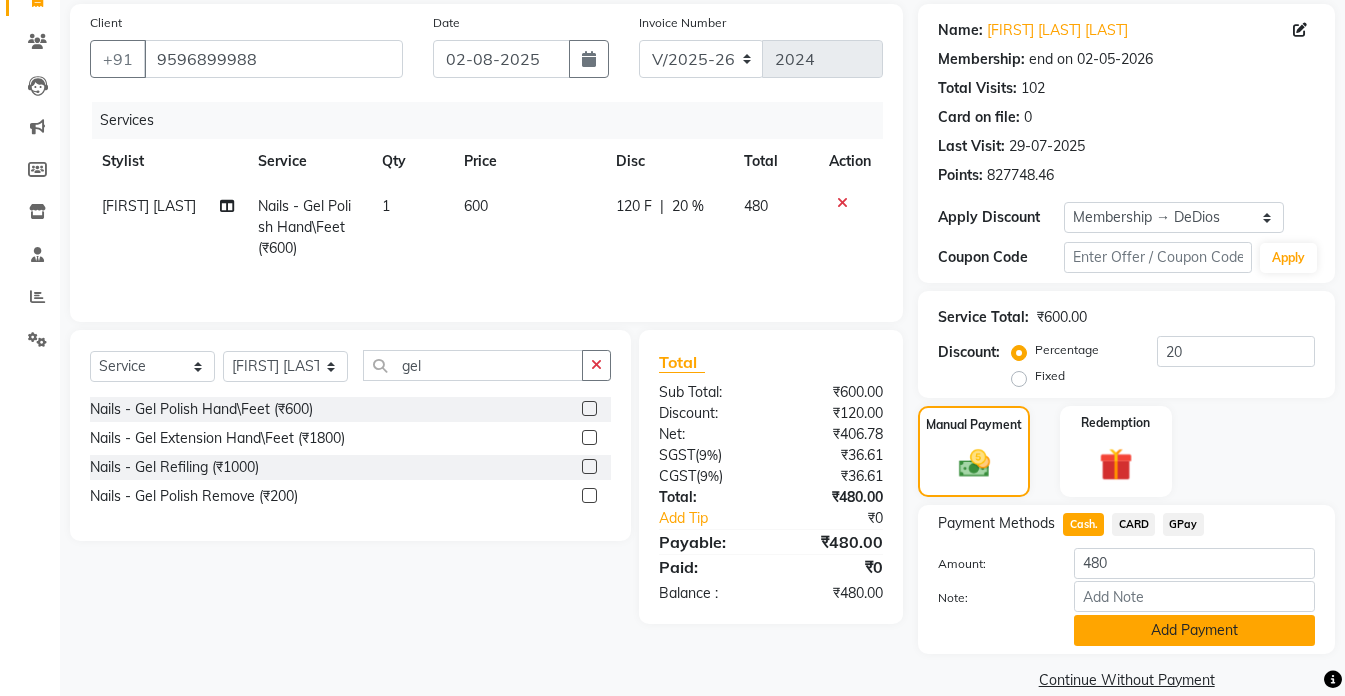 click on "Add Payment" 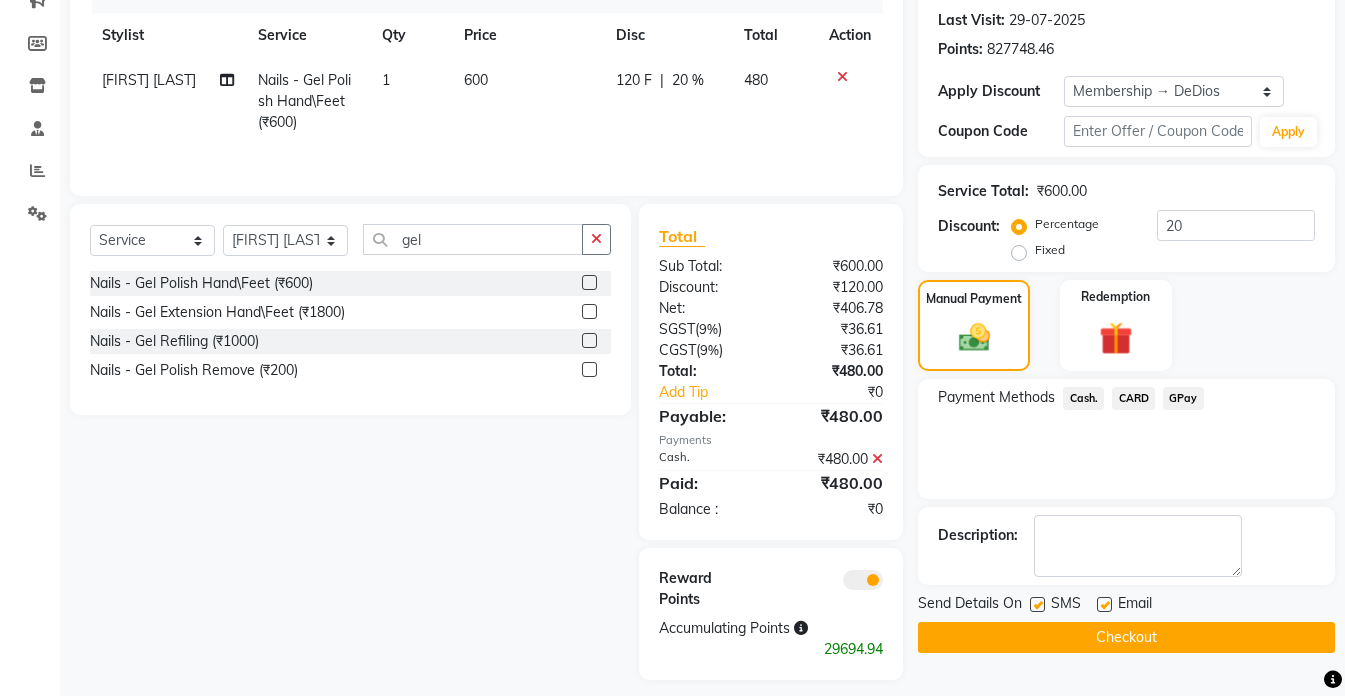 scroll, scrollTop: 286, scrollLeft: 0, axis: vertical 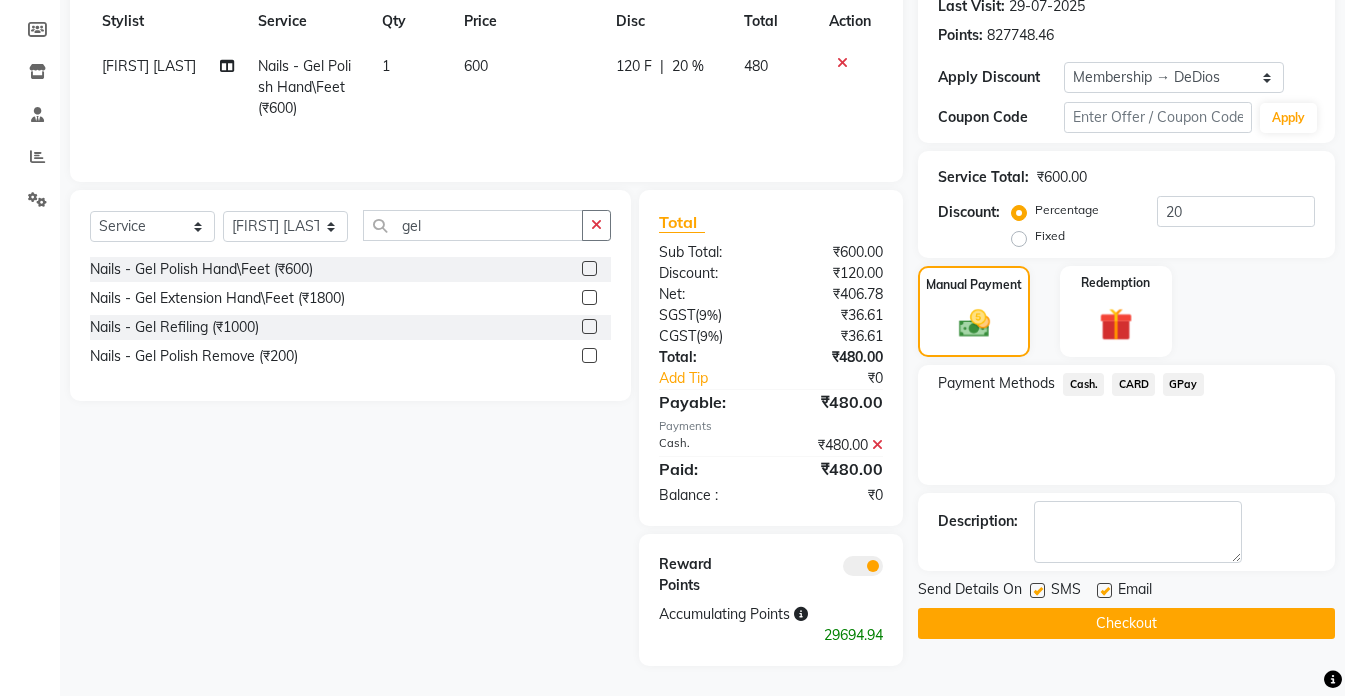 click on "Checkout" 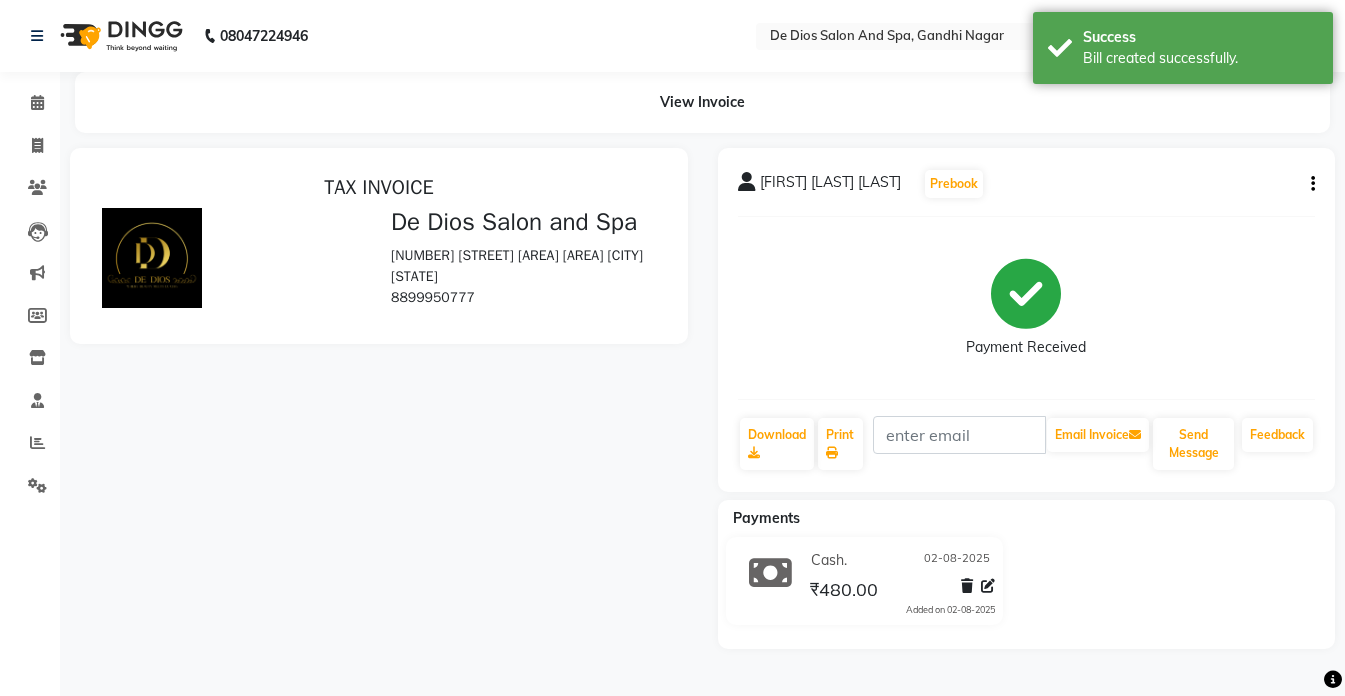scroll, scrollTop: 0, scrollLeft: 0, axis: both 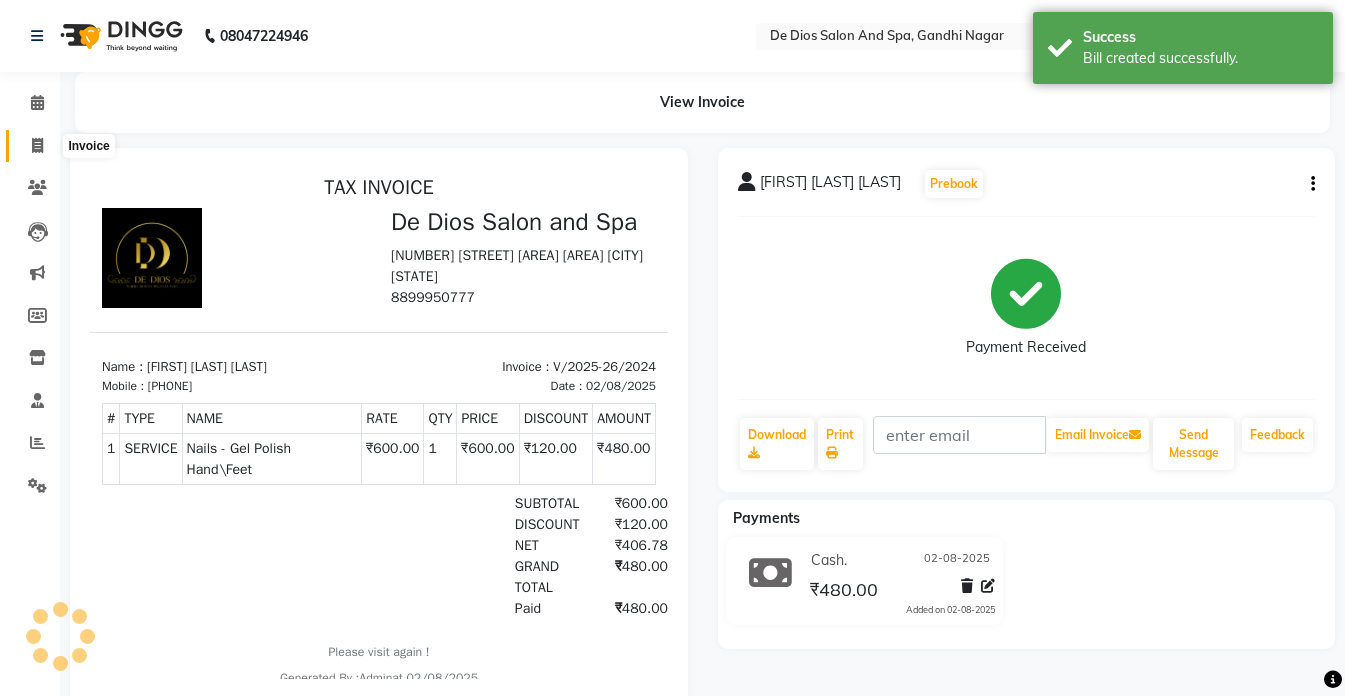 click 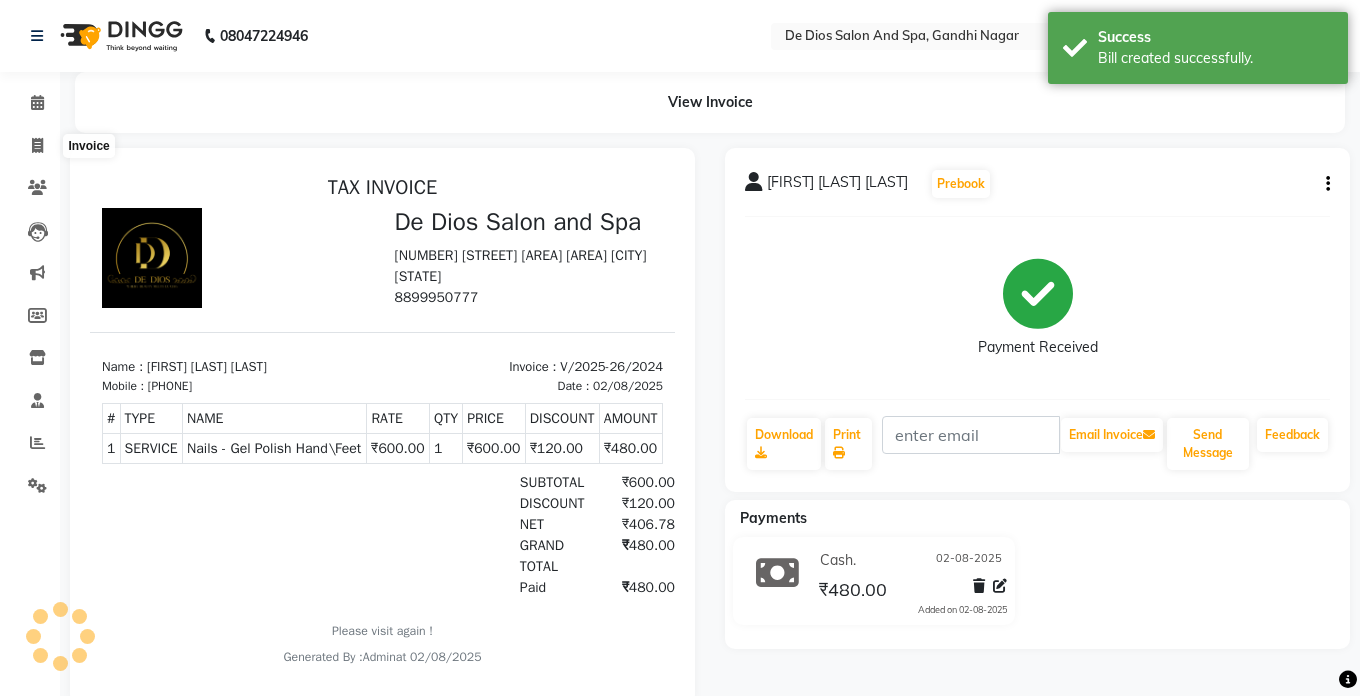 select on "service" 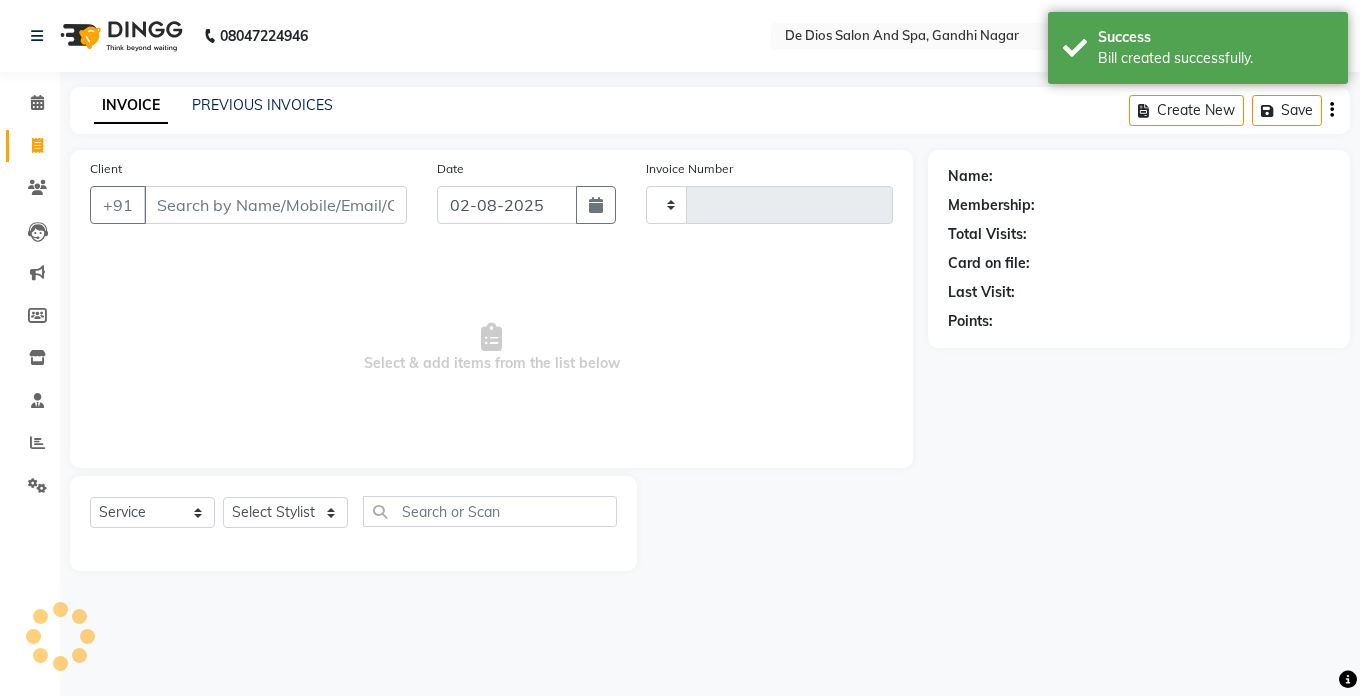 type on "2025" 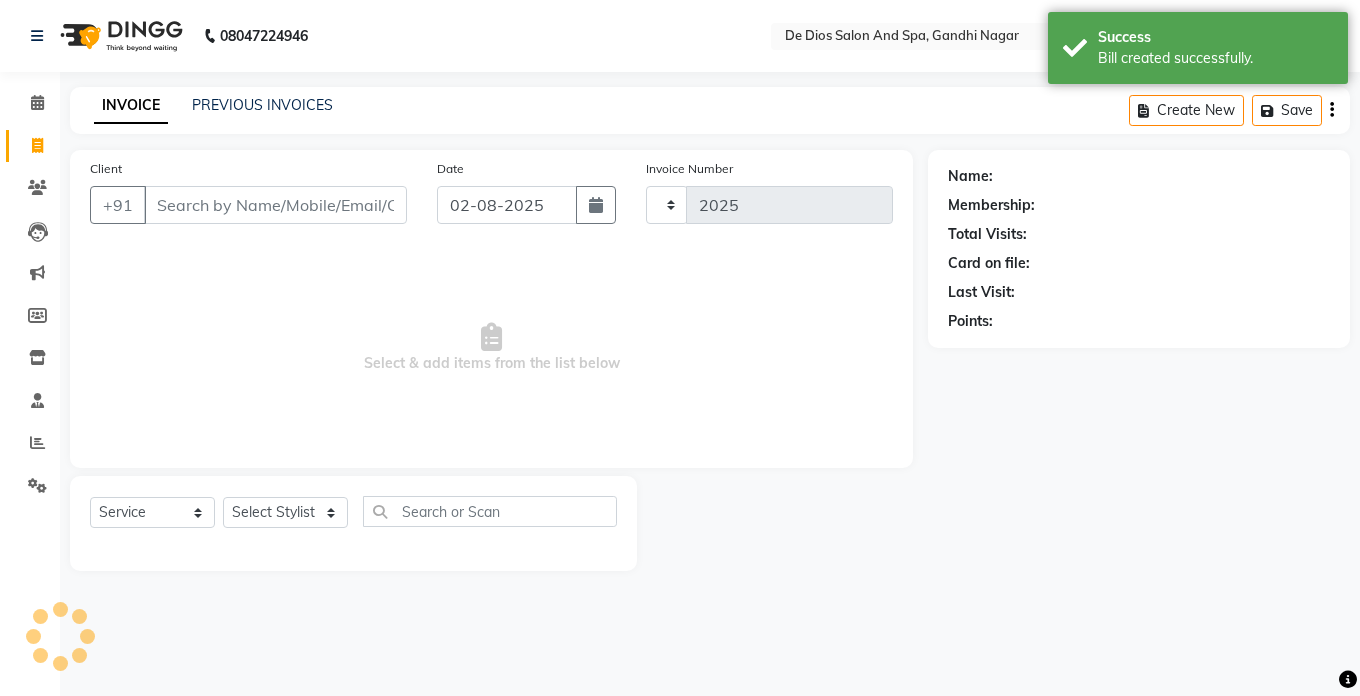 select on "6431" 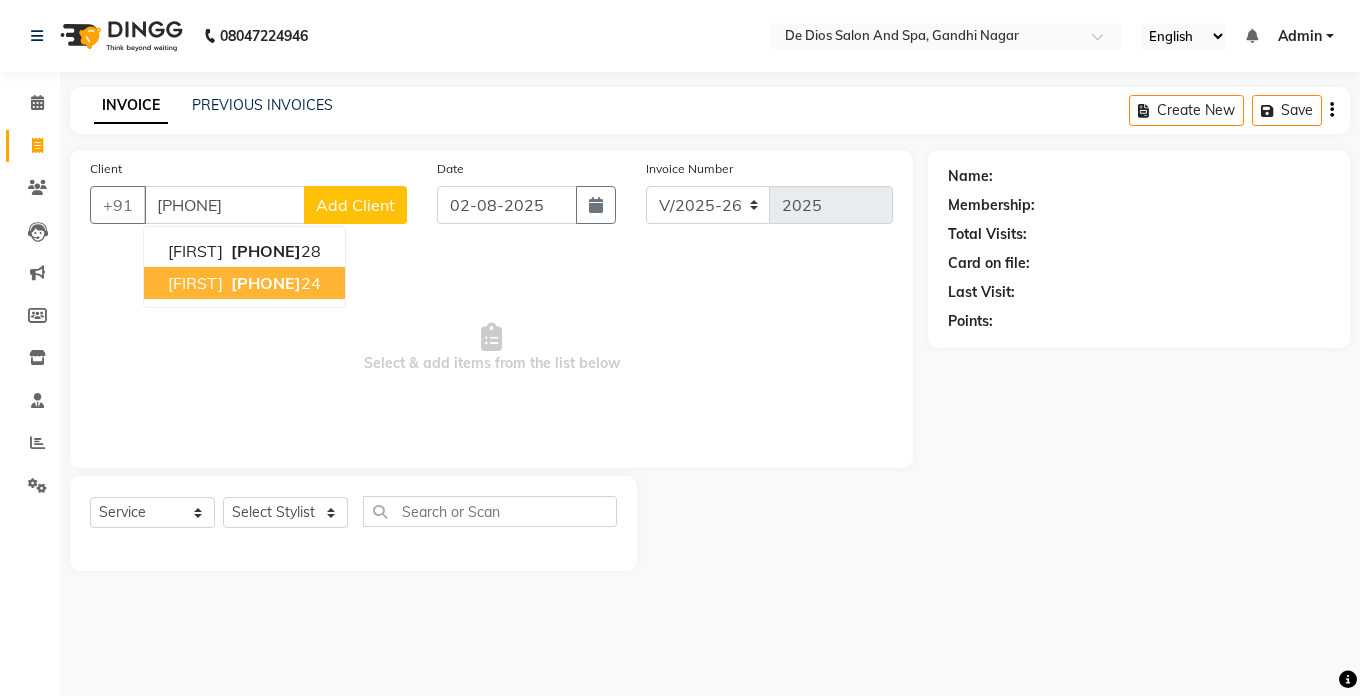 click on "[PHONE]" at bounding box center (266, 283) 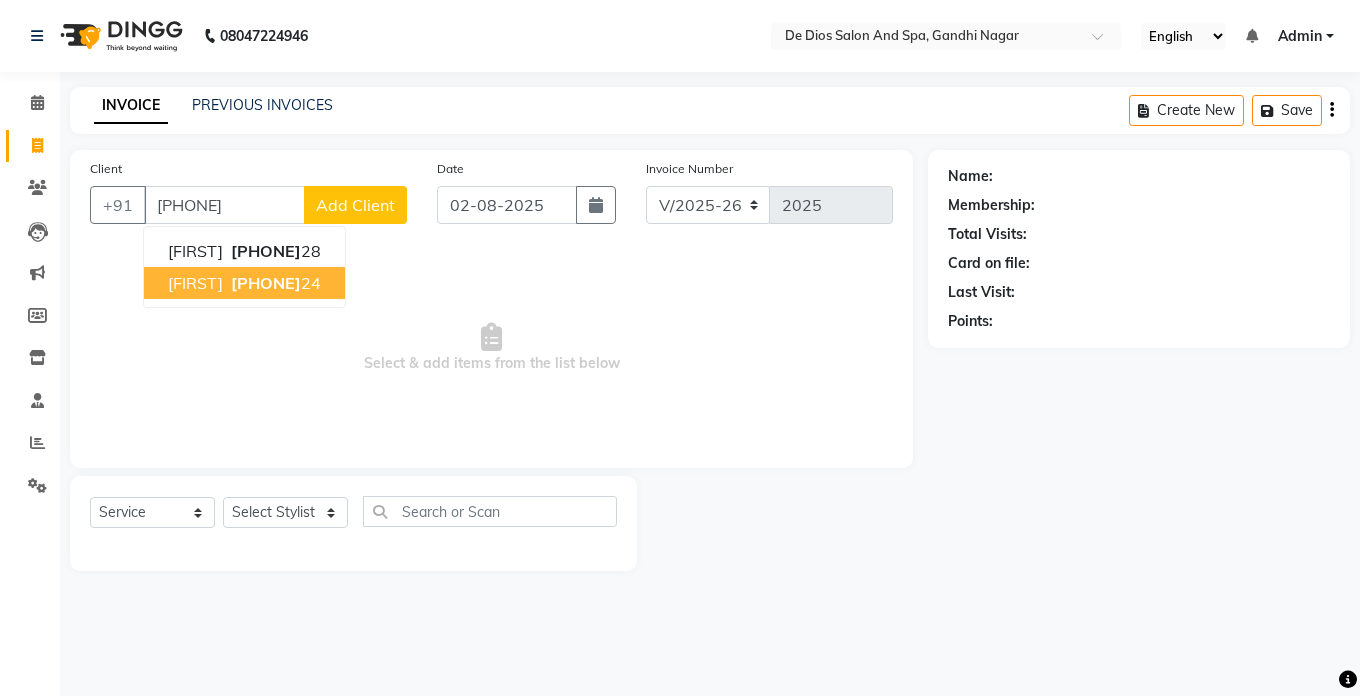 type on "[PHONE]" 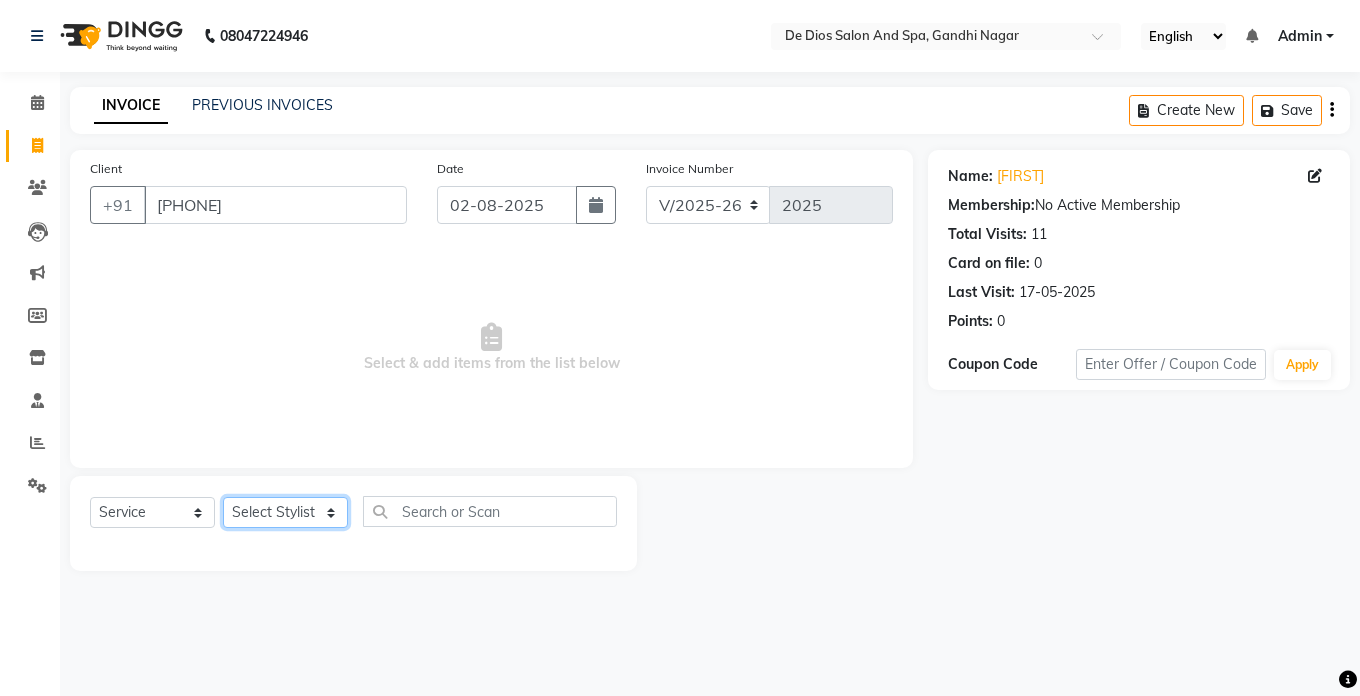 click on "Select Stylist [FIRST] [FIRST] [FIRST] [FIRST] [FIRST] [FIRST] [FIRST] [FIRST] [FIRST] [FIRST] [FIRST] [FIRST]" 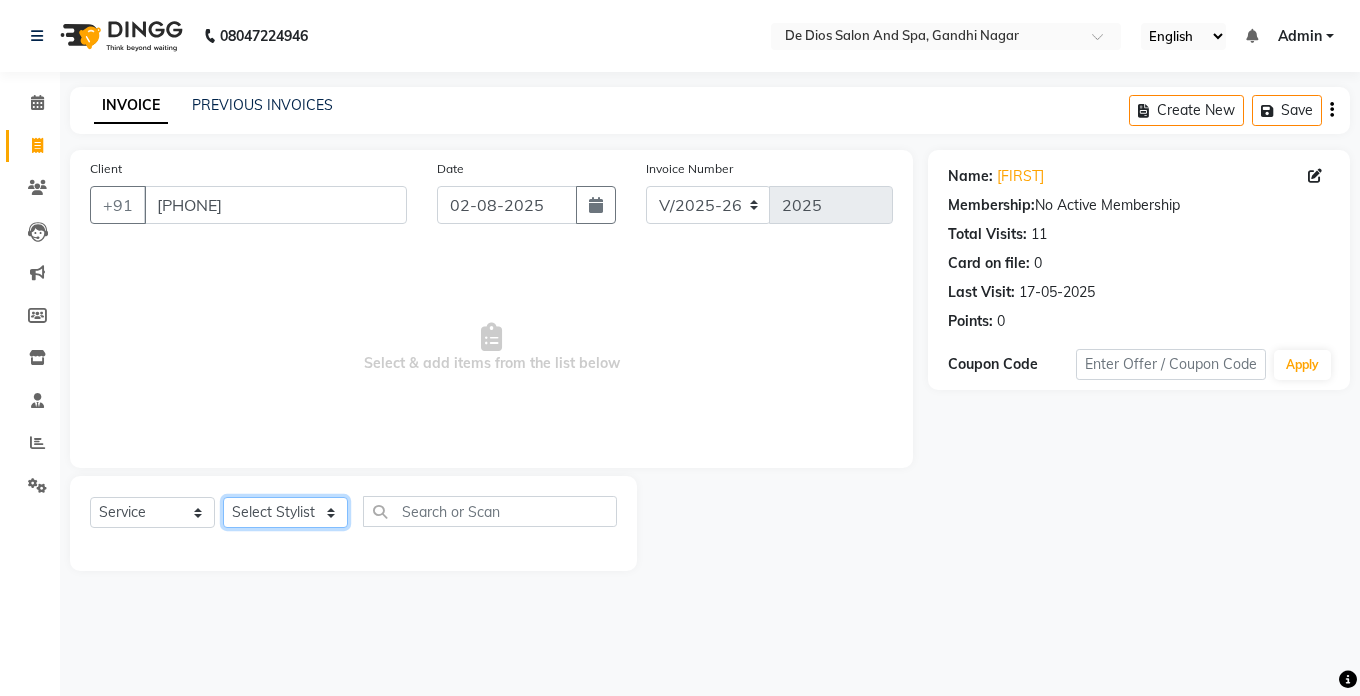 select on "49371" 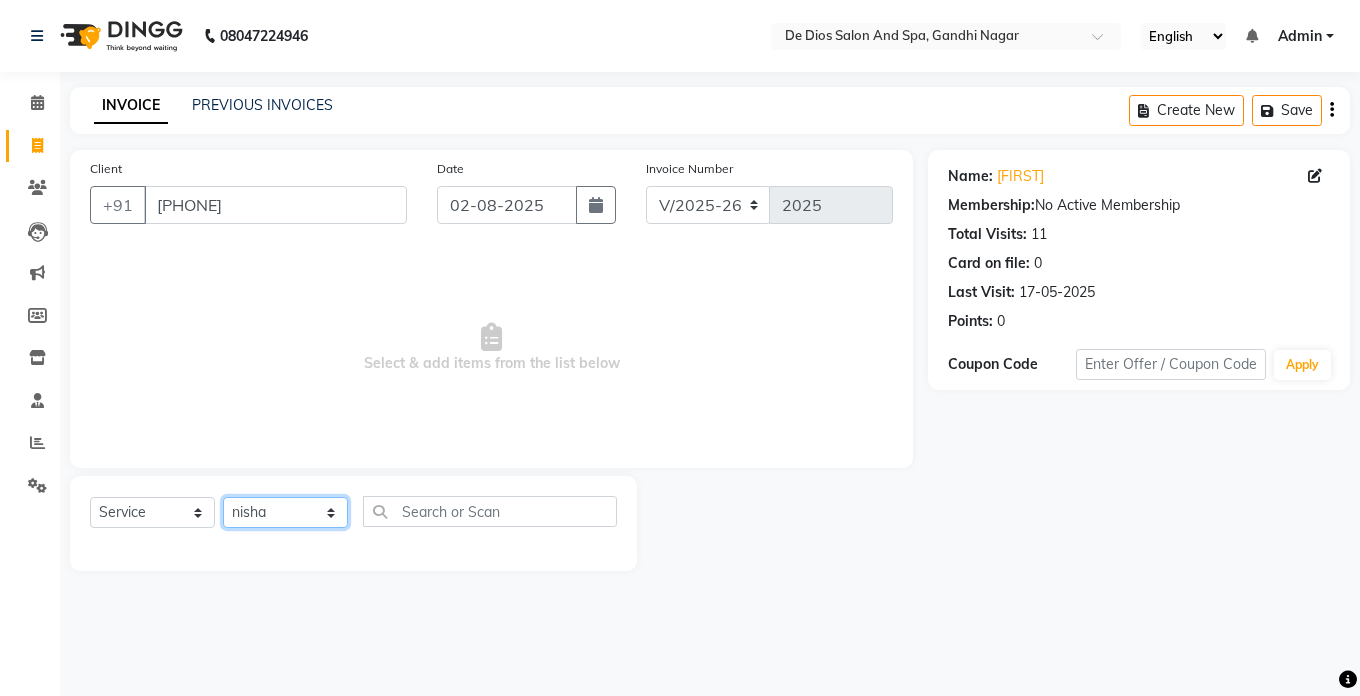 click on "Select Stylist [FIRST] [FIRST] [FIRST] [FIRST] [FIRST] [FIRST] [FIRST] [FIRST] [FIRST] [FIRST] [FIRST] [FIRST]" 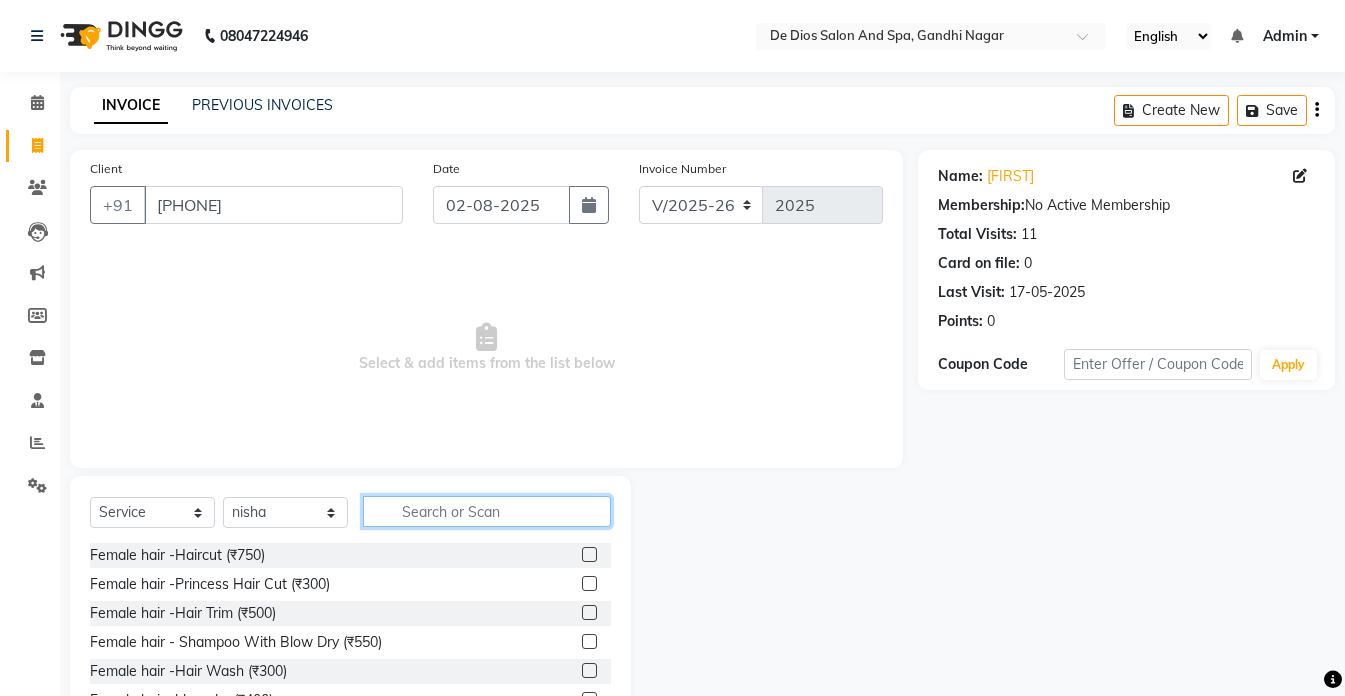 click 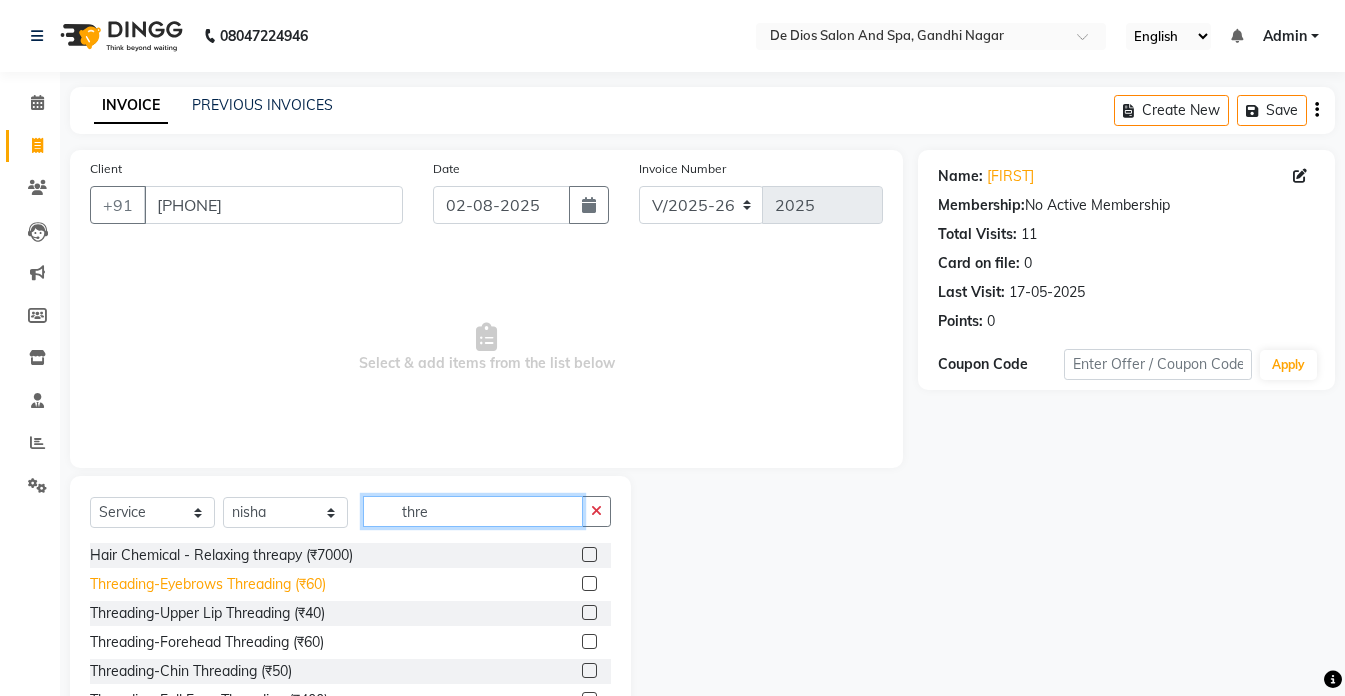 type on "thre" 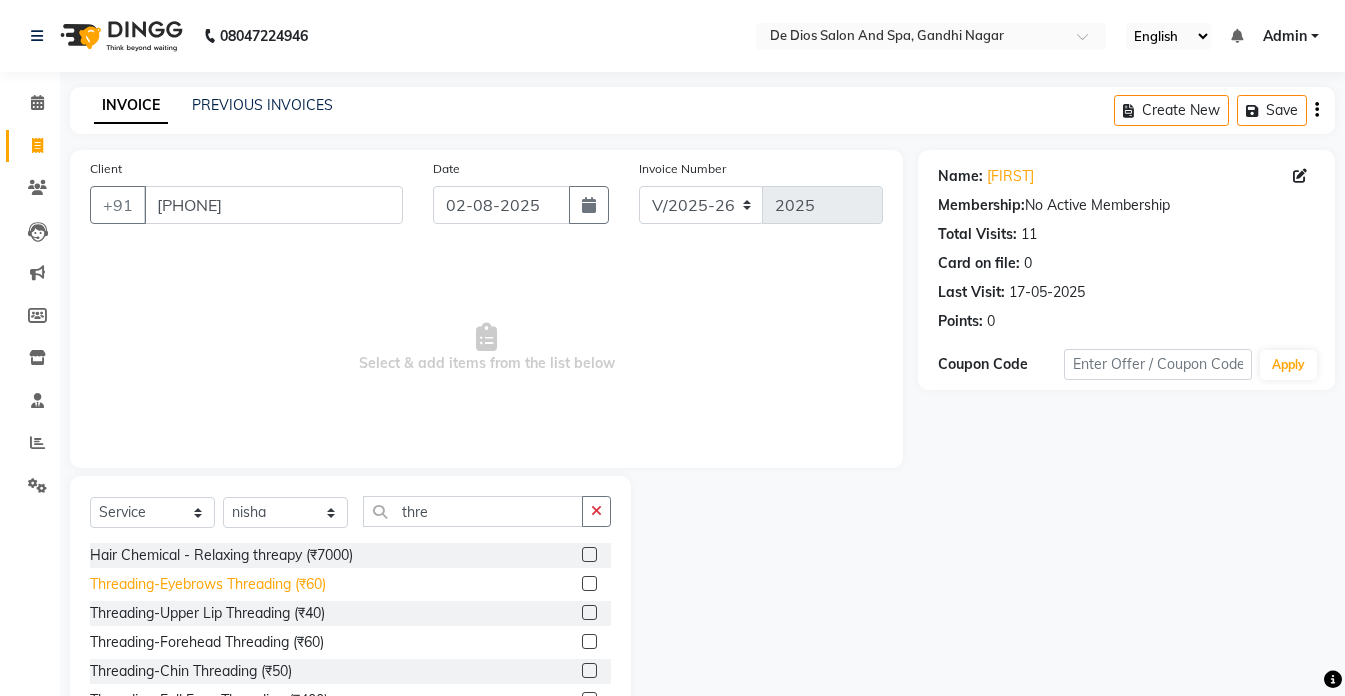 click on "Threading-Eyebrows Threading (₹60)" 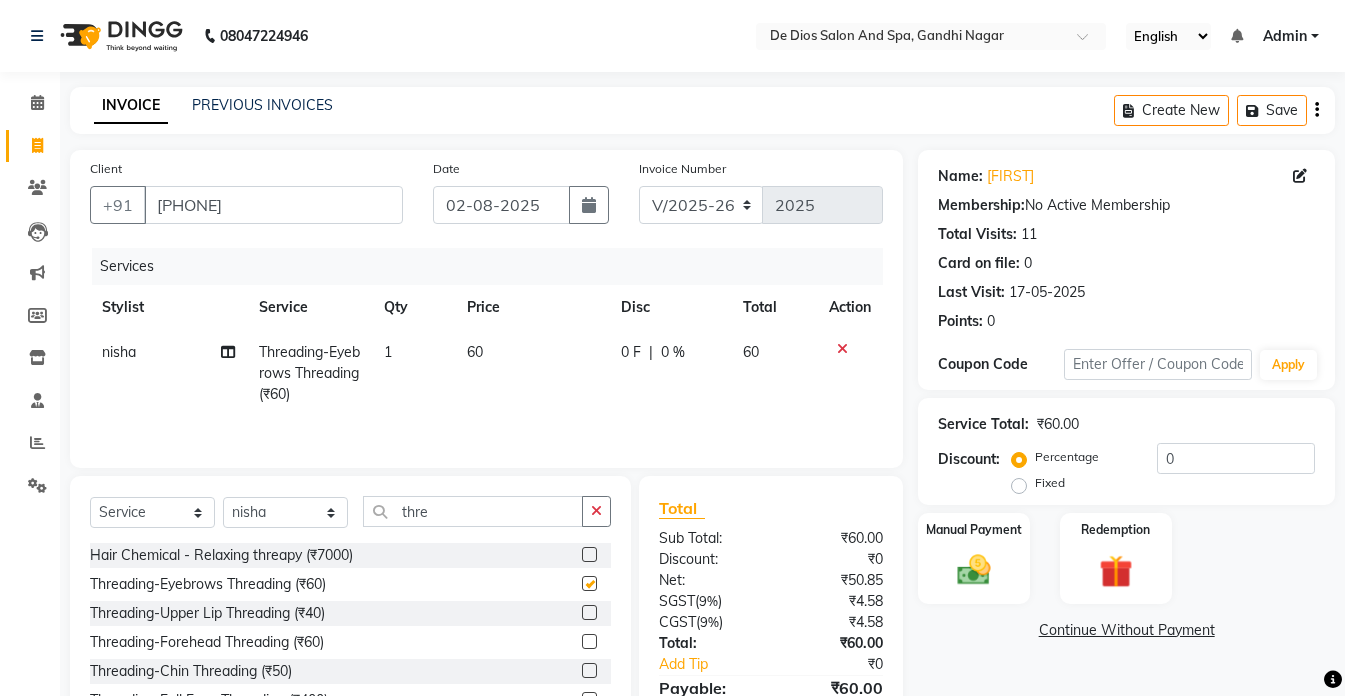 checkbox on "false" 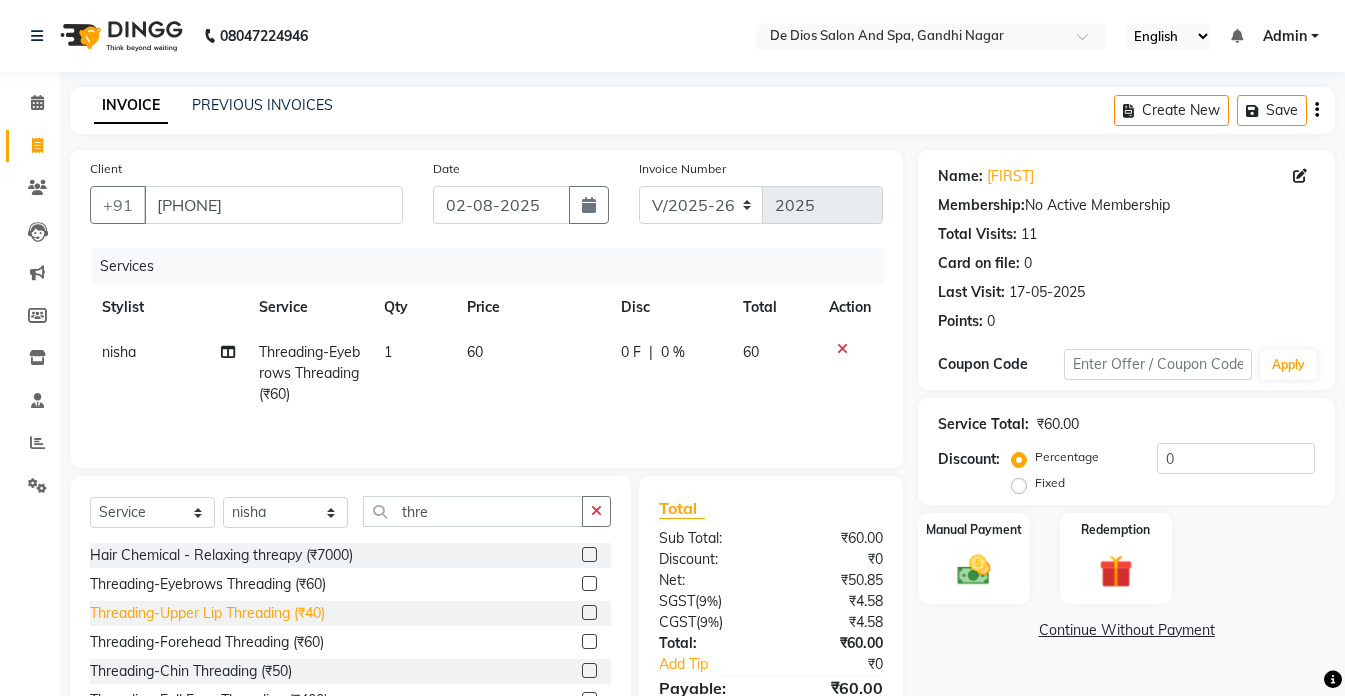 click on "Threading-Upper Lip Threading (₹40)" 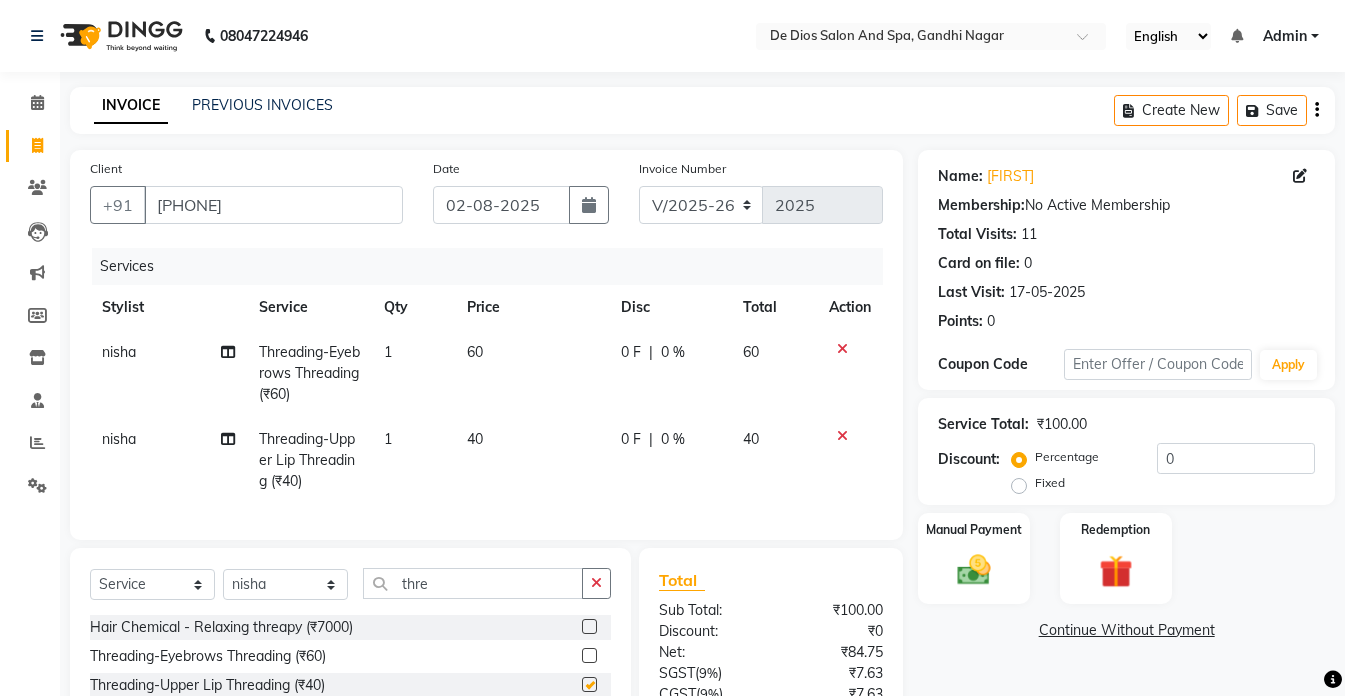 checkbox on "false" 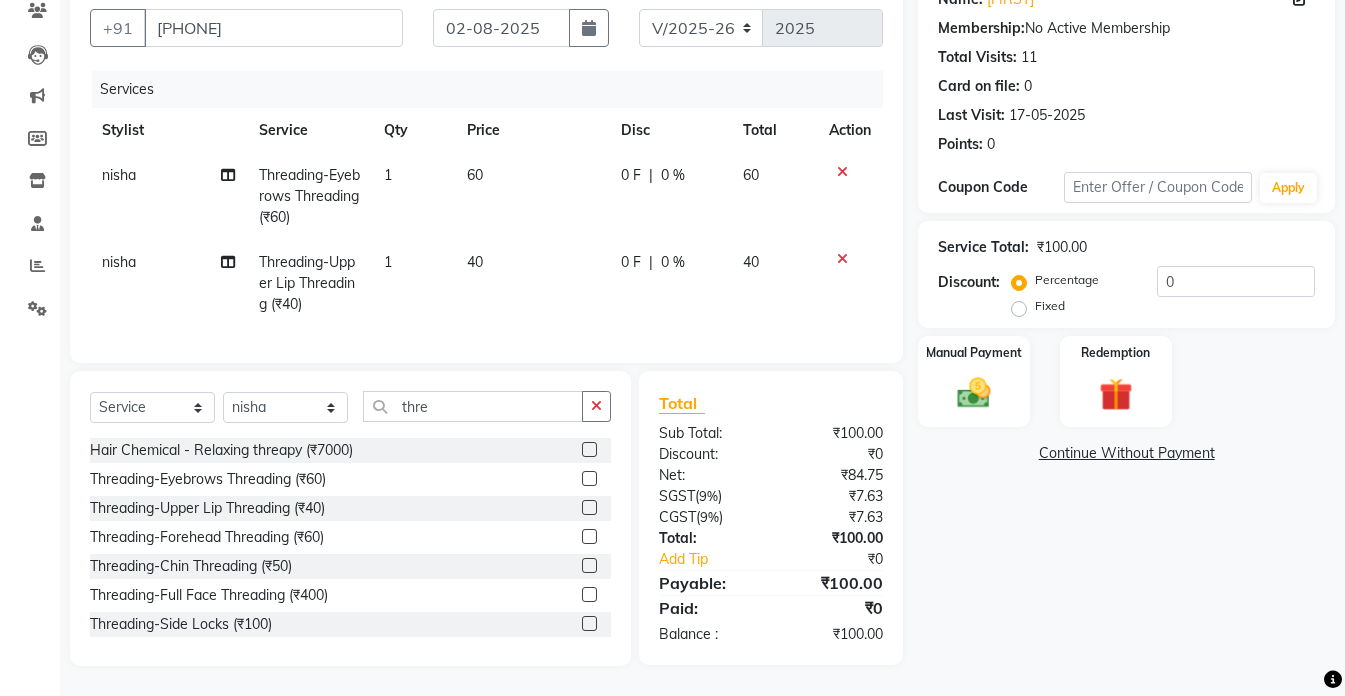 scroll, scrollTop: 192, scrollLeft: 0, axis: vertical 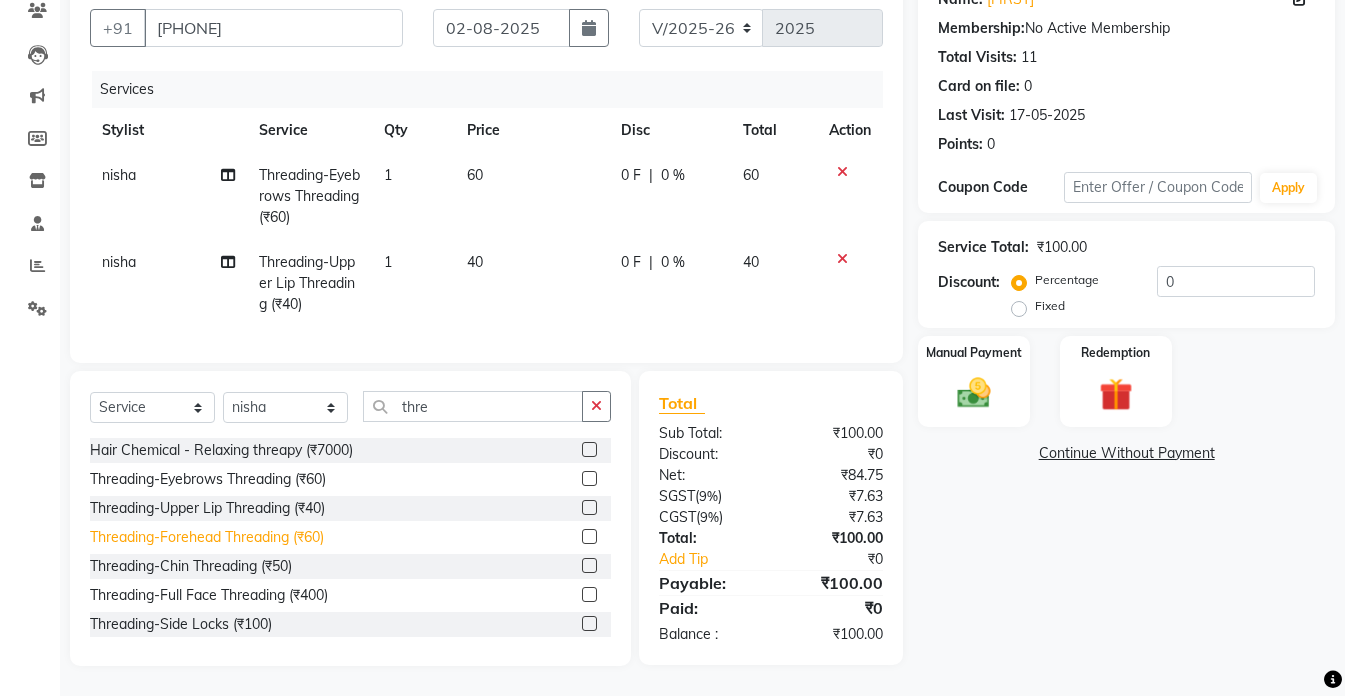 click on "Threading-Forehead Threading (₹60)" 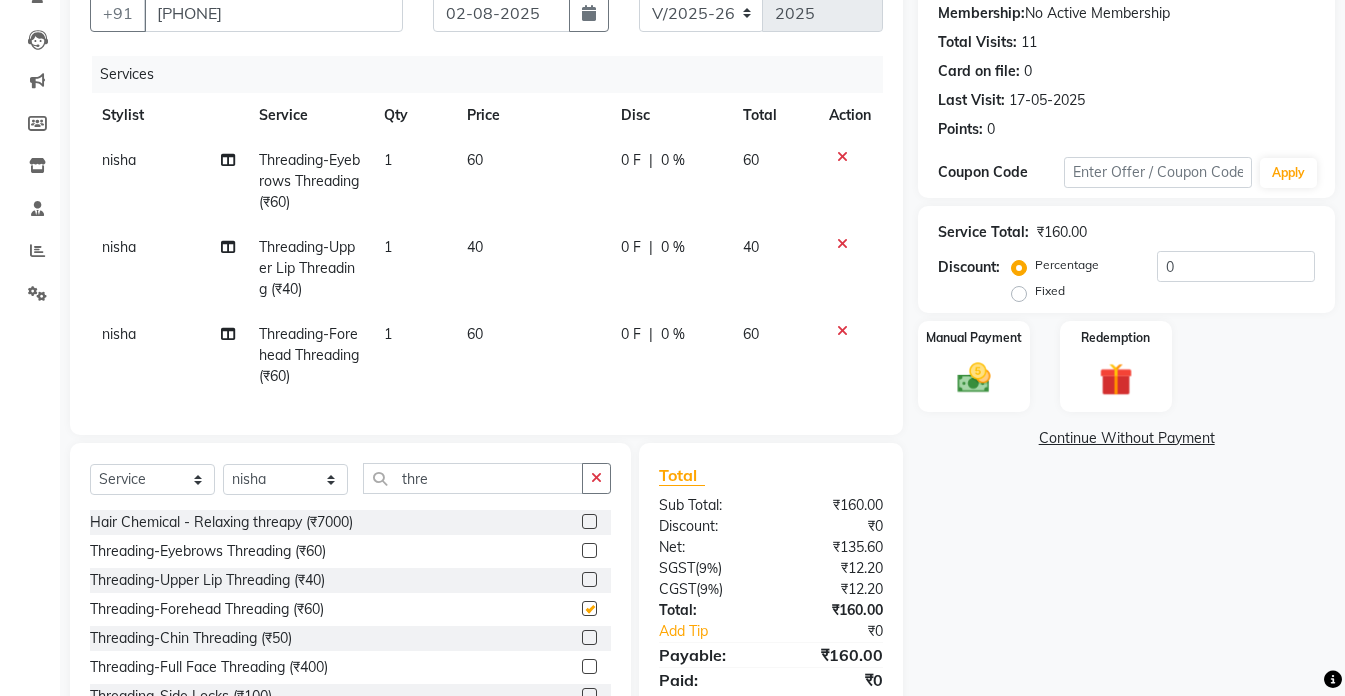 checkbox on "false" 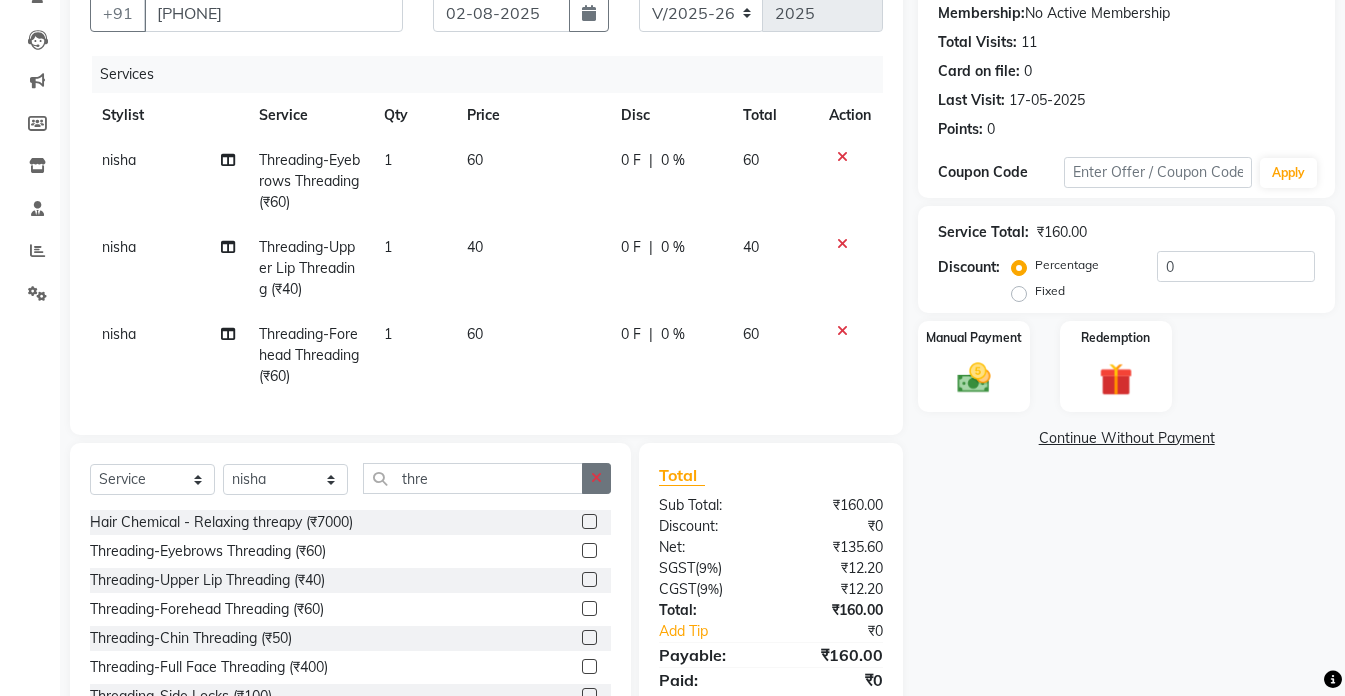 click 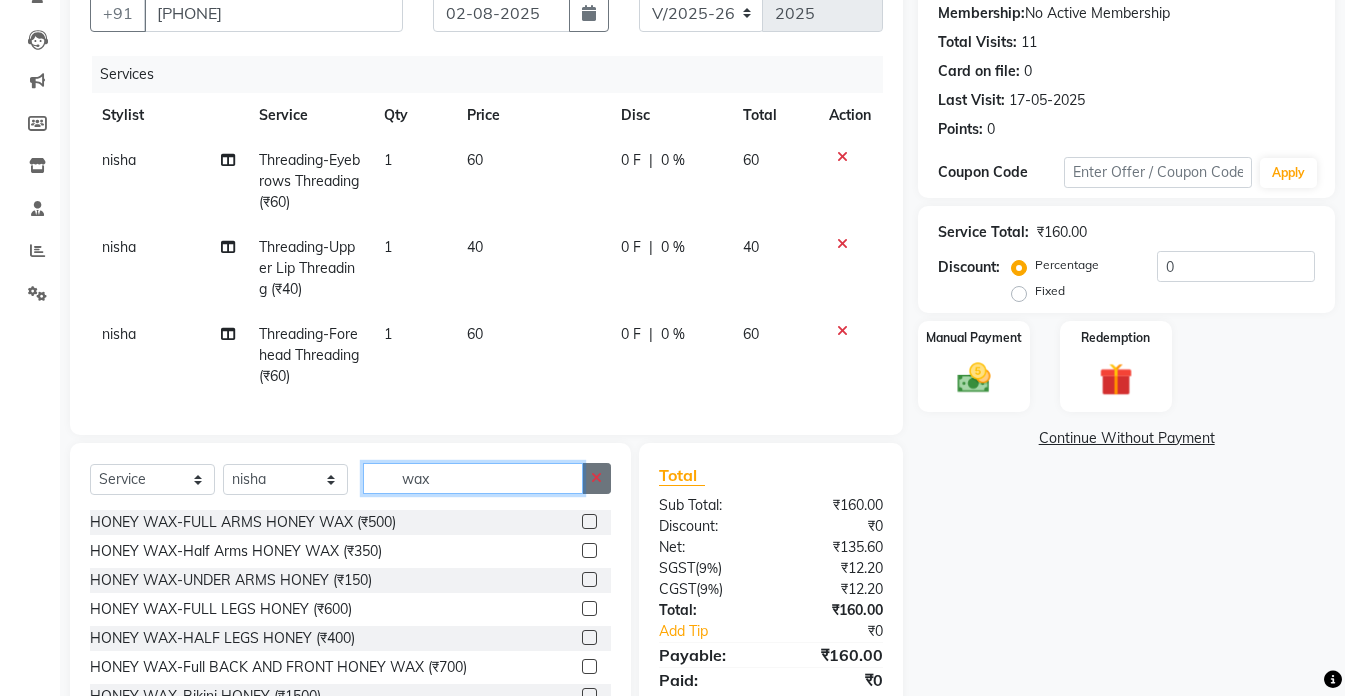 scroll, scrollTop: 279, scrollLeft: 0, axis: vertical 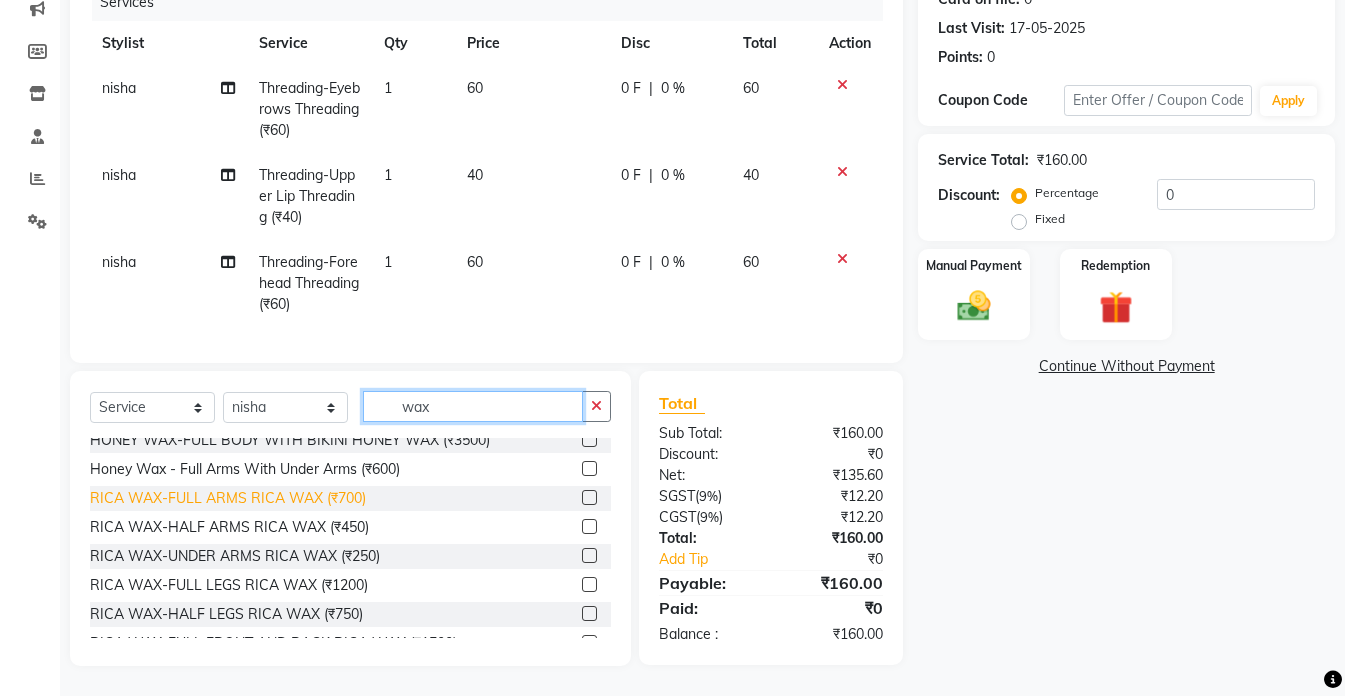 type on "wax" 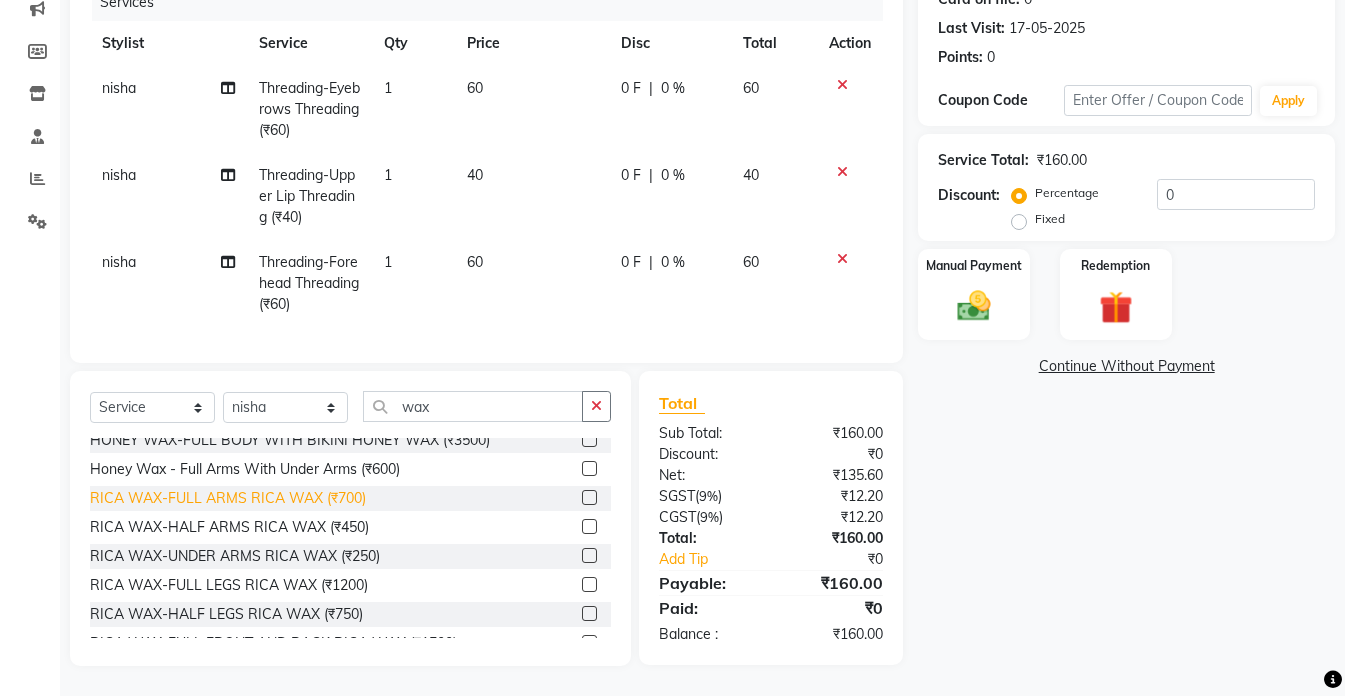 click on "RICA WAX-FULL ARMS RICA WAX (₹700)" 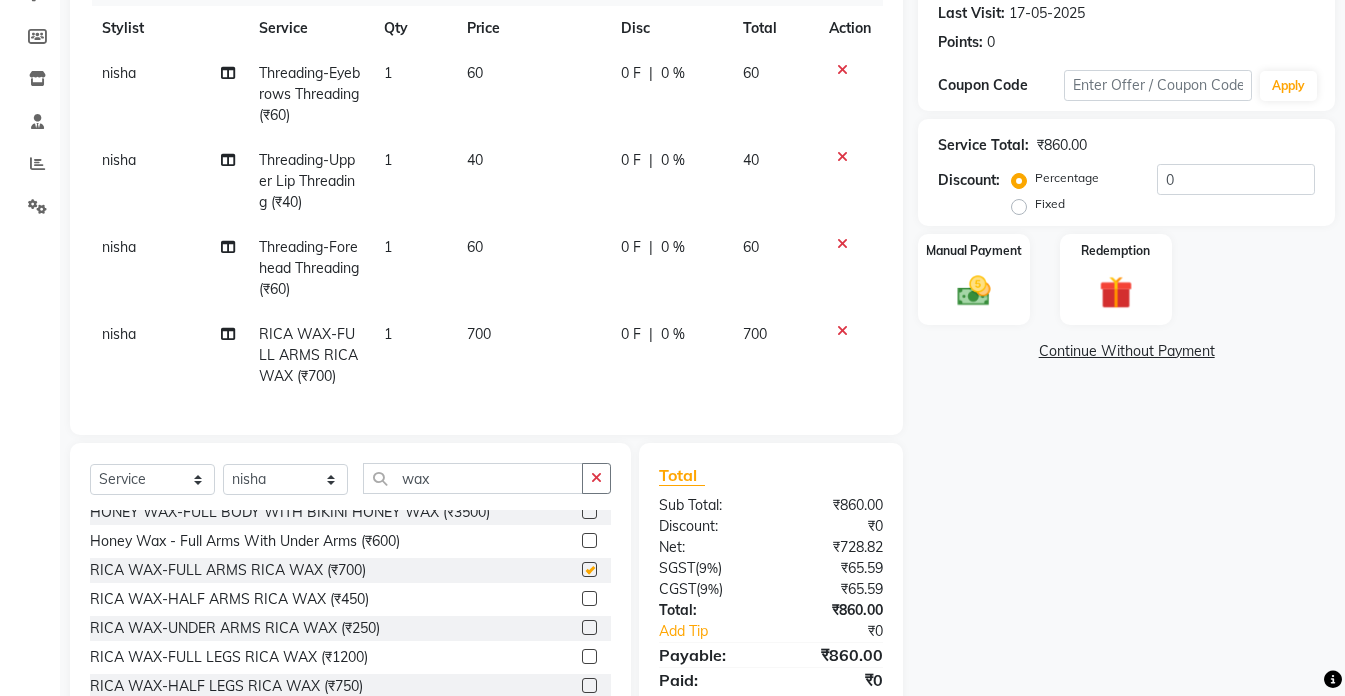 checkbox on "false" 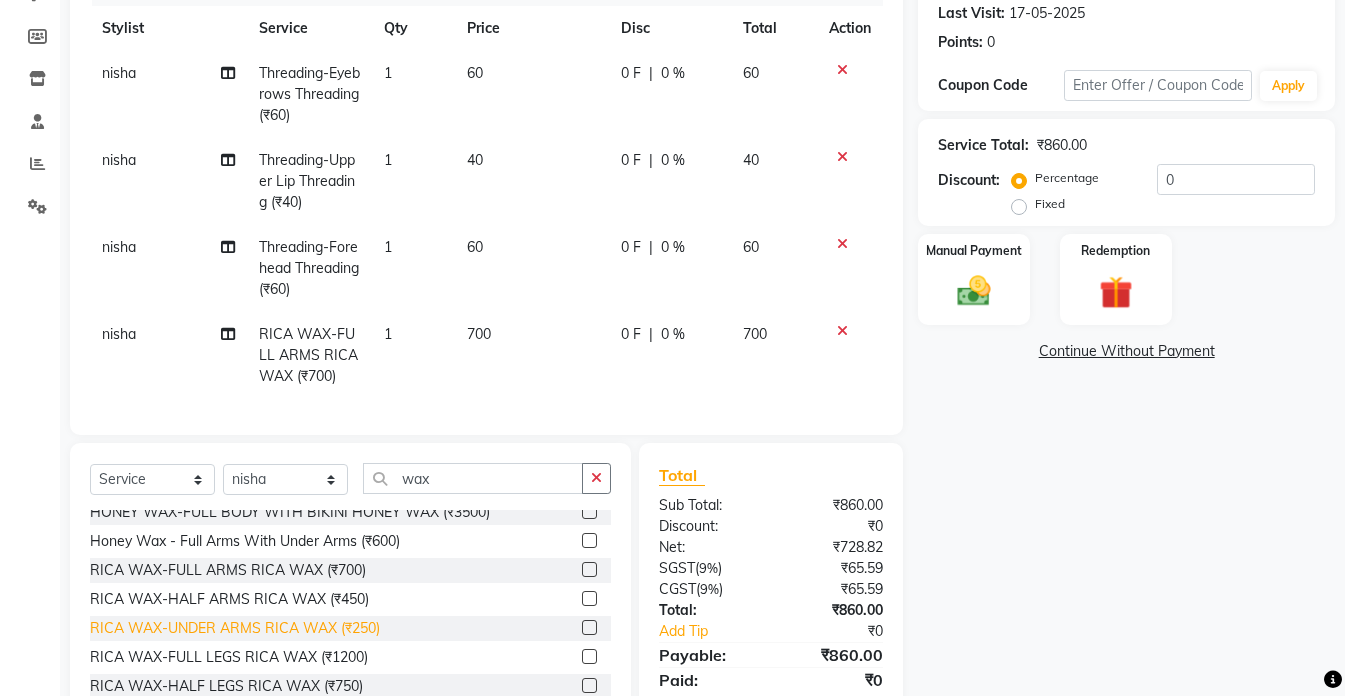 click on "RICA WAX-UNDER ARMS RICA WAX (₹250)" 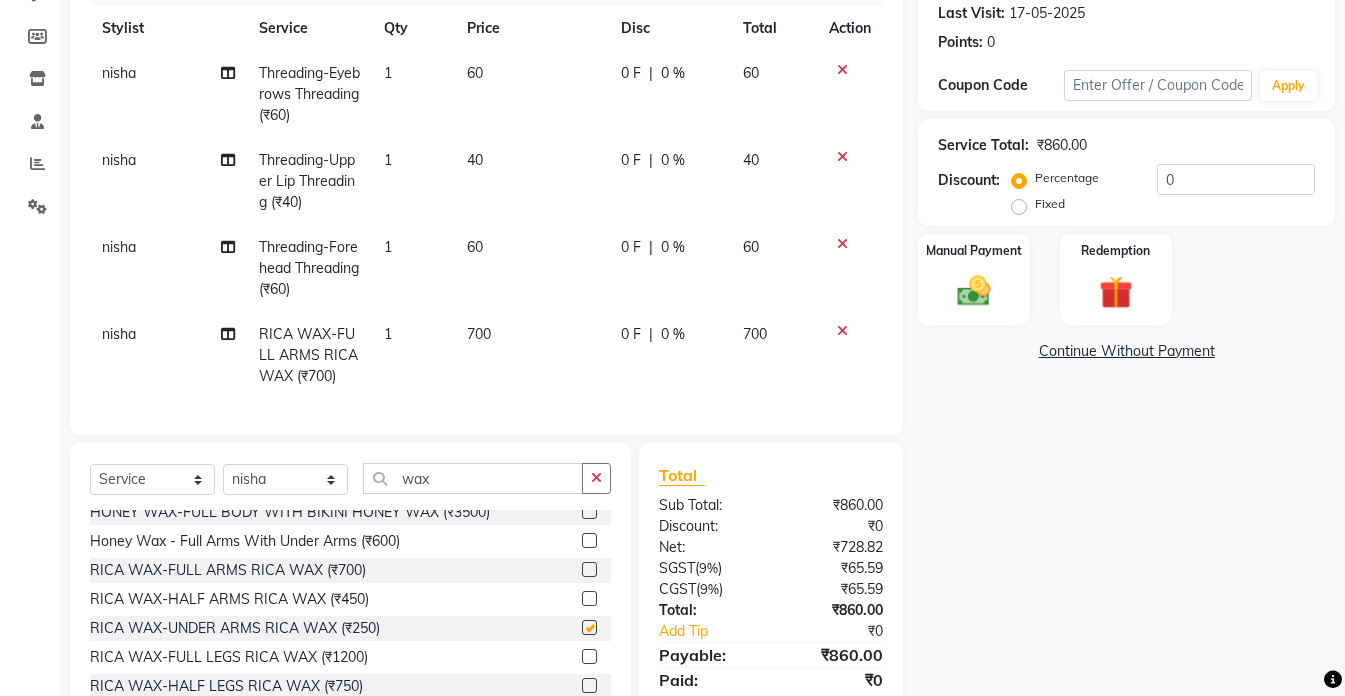 checkbox on "false" 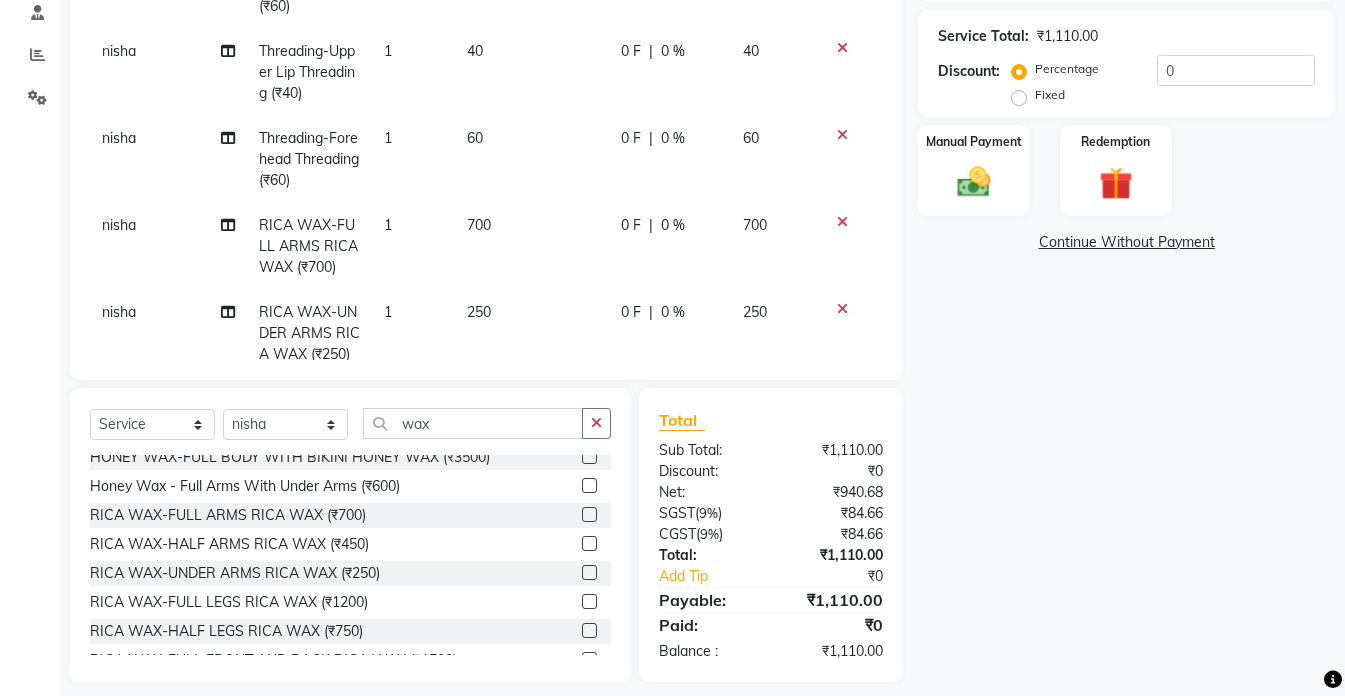 scroll, scrollTop: 405, scrollLeft: 0, axis: vertical 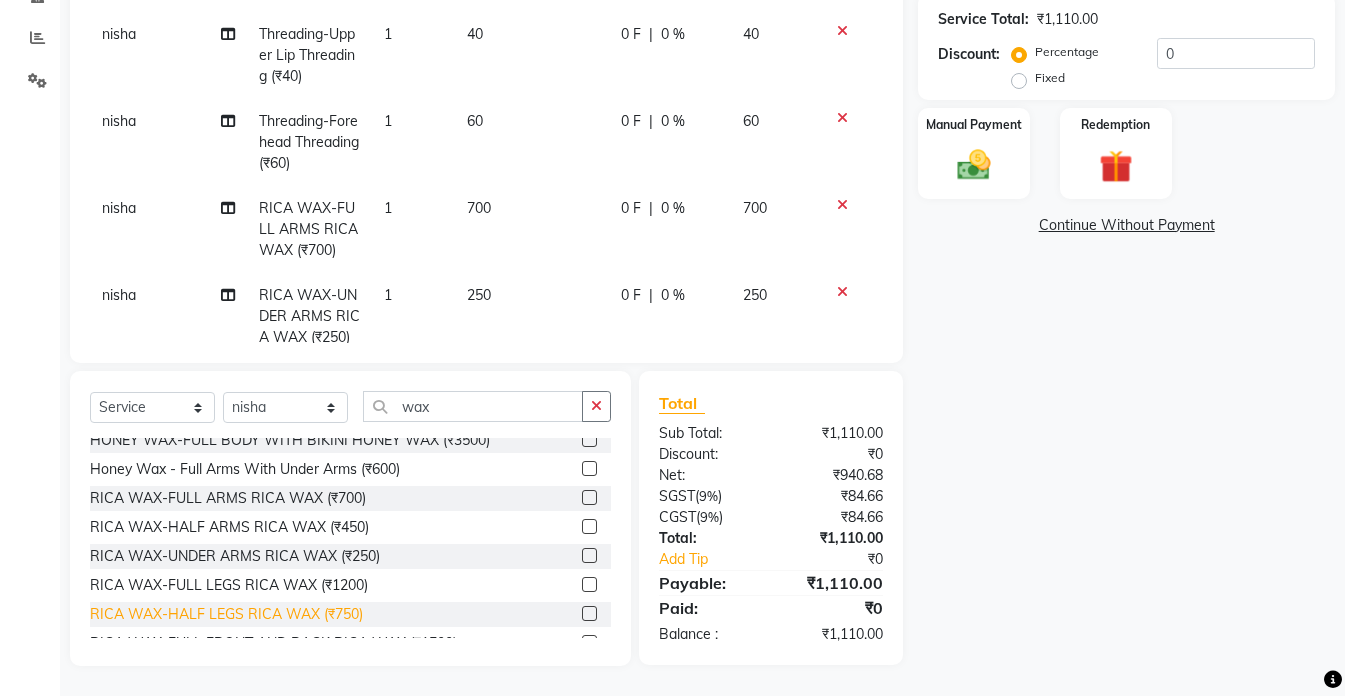 click on "RICA WAX-HALF LEGS RICA WAX (₹750)" 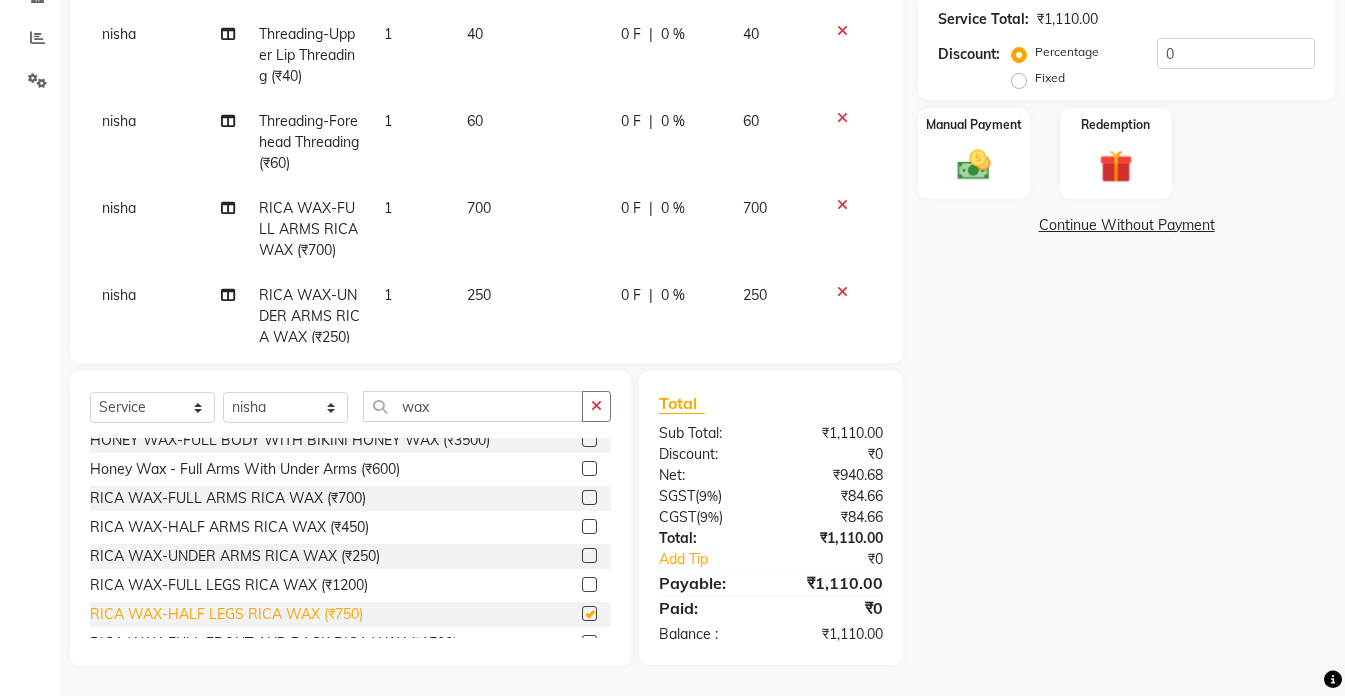 checkbox on "false" 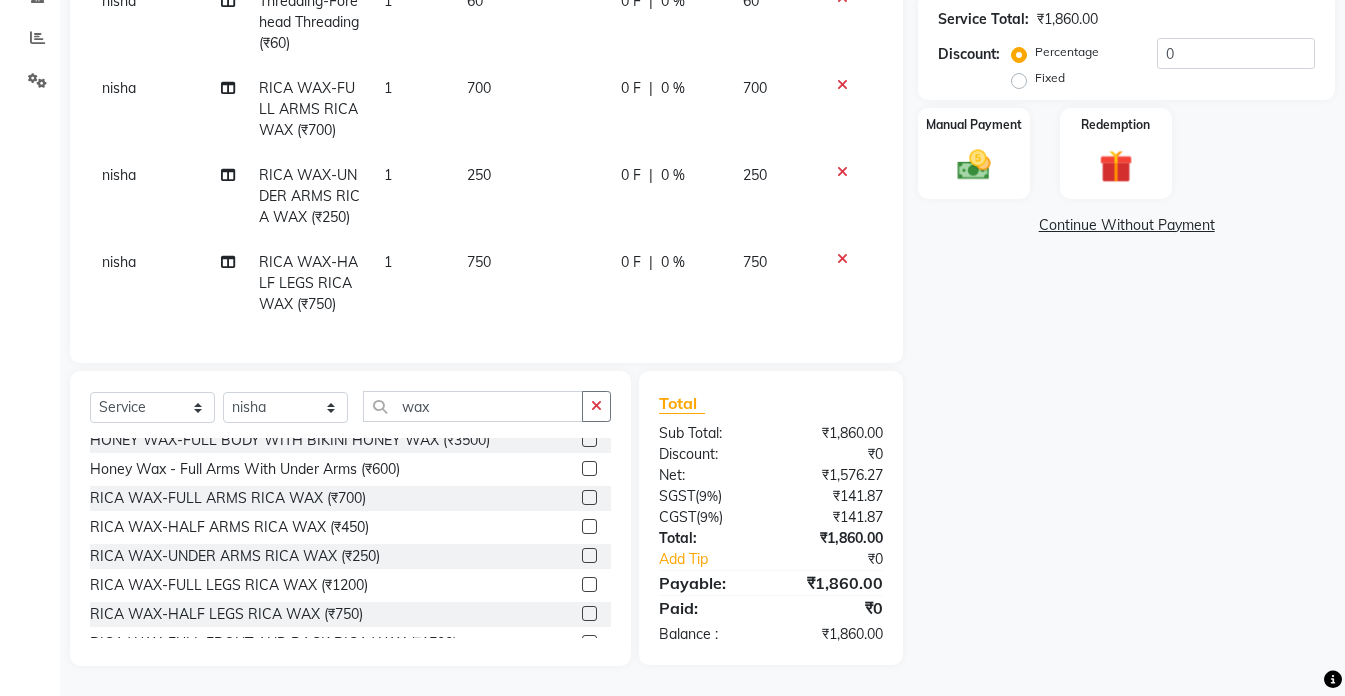 scroll, scrollTop: 156, scrollLeft: 0, axis: vertical 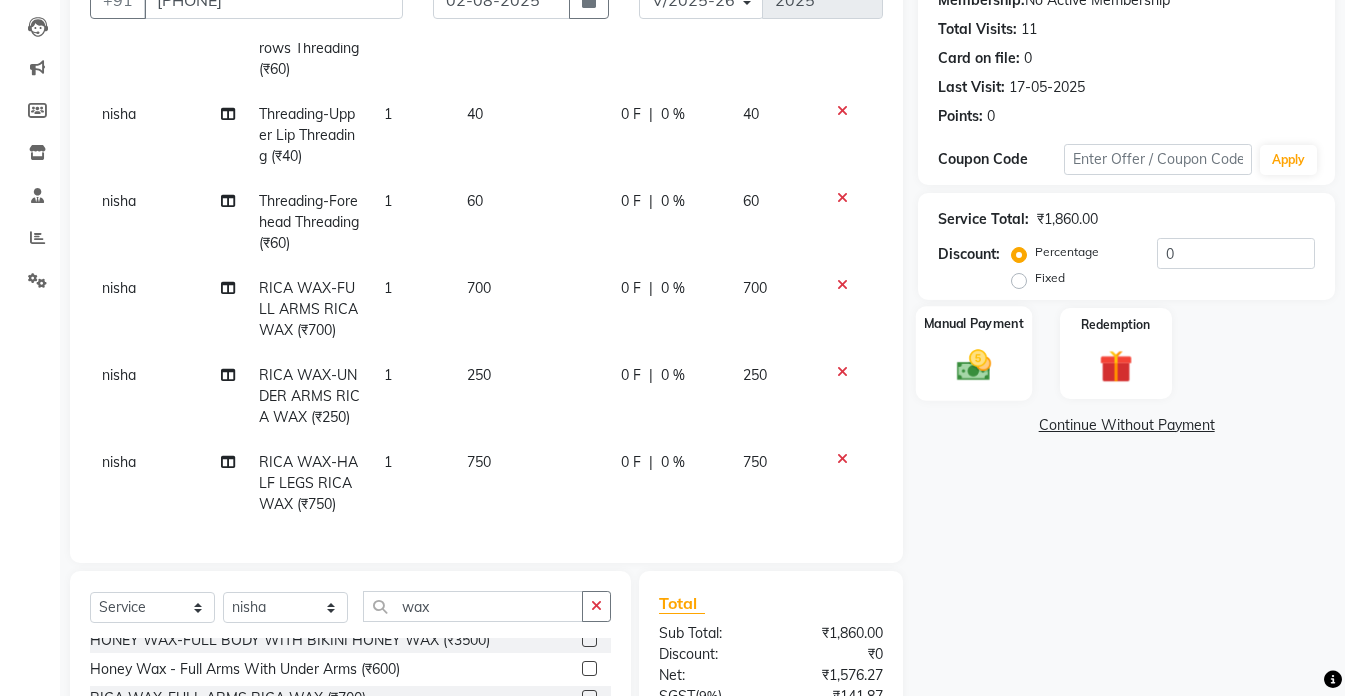 click 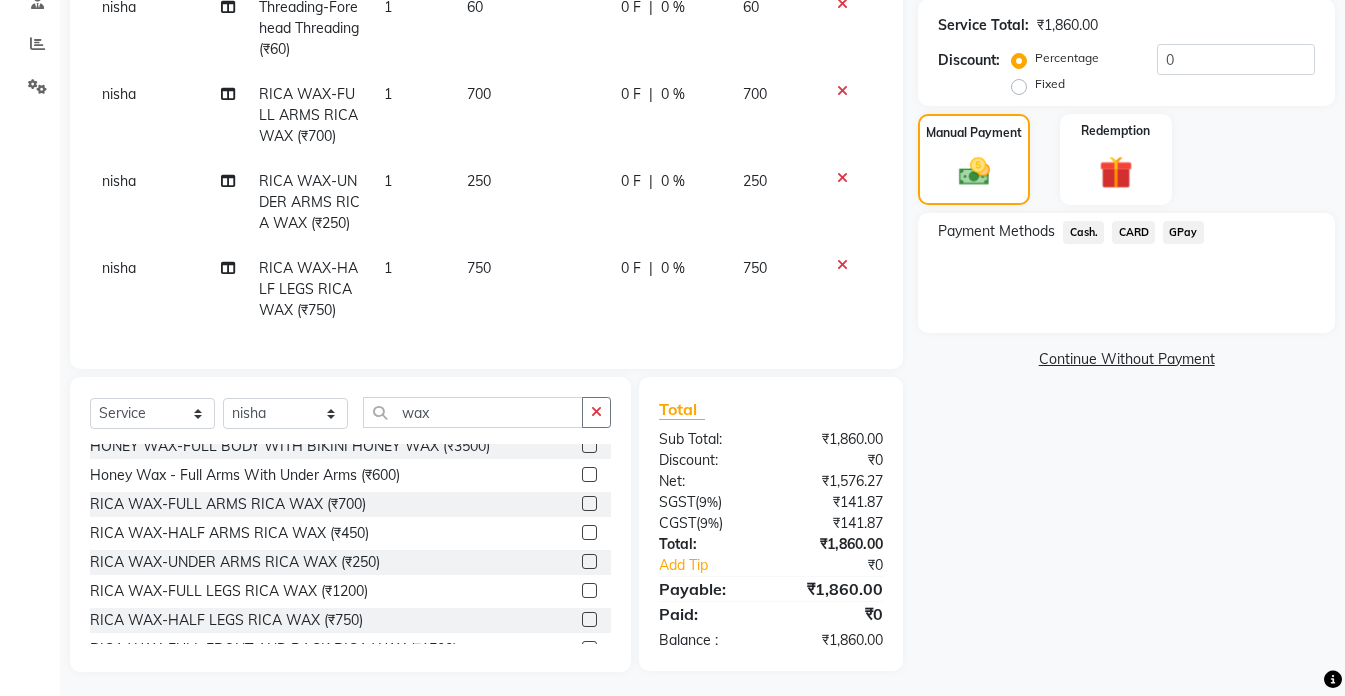 scroll, scrollTop: 405, scrollLeft: 0, axis: vertical 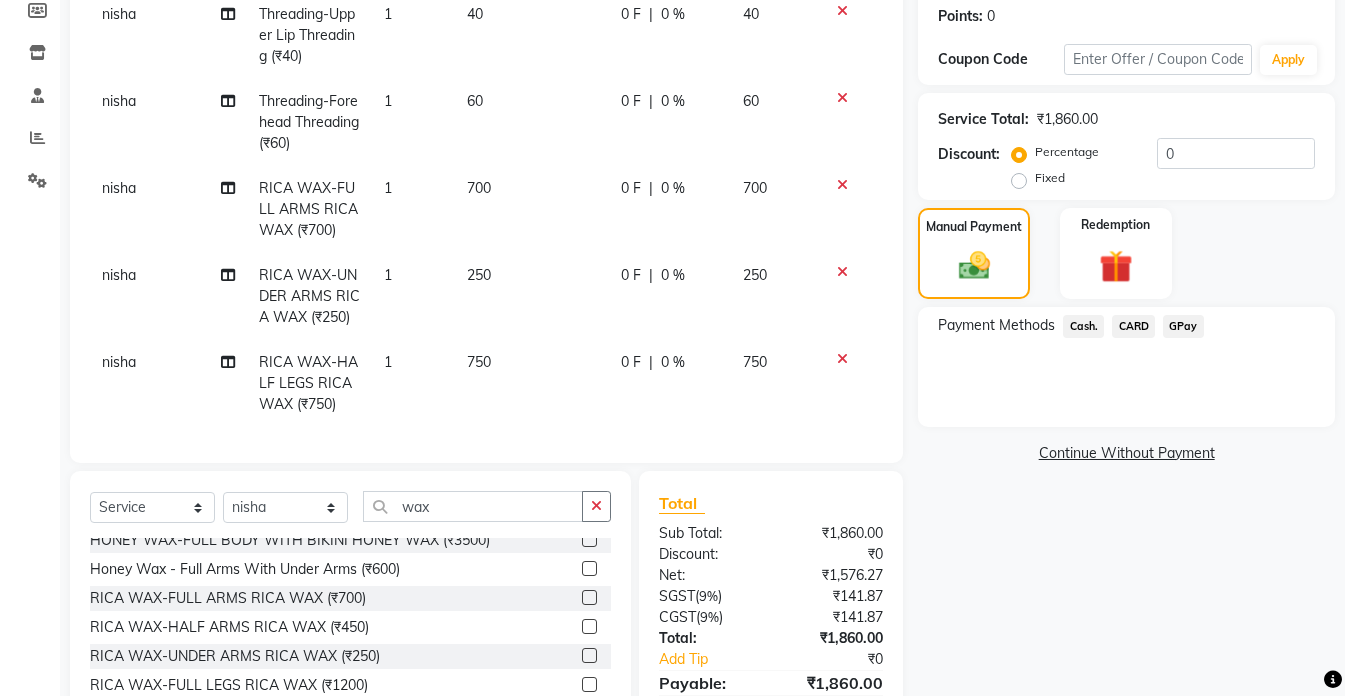 click on "GPay" 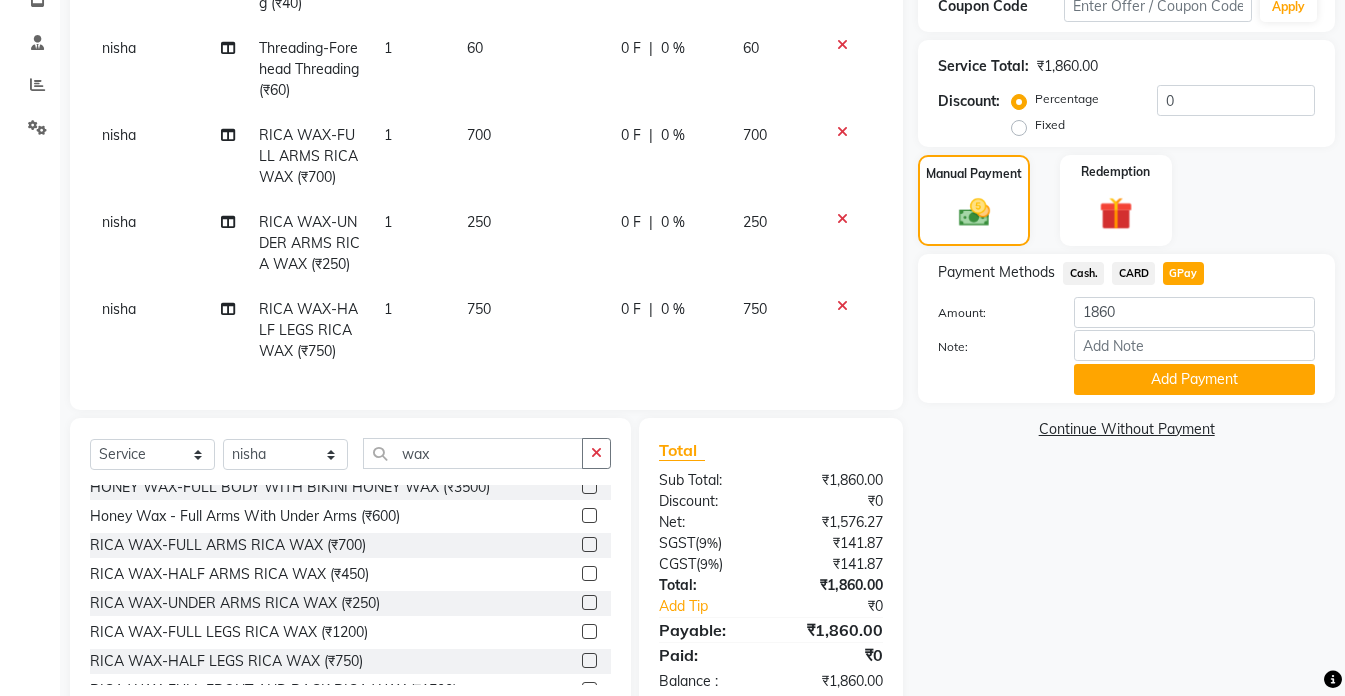 scroll, scrollTop: 405, scrollLeft: 0, axis: vertical 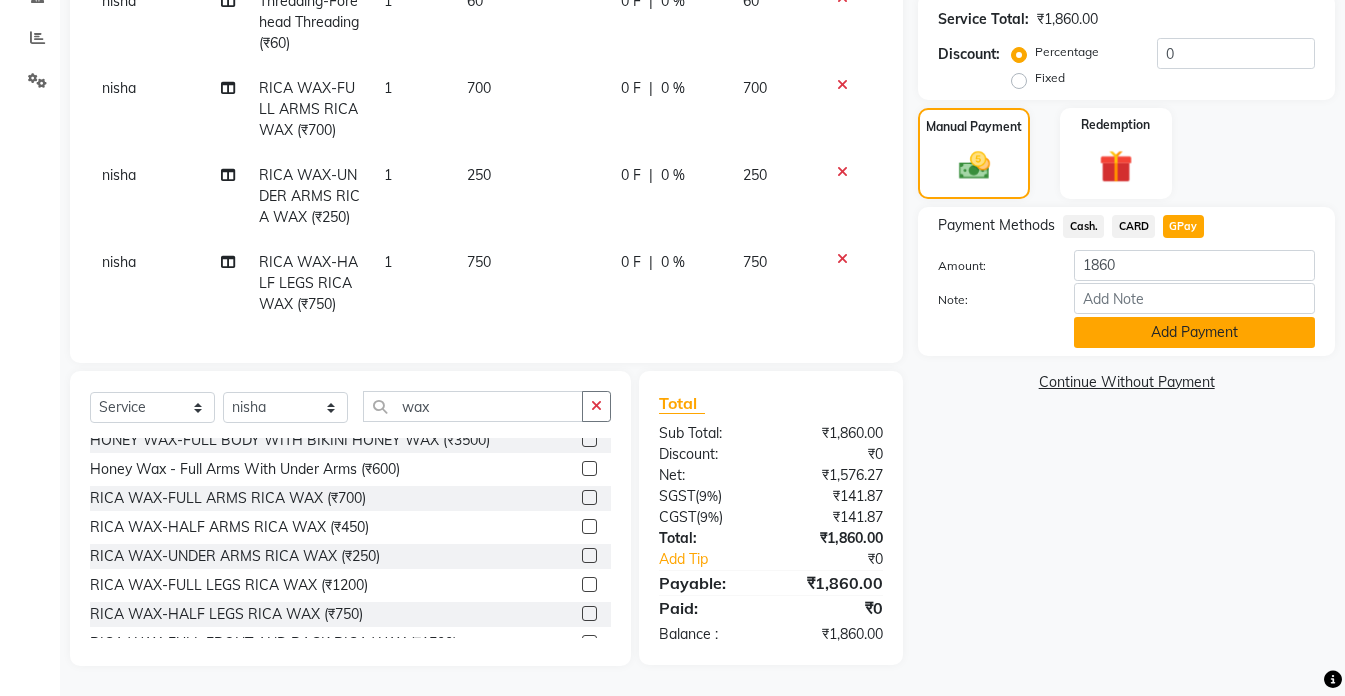 click on "Add Payment" 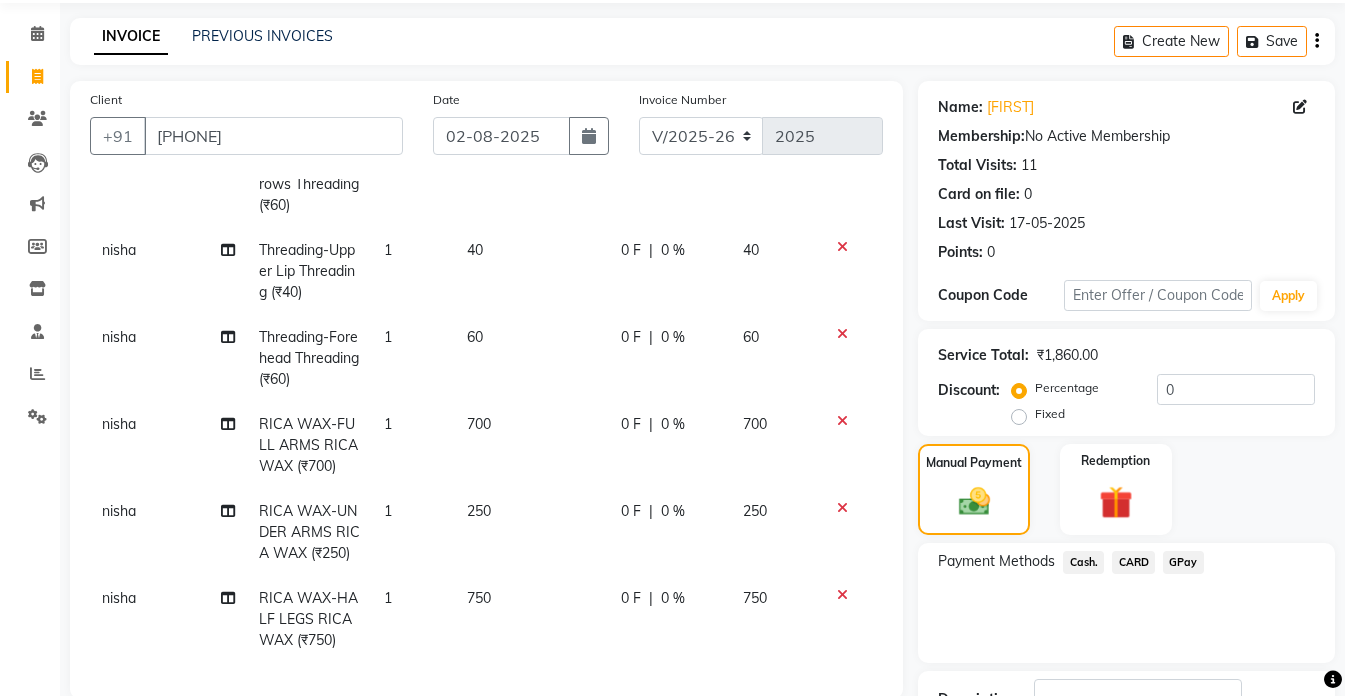 scroll, scrollTop: 46, scrollLeft: 0, axis: vertical 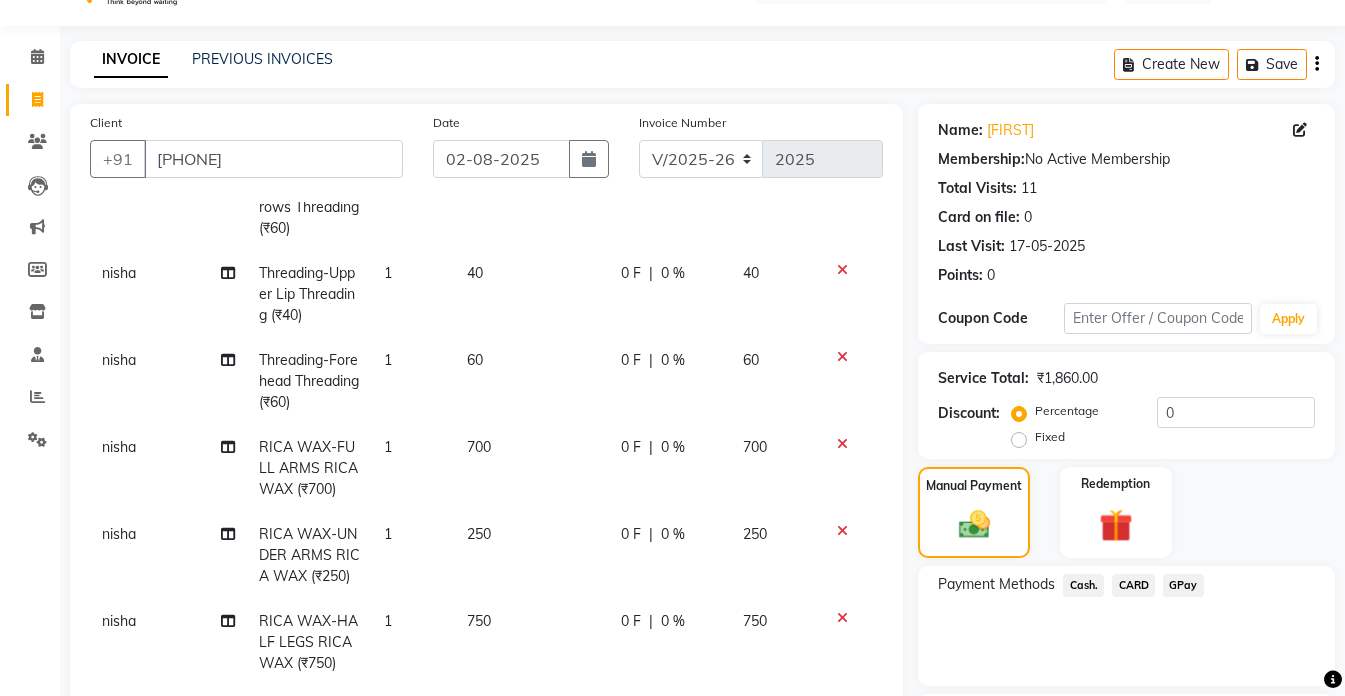 click 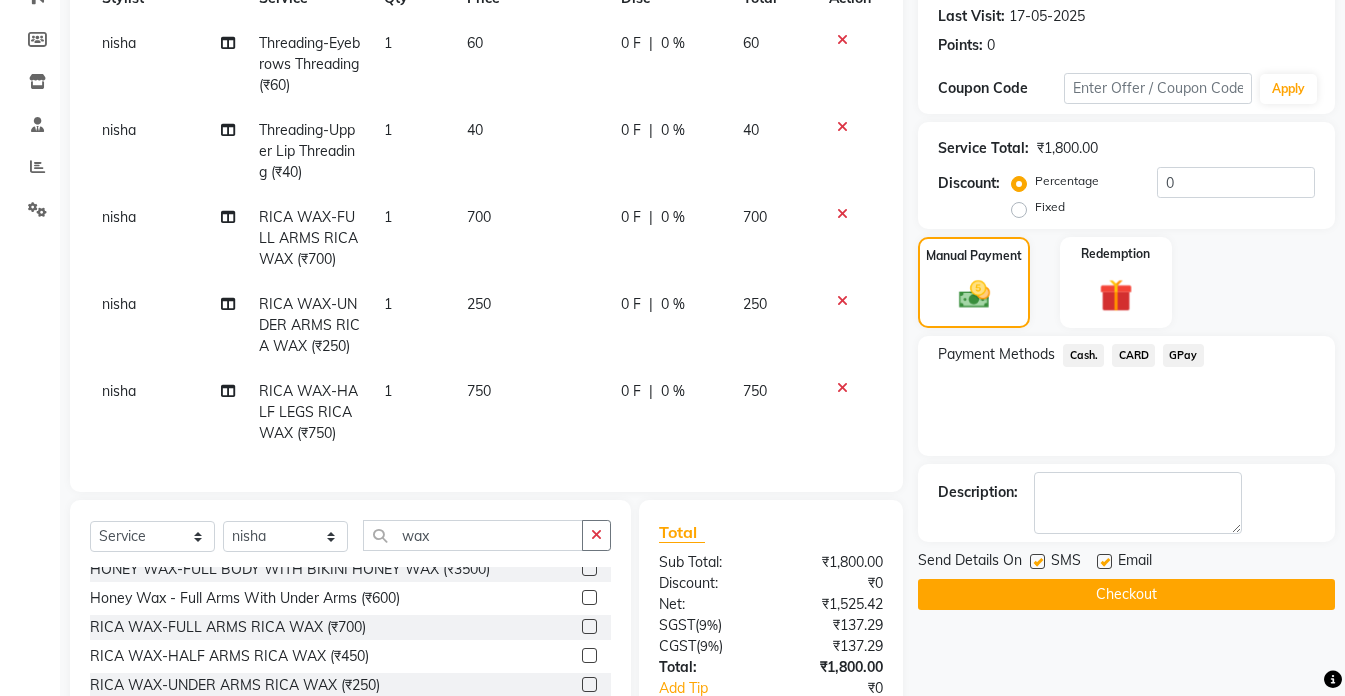 scroll, scrollTop: 346, scrollLeft: 0, axis: vertical 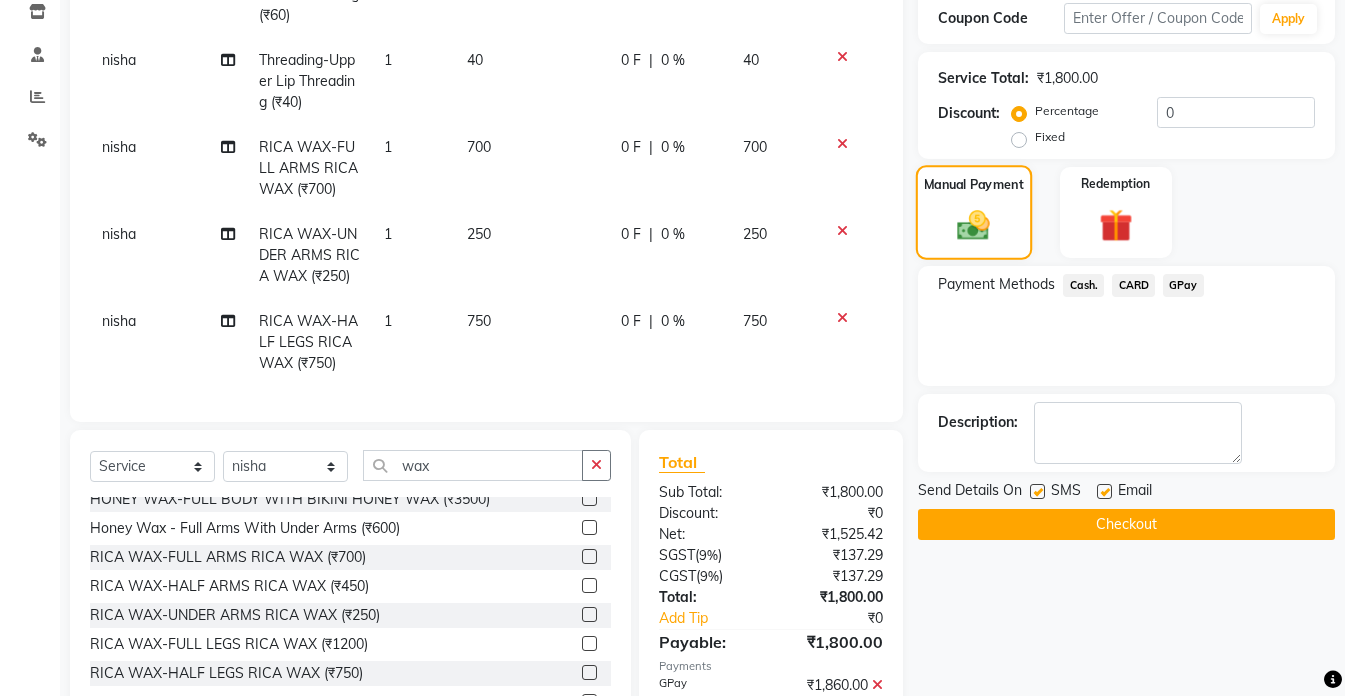 click 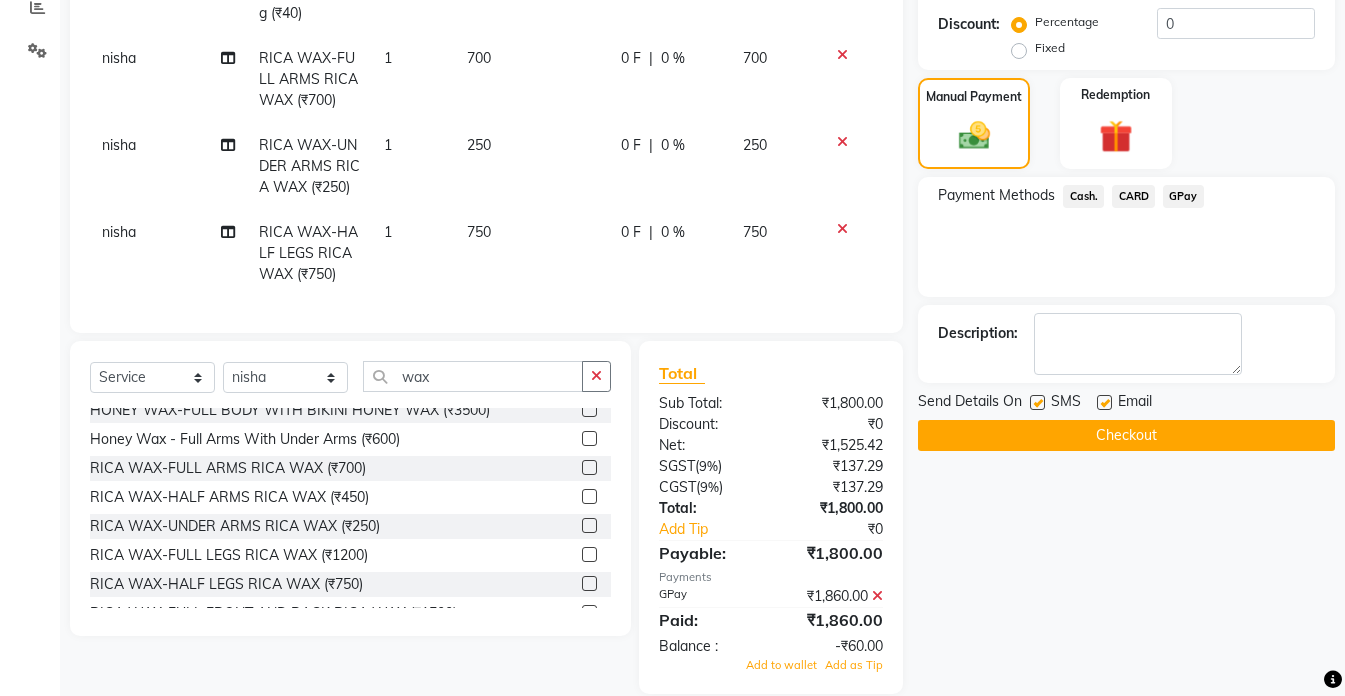scroll, scrollTop: 446, scrollLeft: 0, axis: vertical 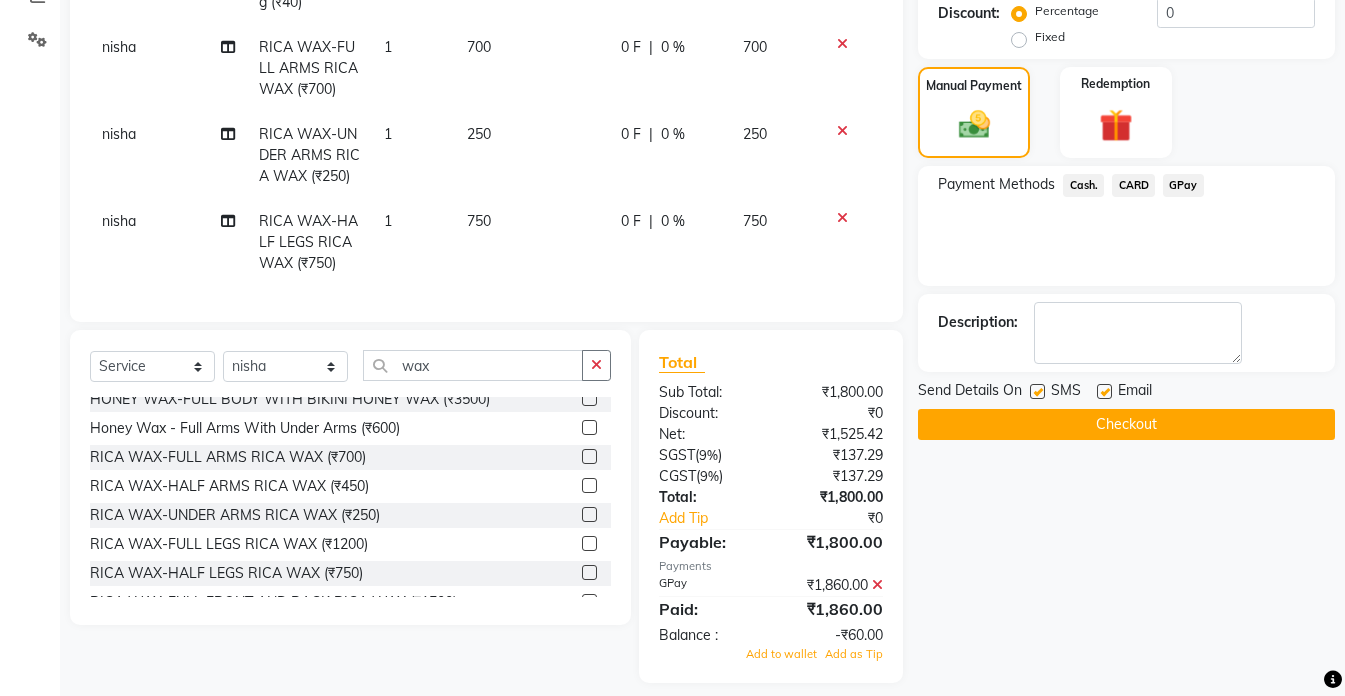 click 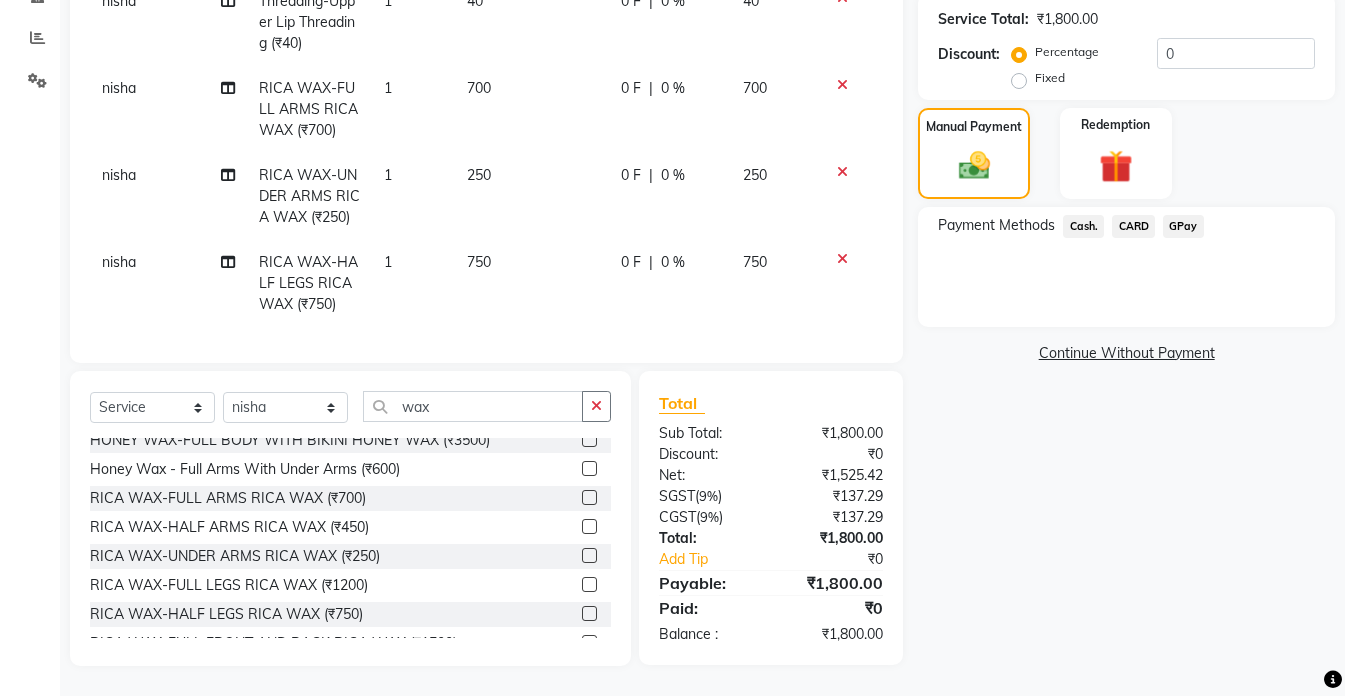 scroll, scrollTop: 405, scrollLeft: 0, axis: vertical 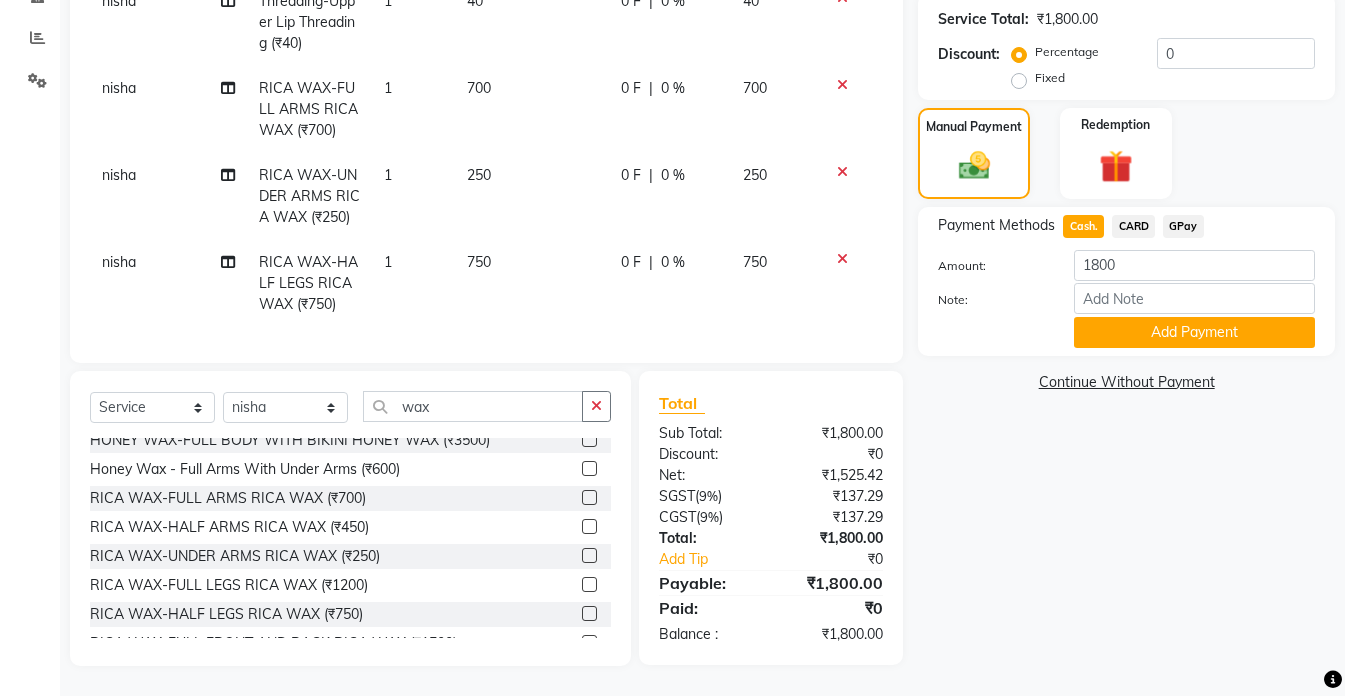 click on "GPay" 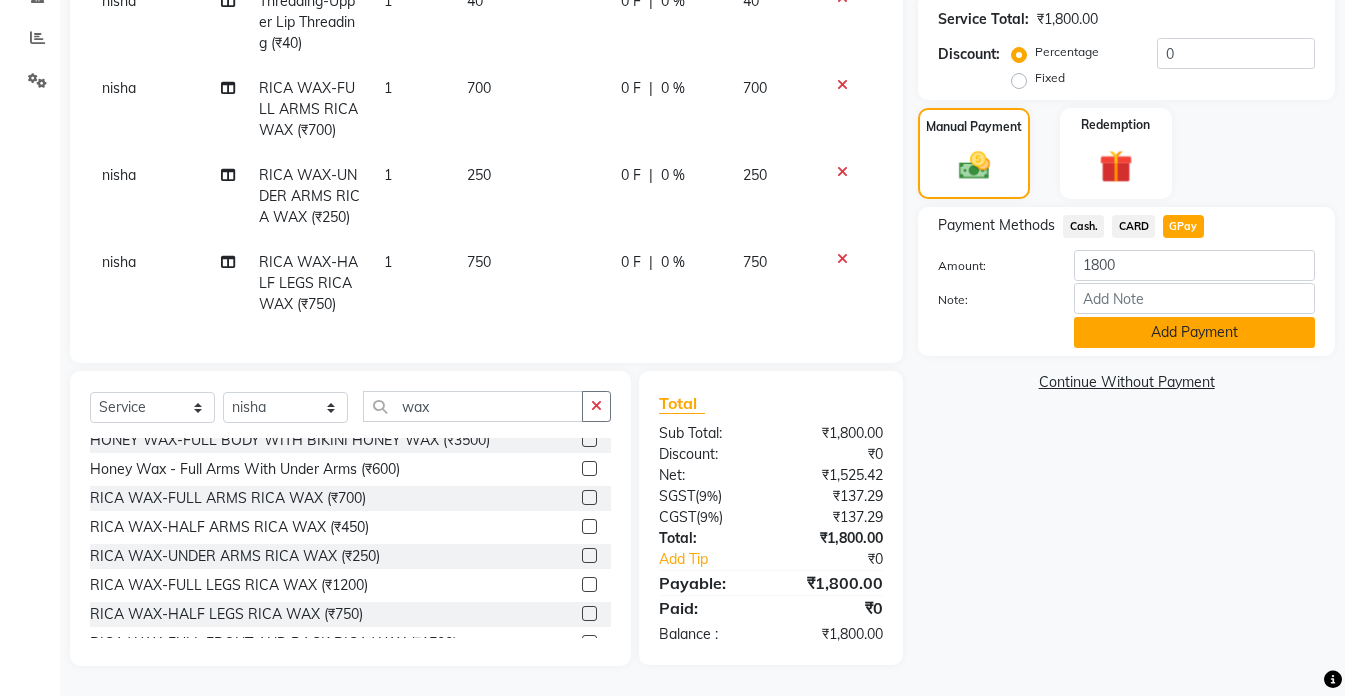 click on "Add Payment" 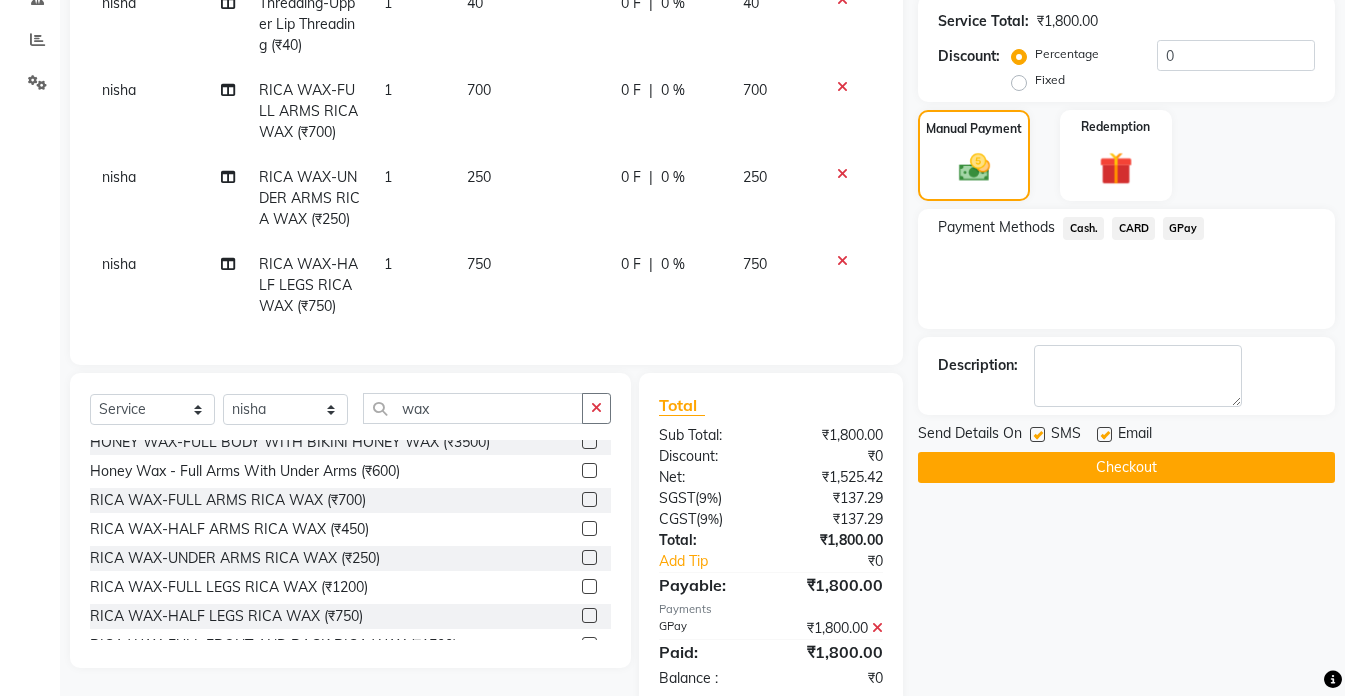 scroll, scrollTop: 446, scrollLeft: 0, axis: vertical 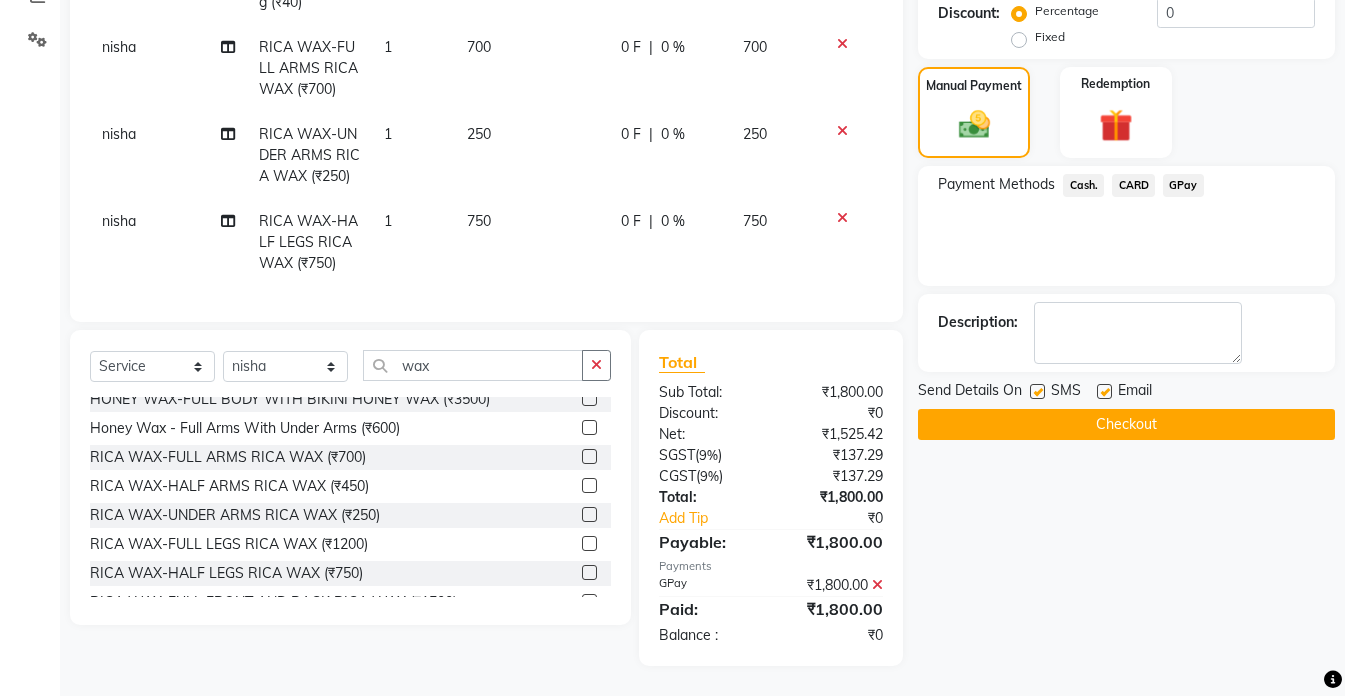 click on "Checkout" 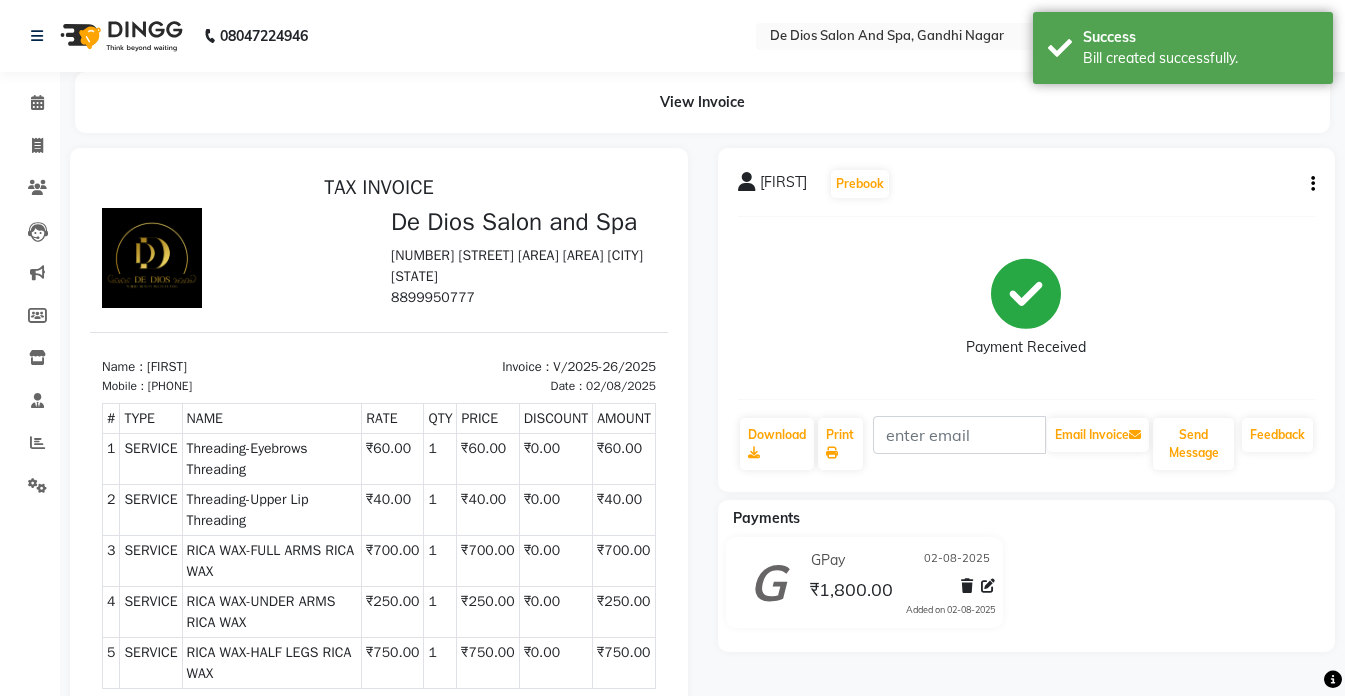 scroll, scrollTop: 0, scrollLeft: 0, axis: both 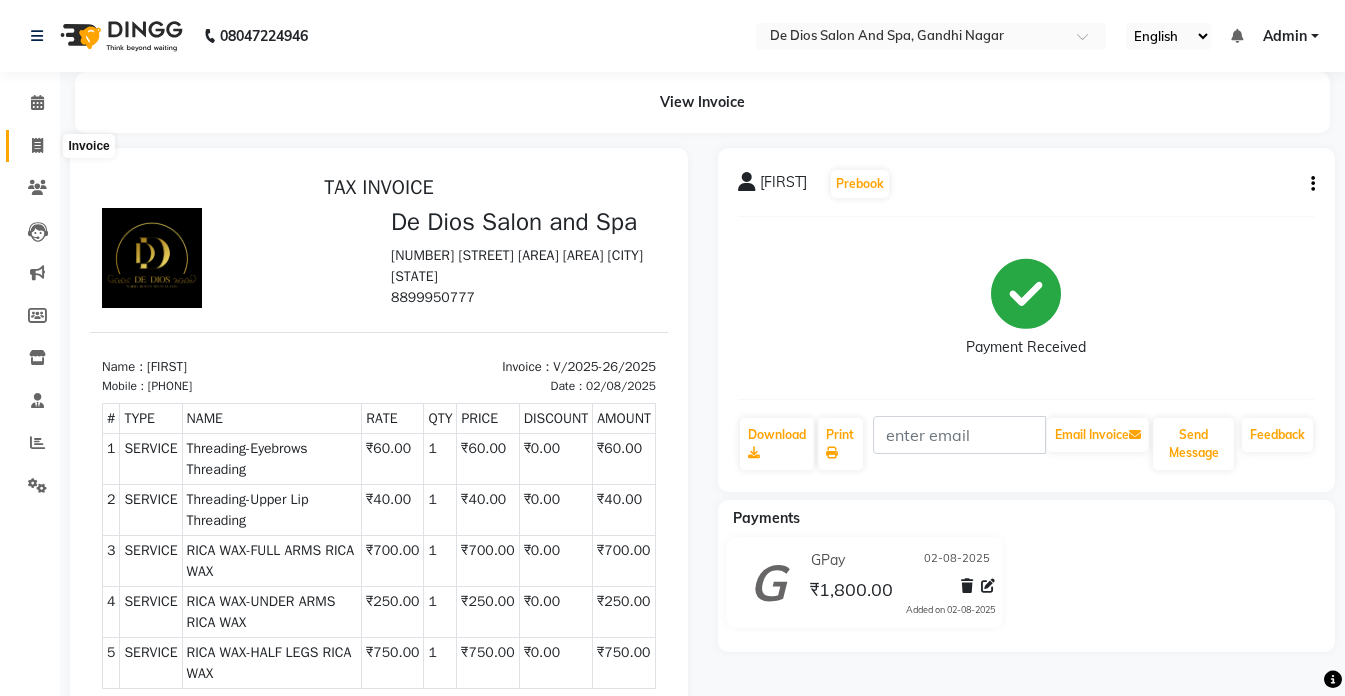 click 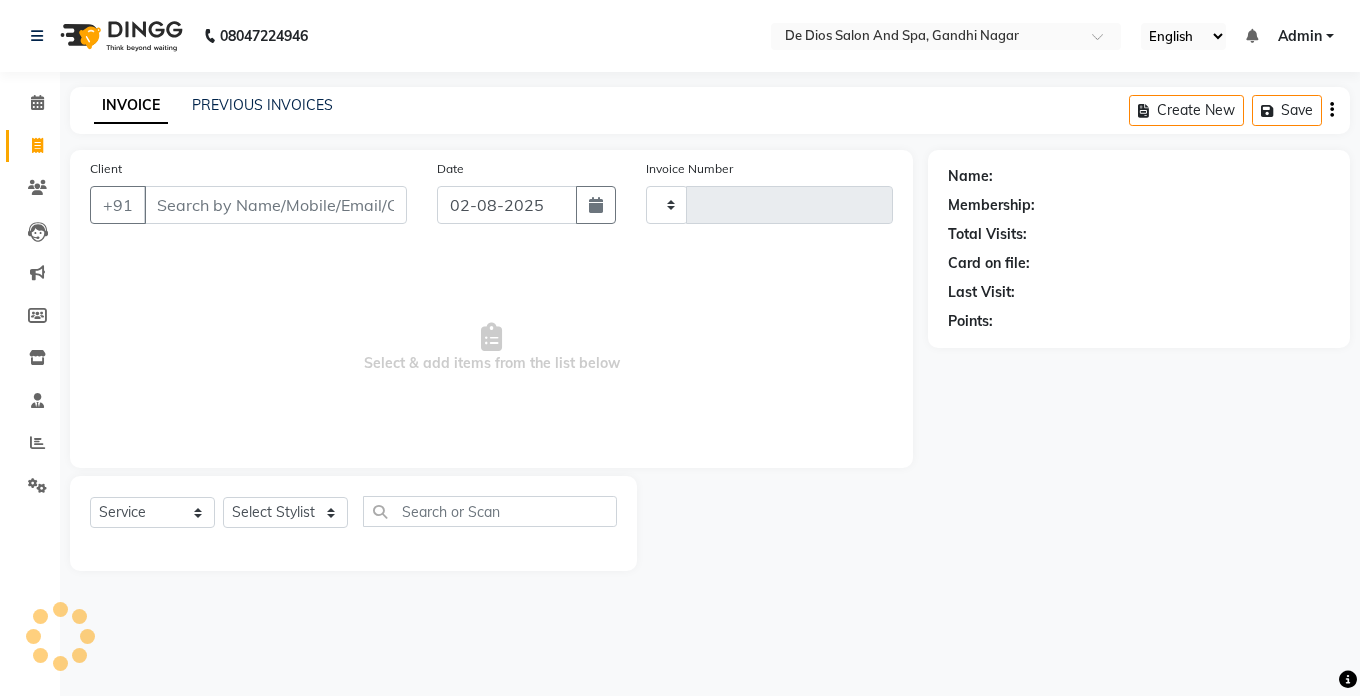 type on "2026" 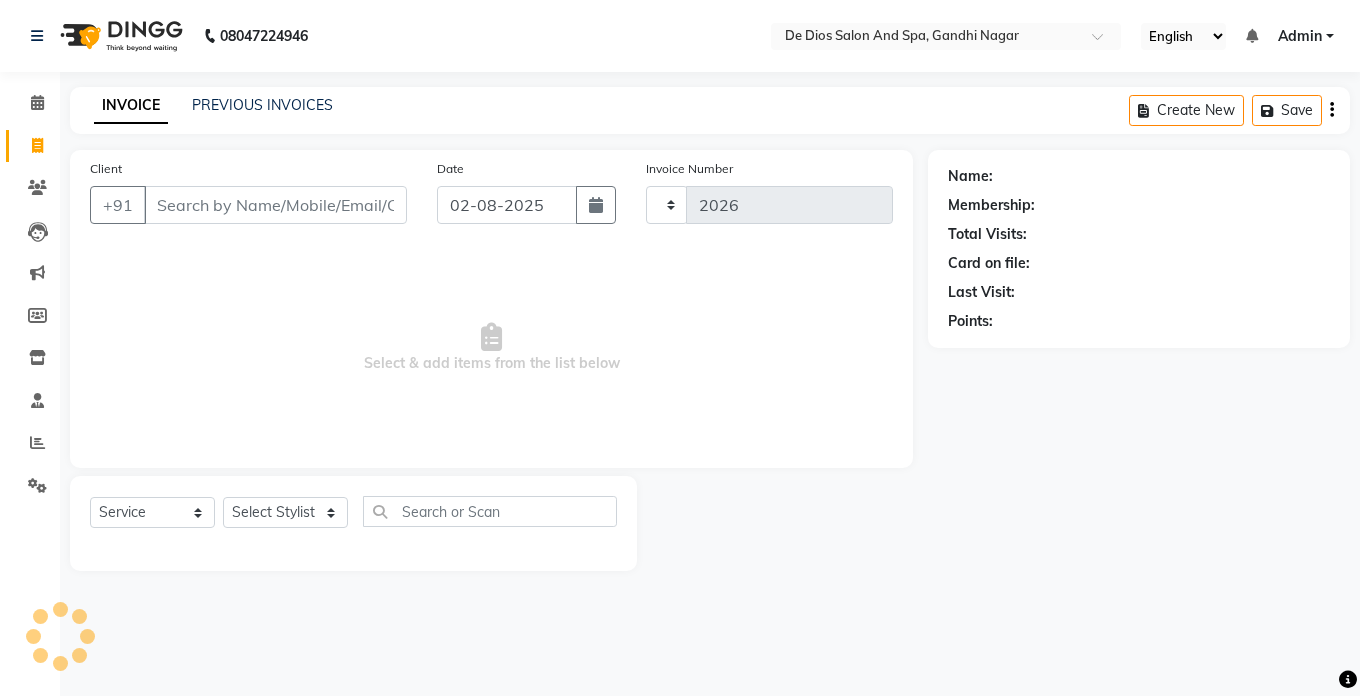 select on "6431" 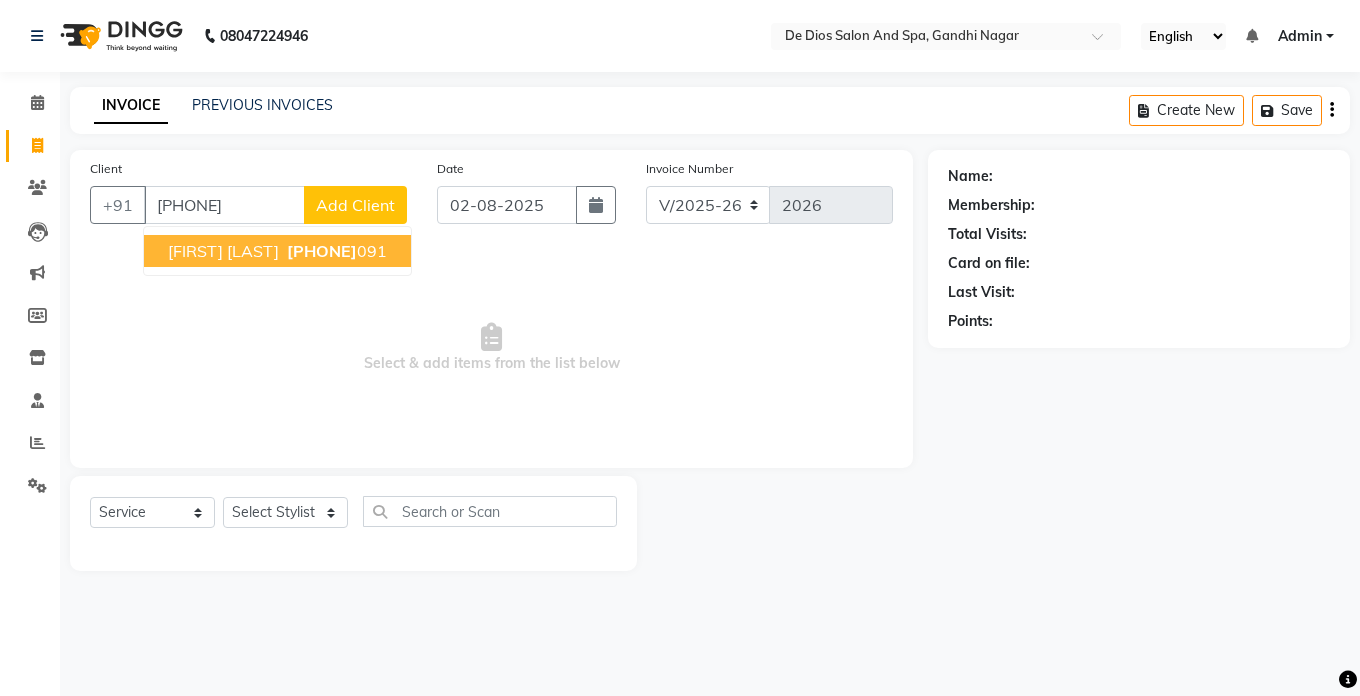 click on "[FIRST] [LAST]" at bounding box center (223, 251) 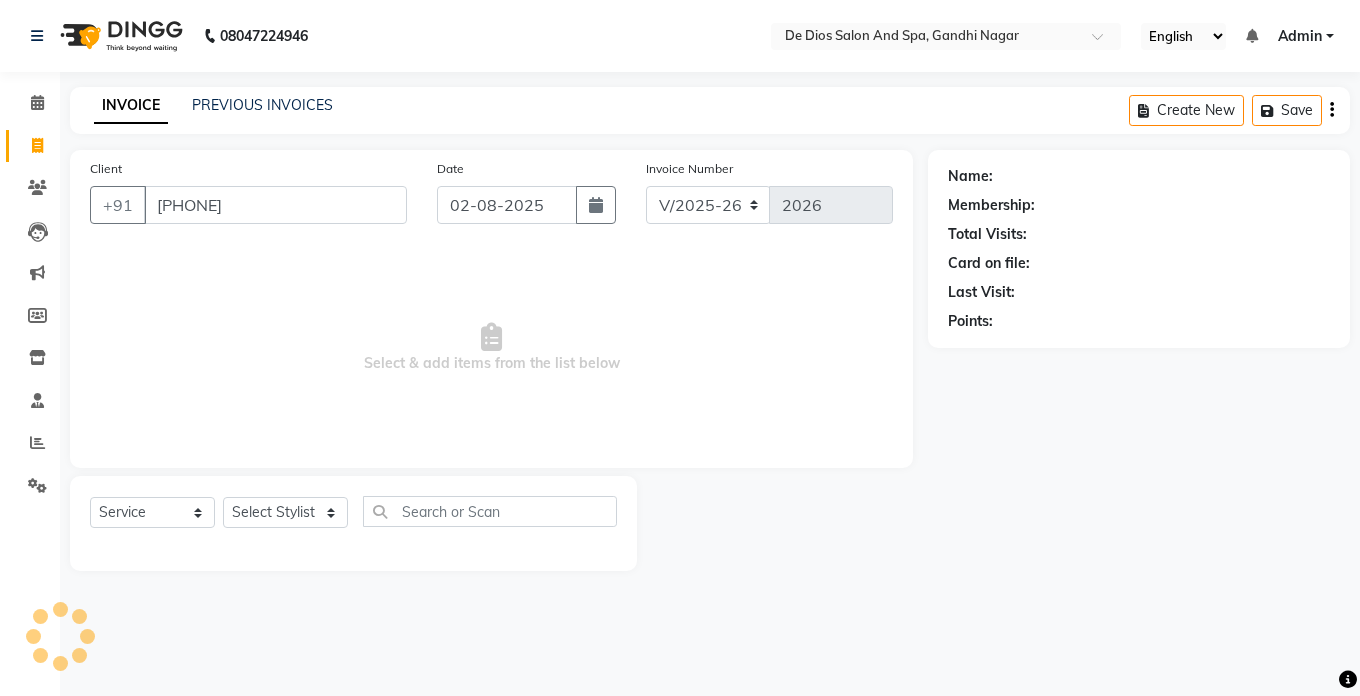 type on "[PHONE]" 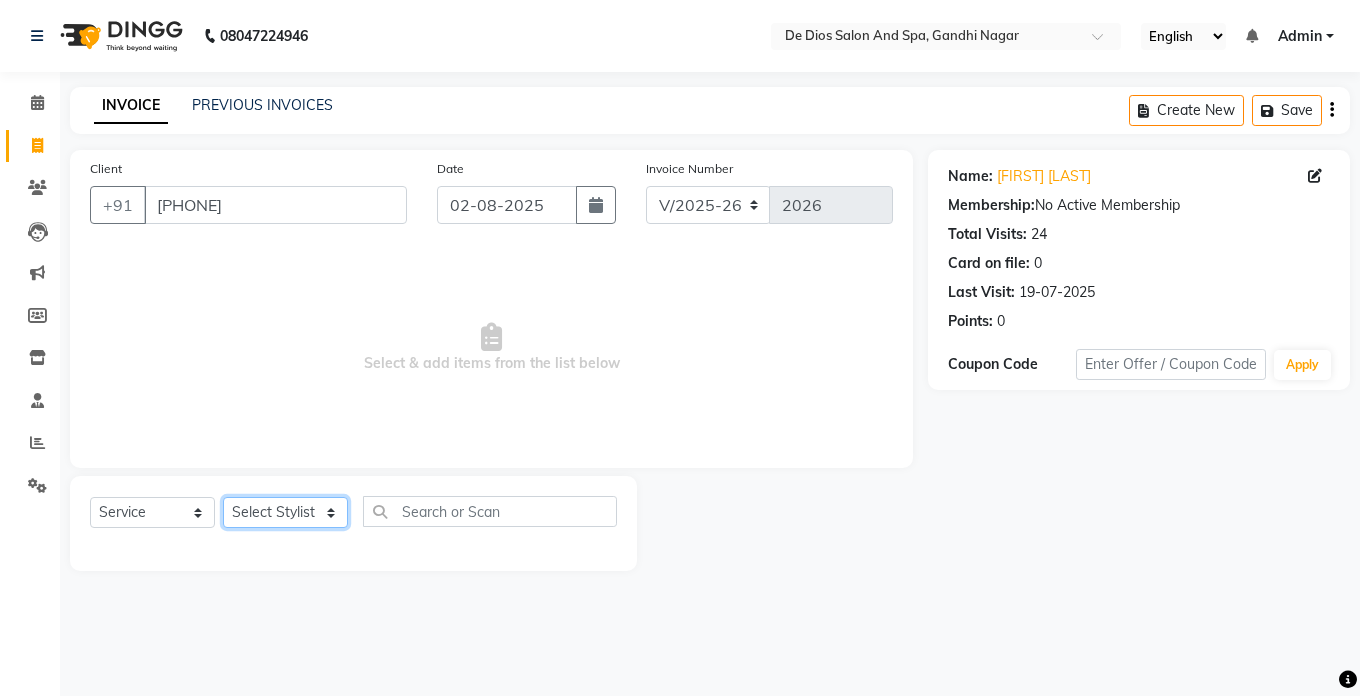 click on "Select Stylist [FIRST] [FIRST] [FIRST] [FIRST] [FIRST] [FIRST] [FIRST] [FIRST] [FIRST] [FIRST] [FIRST] [FIRST]" 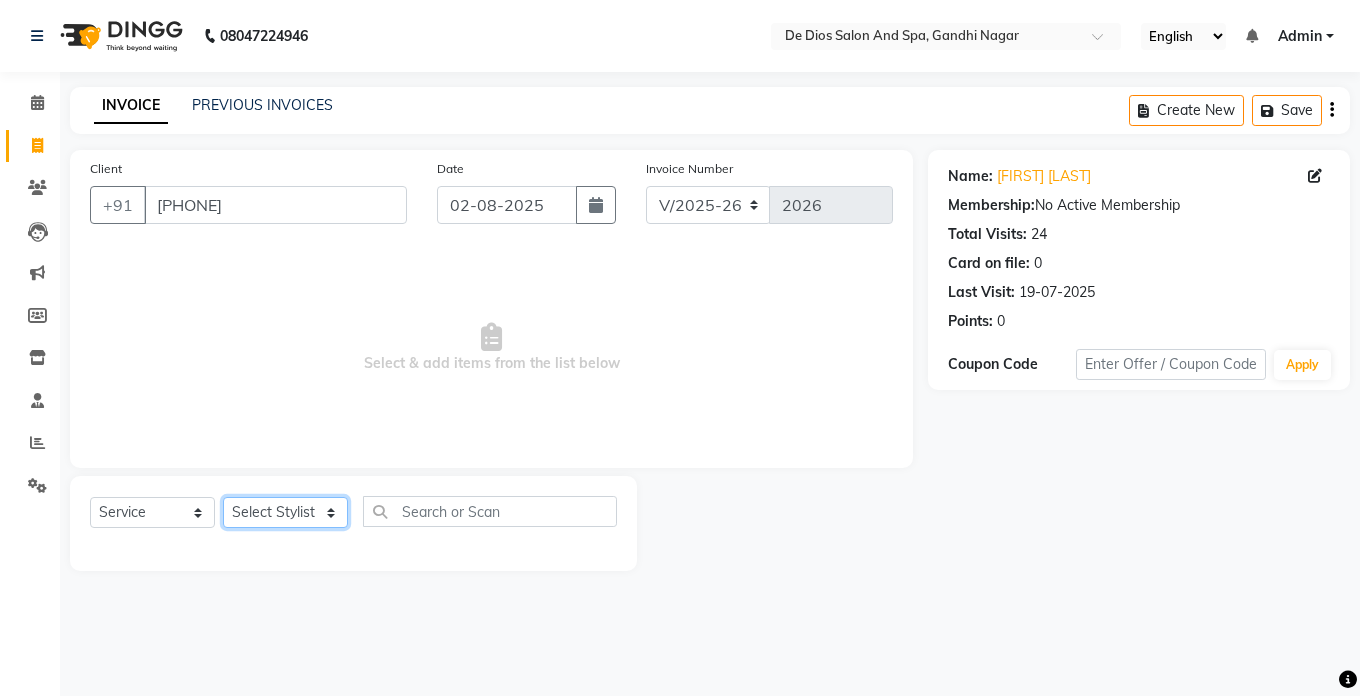 select on "55354" 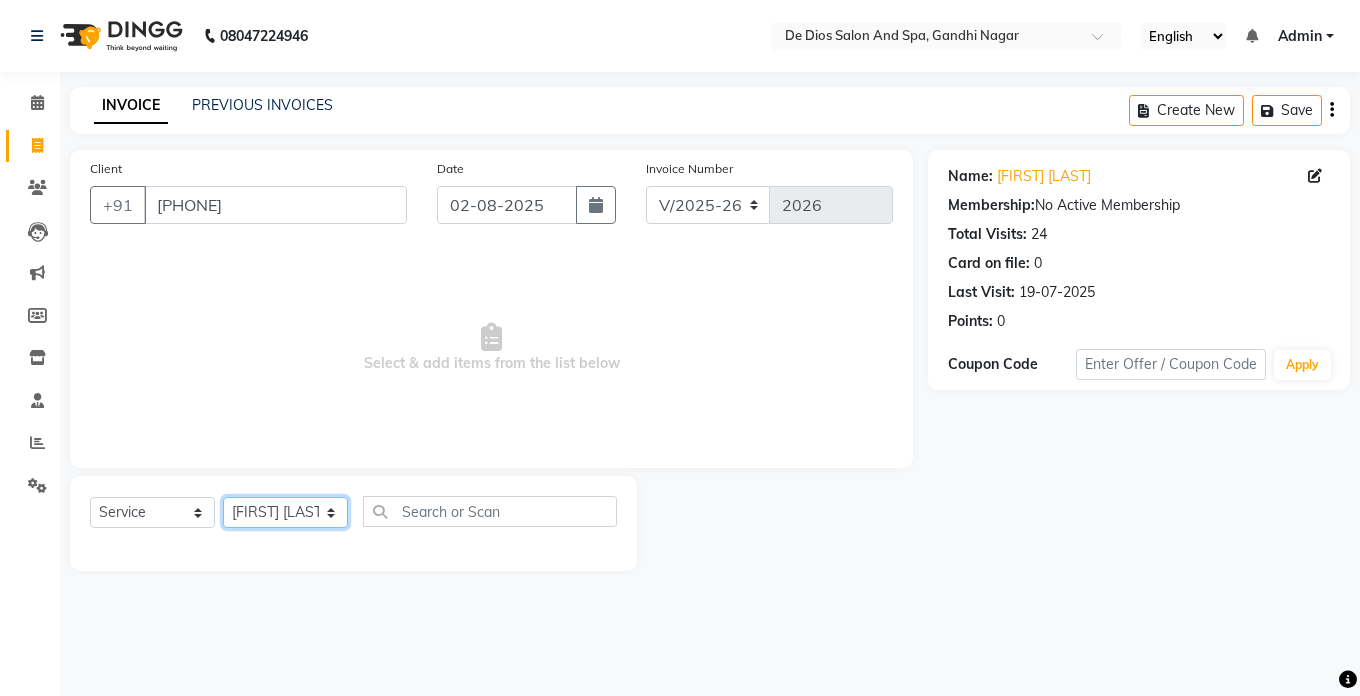 click on "Select Stylist [FIRST] [FIRST] [FIRST] [FIRST] [FIRST] [FIRST] [FIRST] [FIRST] [FIRST] [FIRST] [FIRST] [FIRST]" 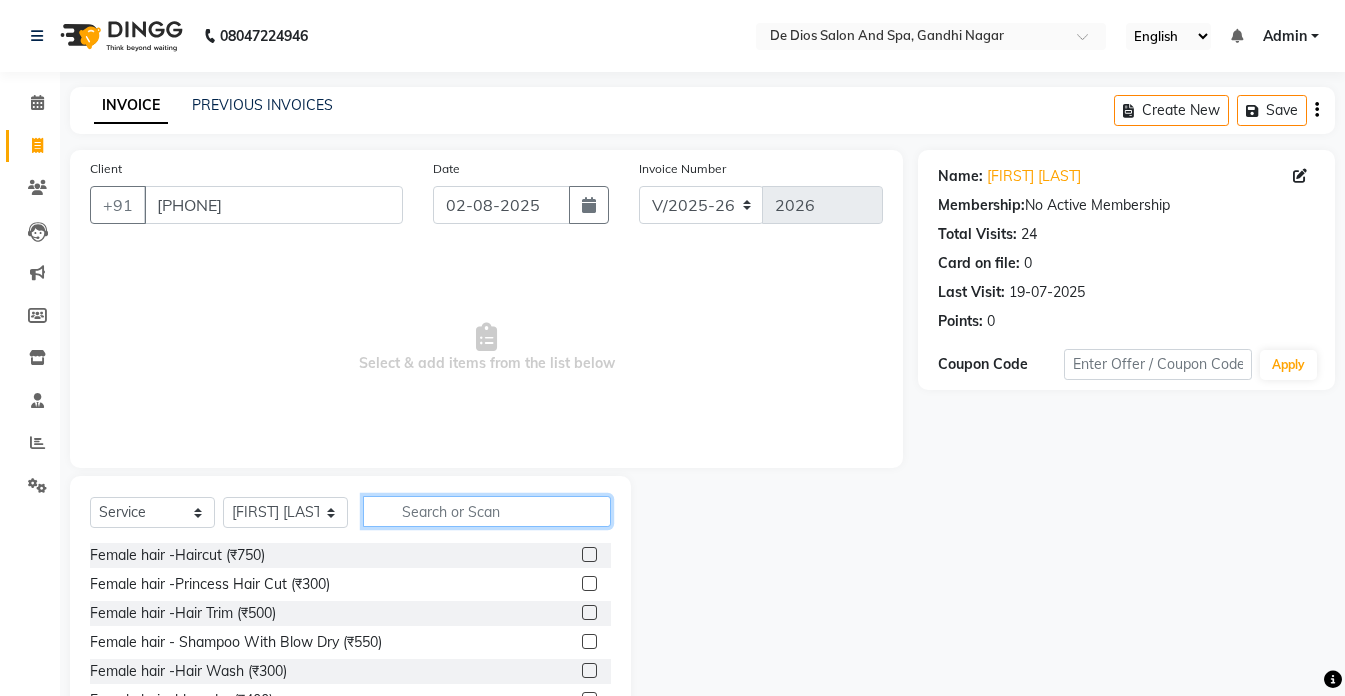 click 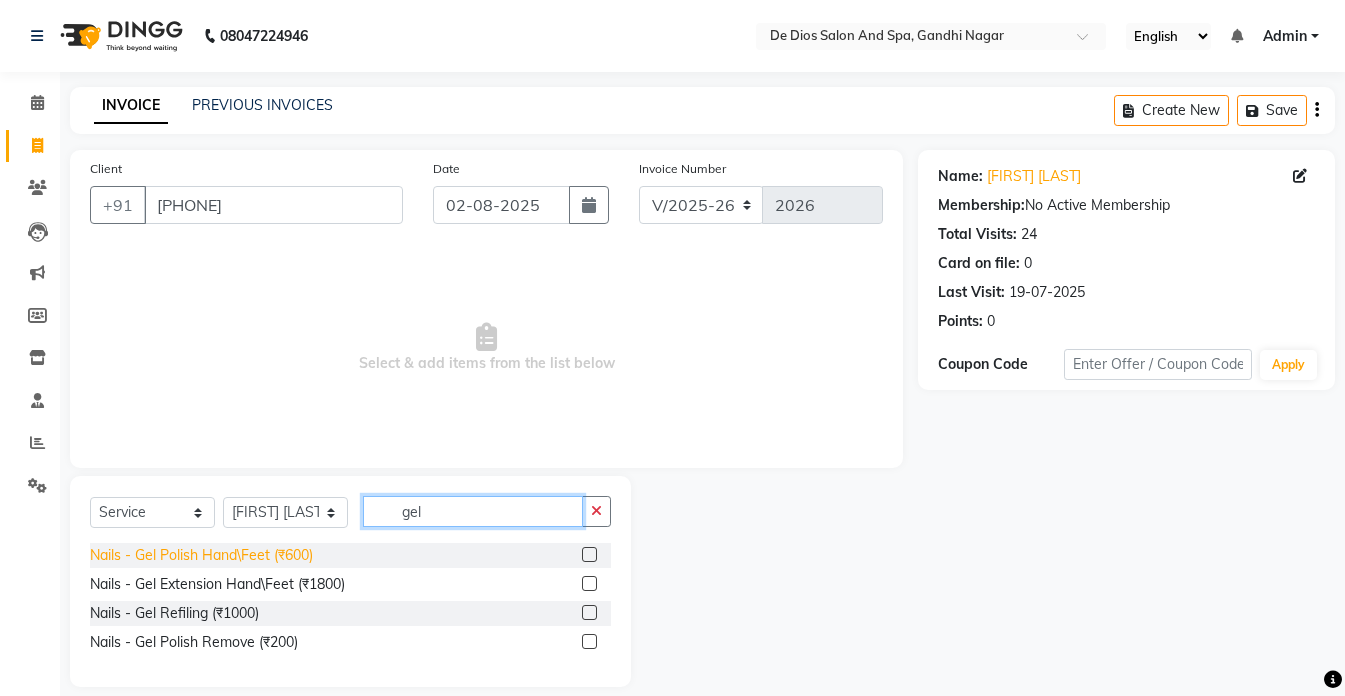type on "gel" 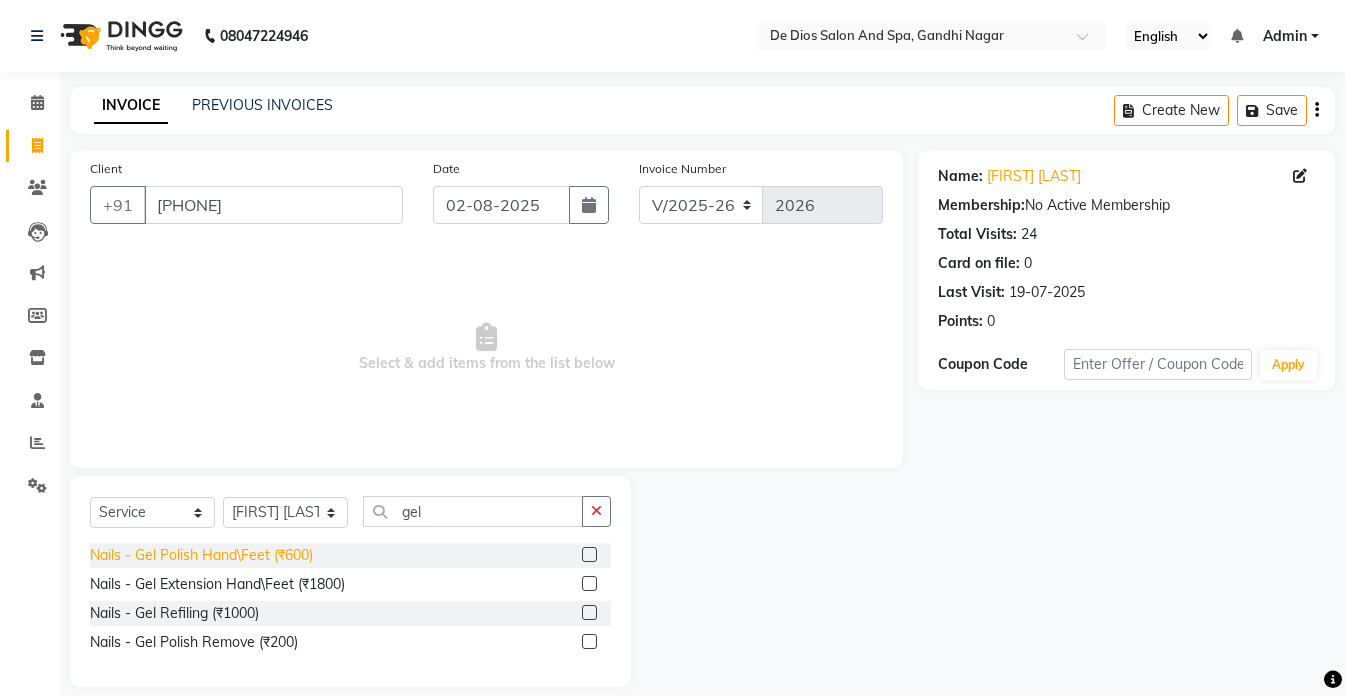click on "Nails - Gel Polish Hand\Feet (₹600)" 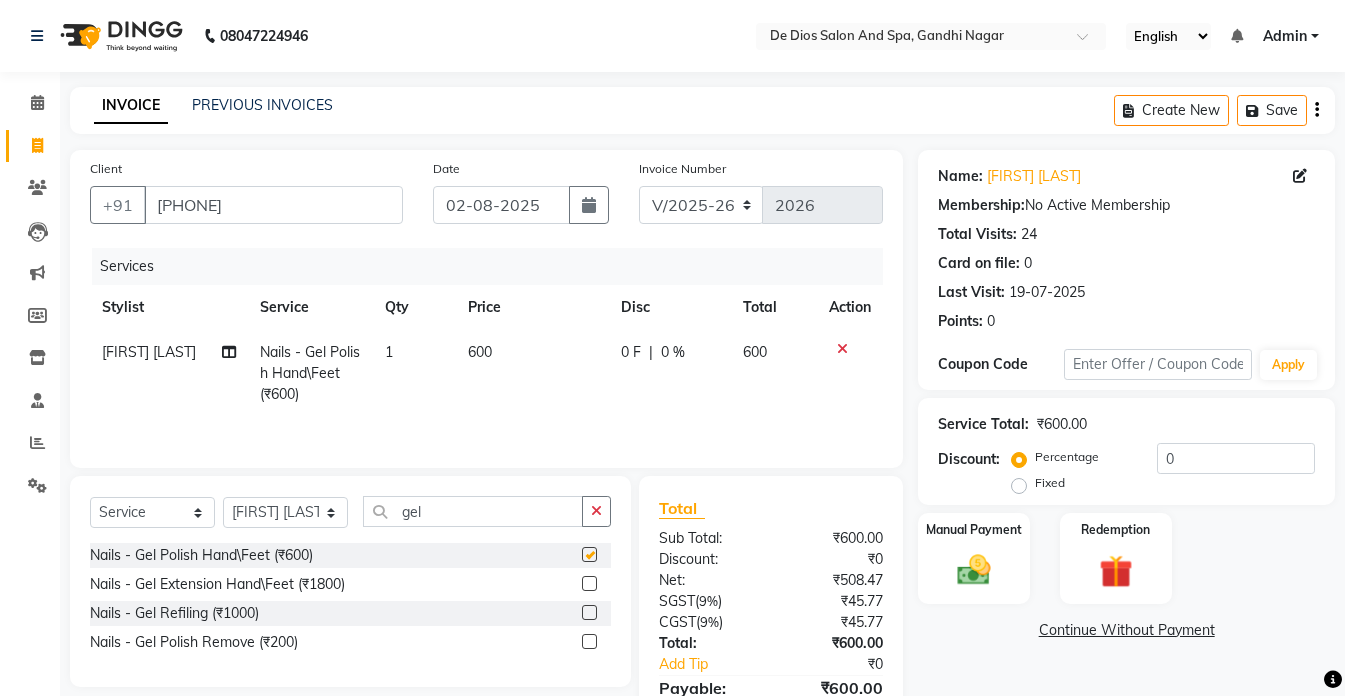checkbox on "false" 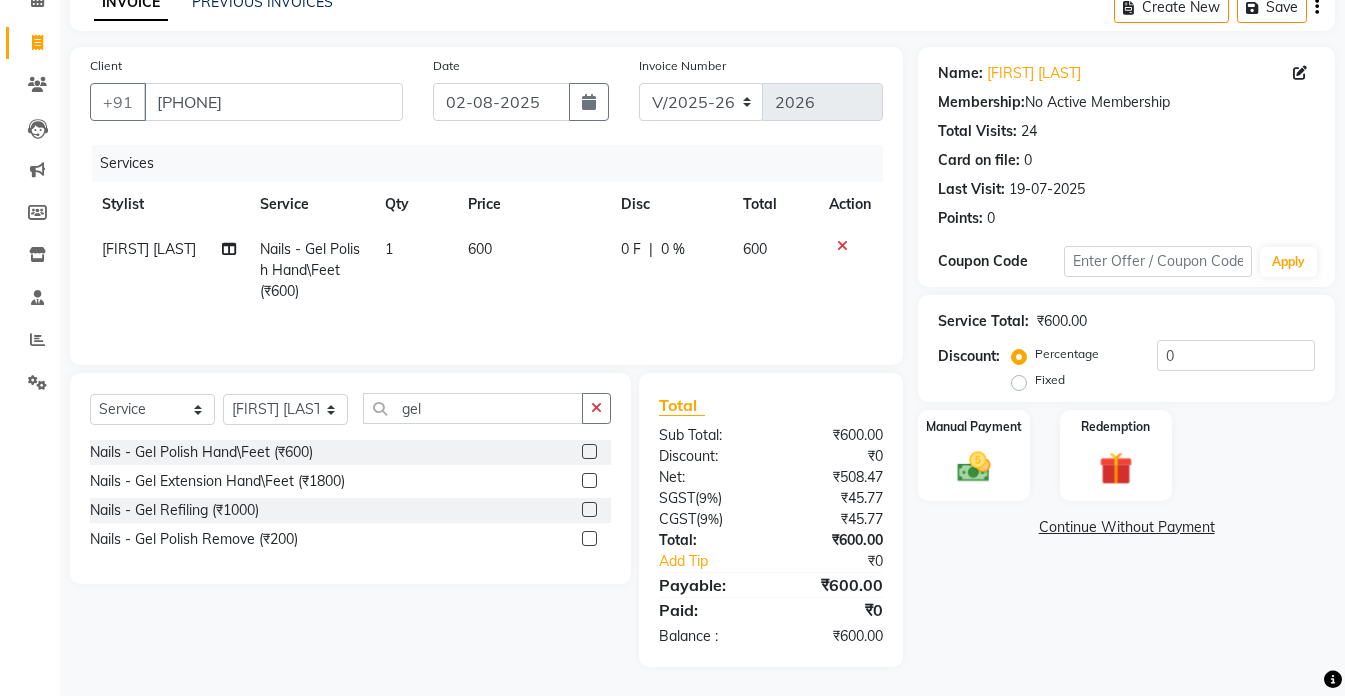scroll, scrollTop: 104, scrollLeft: 0, axis: vertical 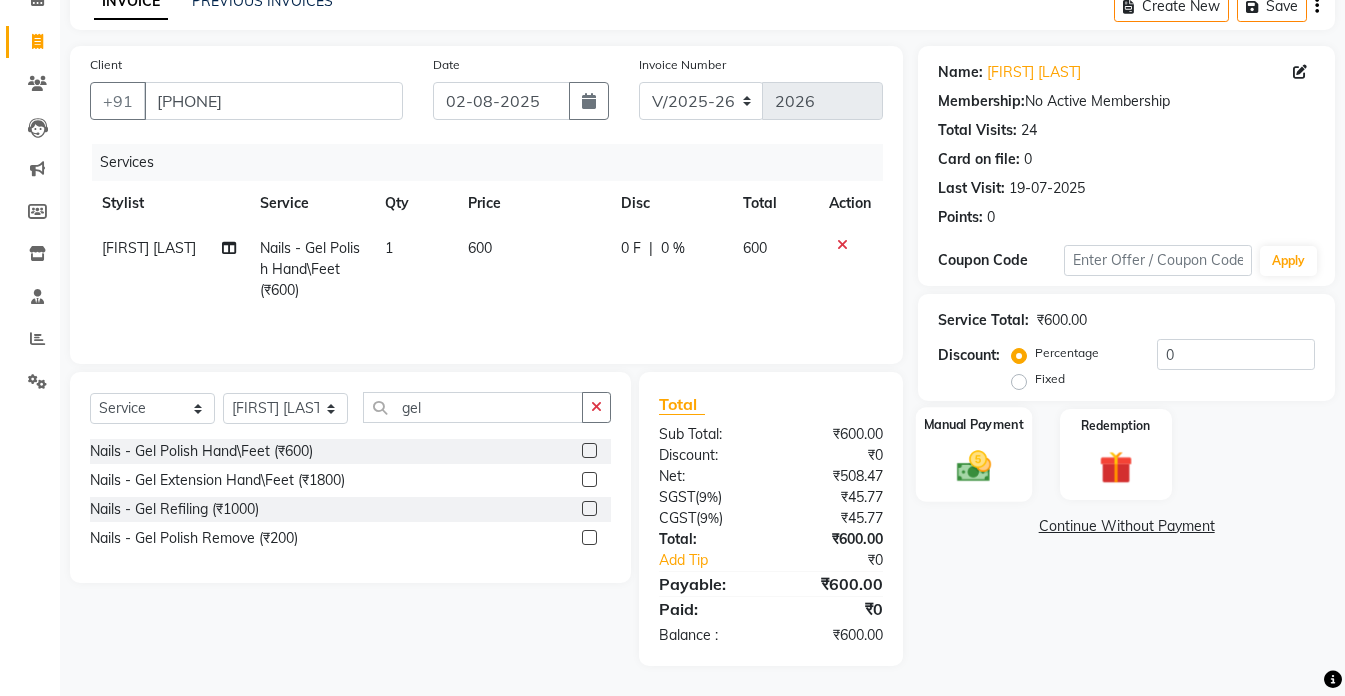 click 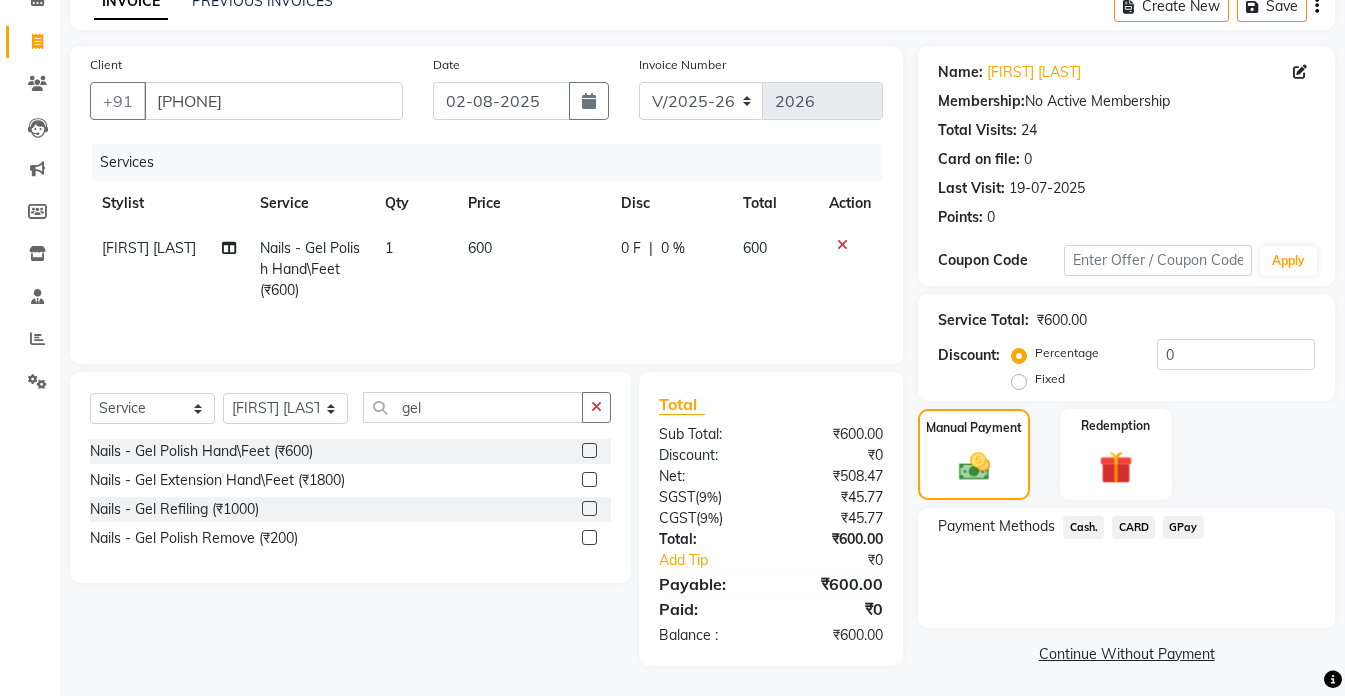 click on "Cash." 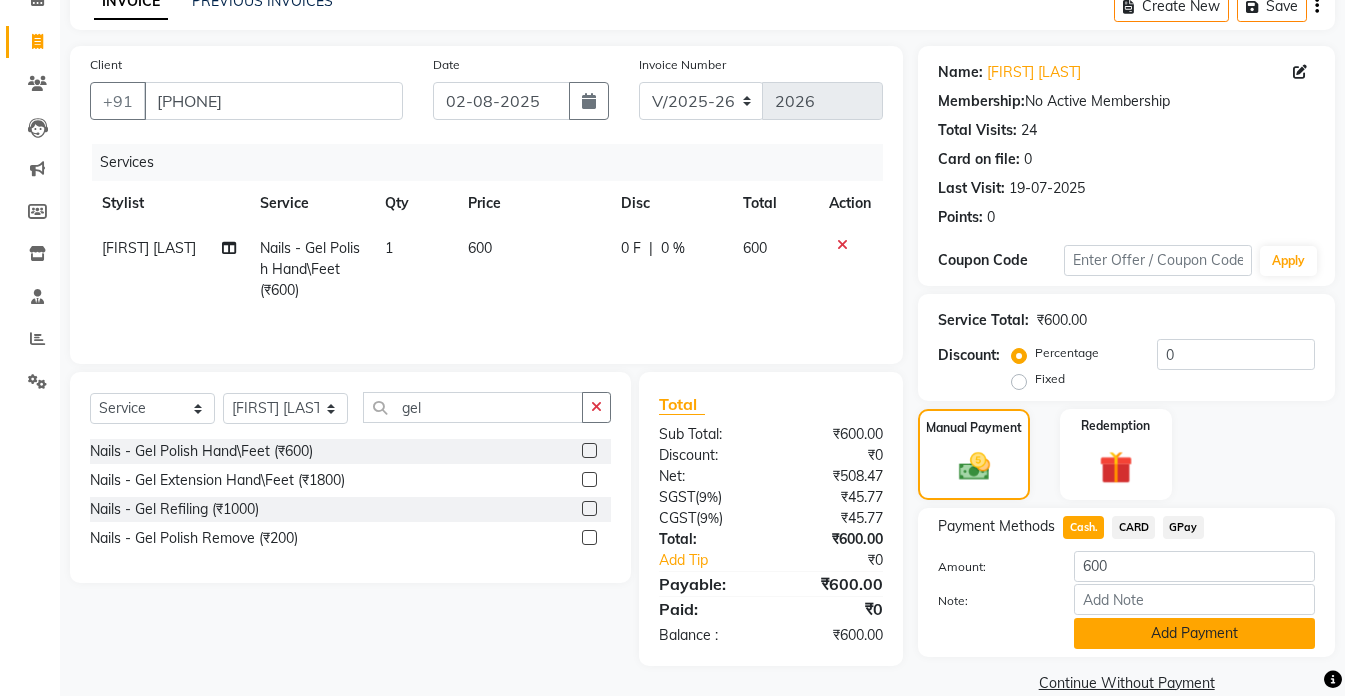 click on "Add Payment" 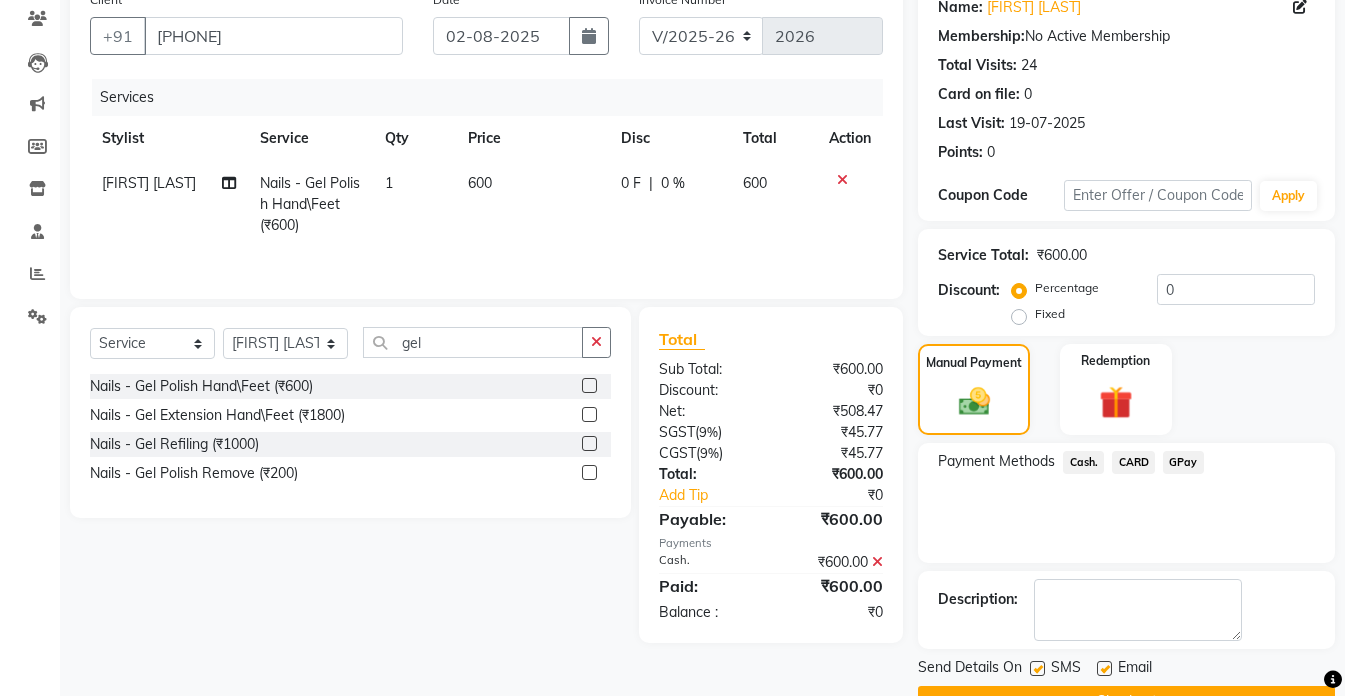 scroll, scrollTop: 204, scrollLeft: 0, axis: vertical 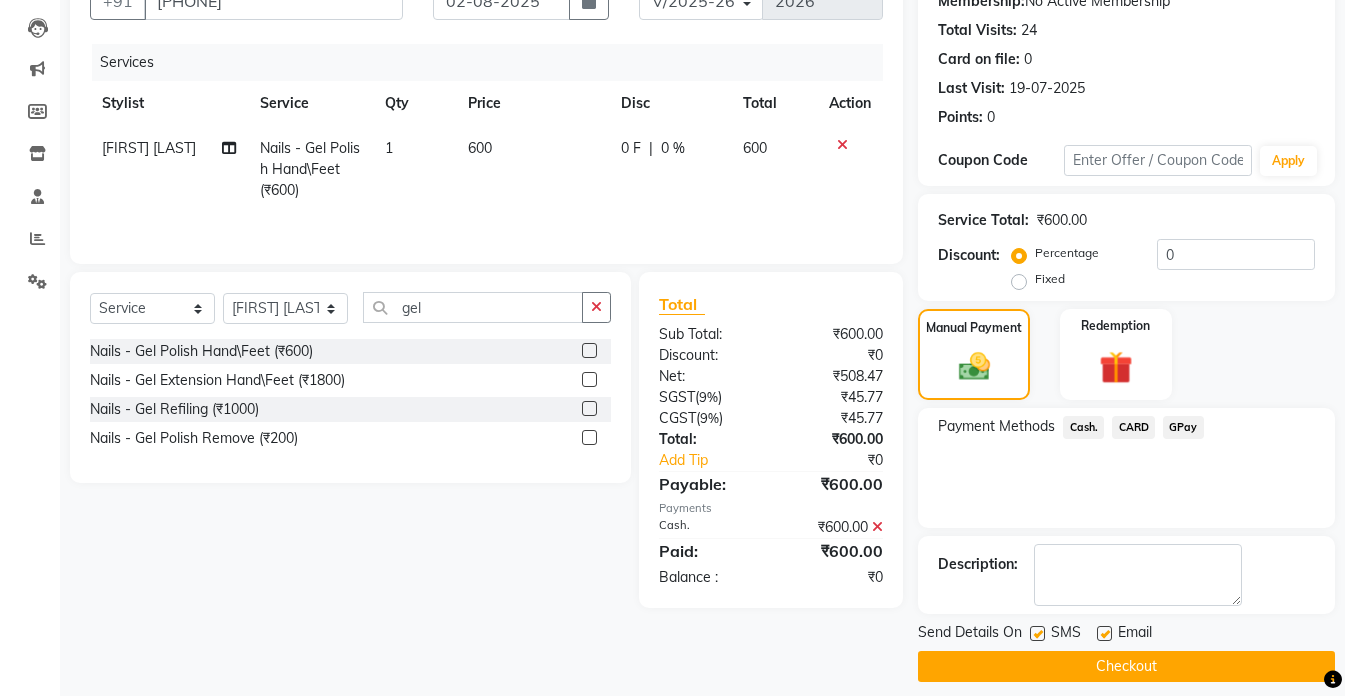click on "Checkout" 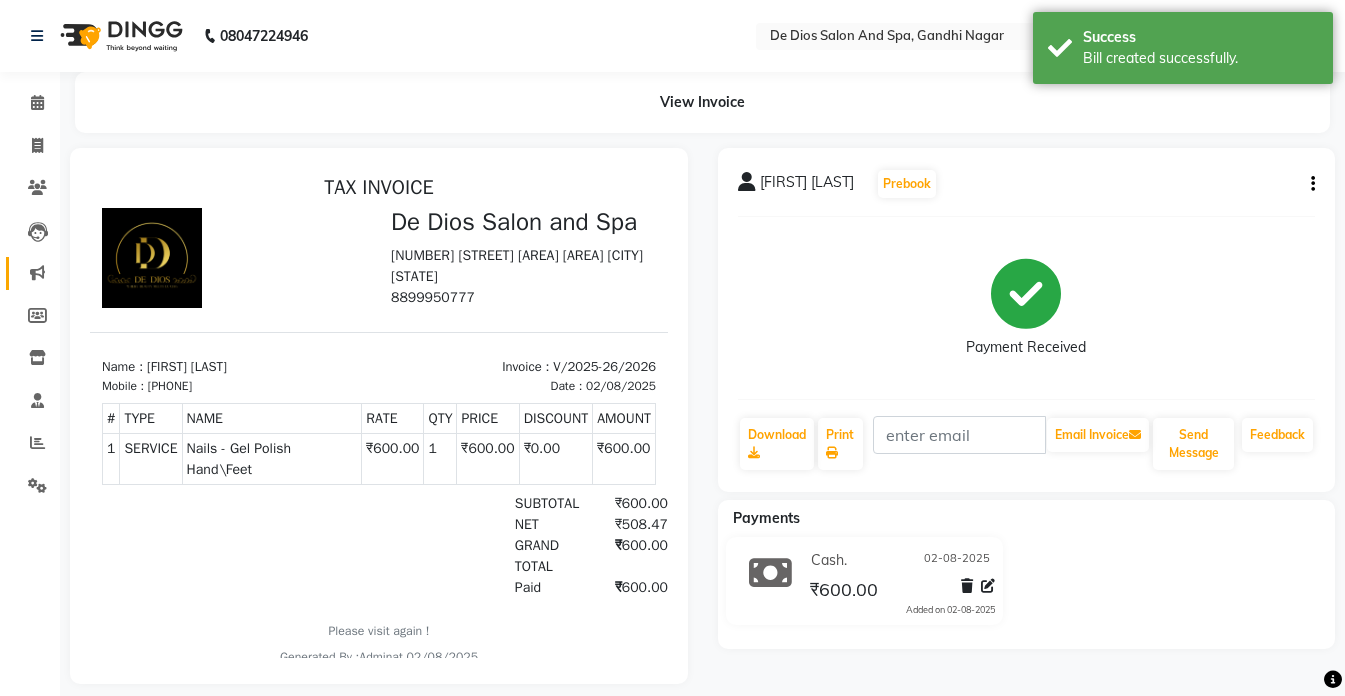 scroll, scrollTop: 0, scrollLeft: 0, axis: both 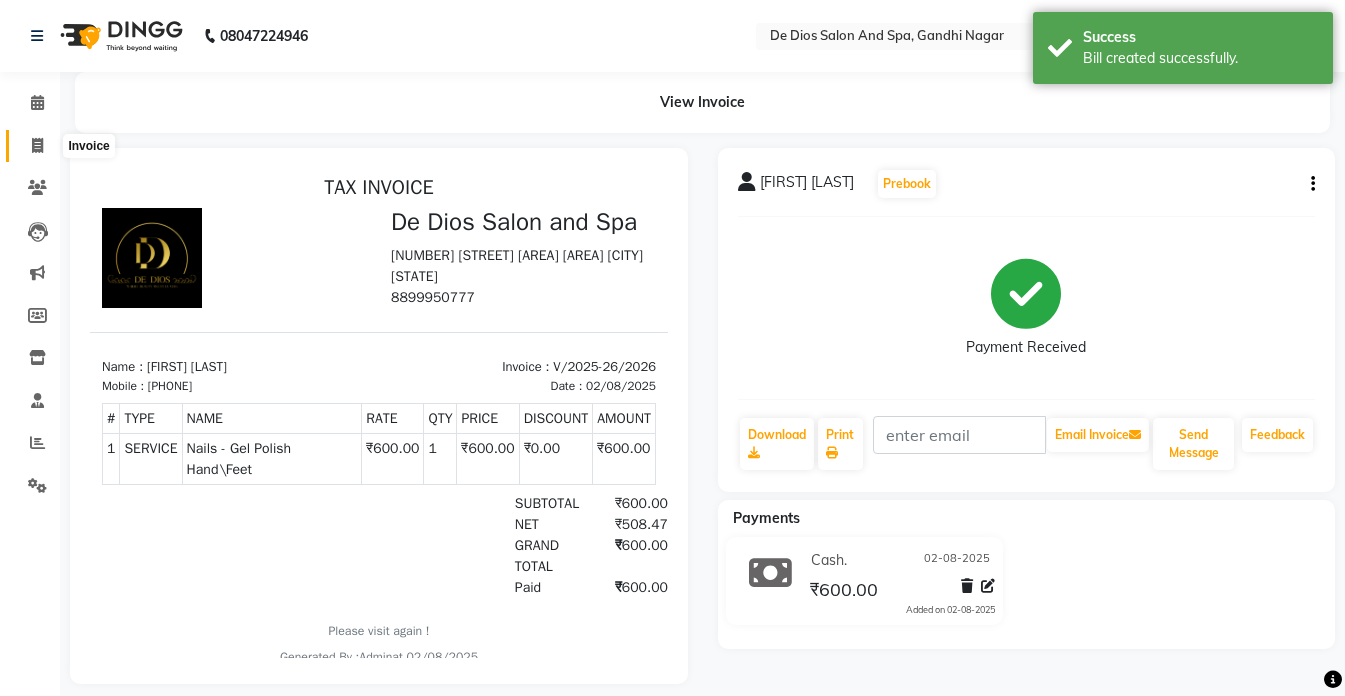 click 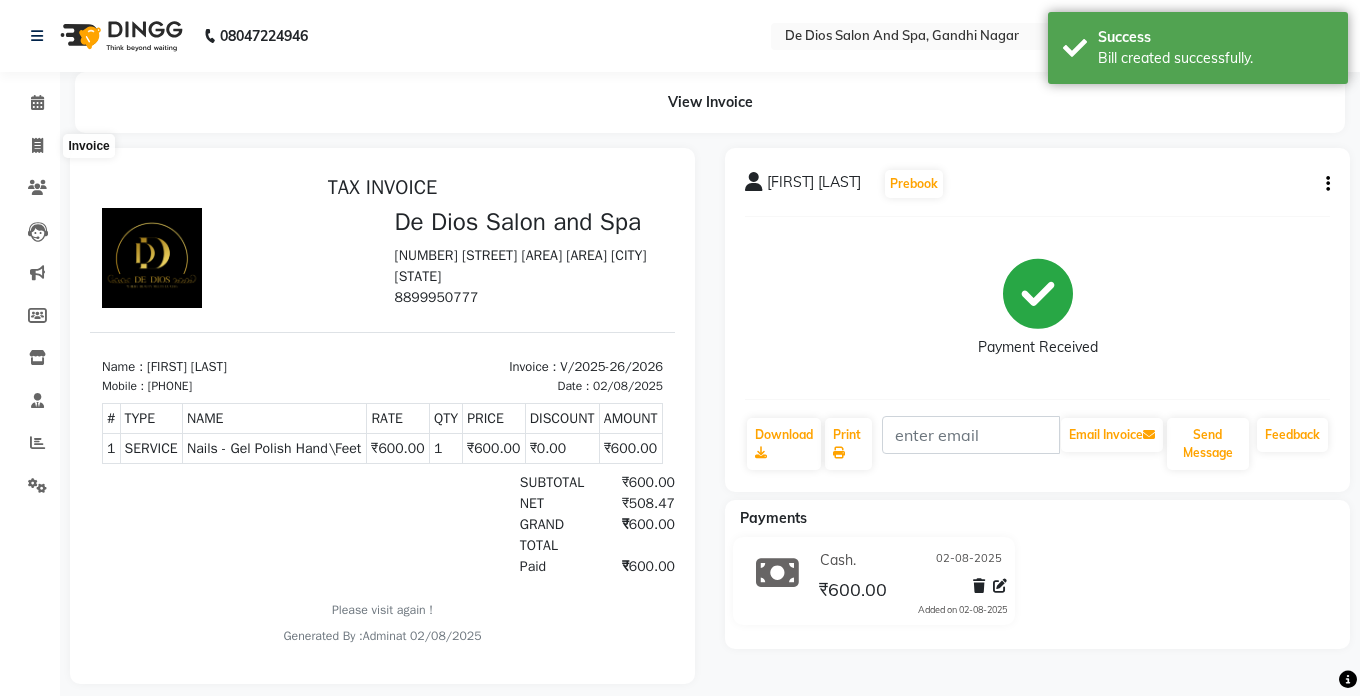 select on "service" 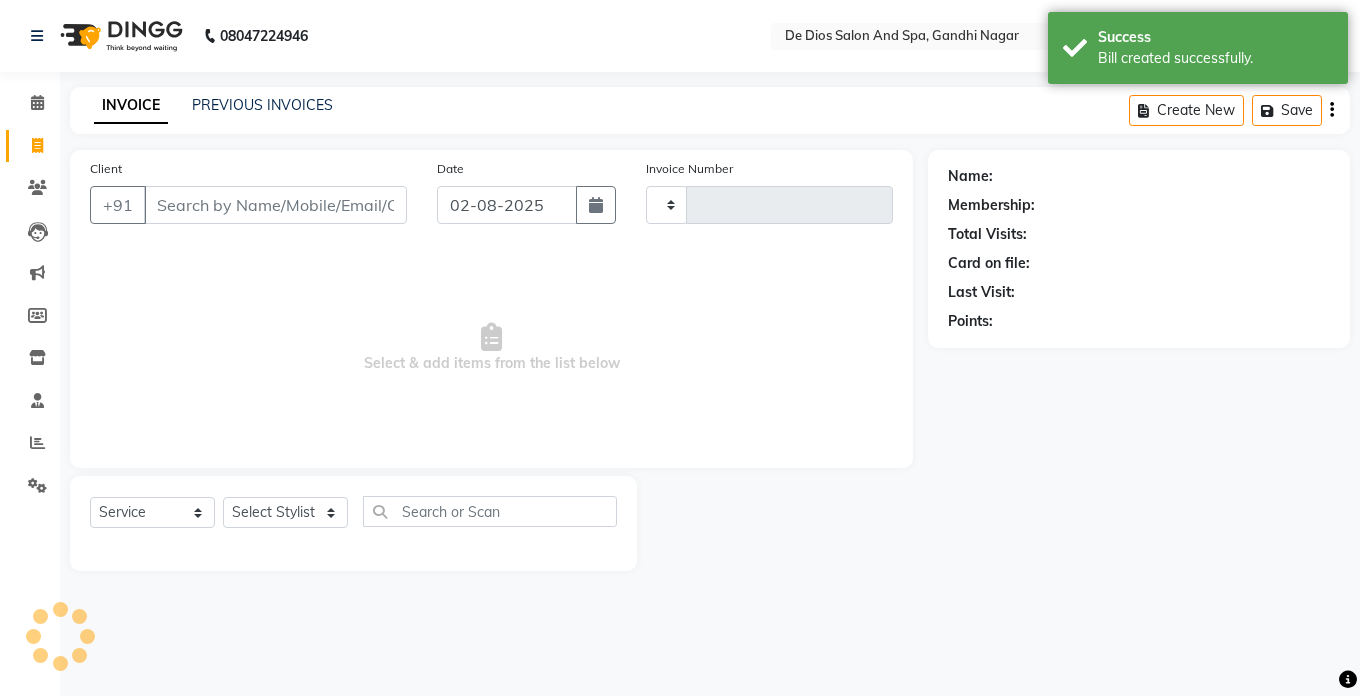 type on "2027" 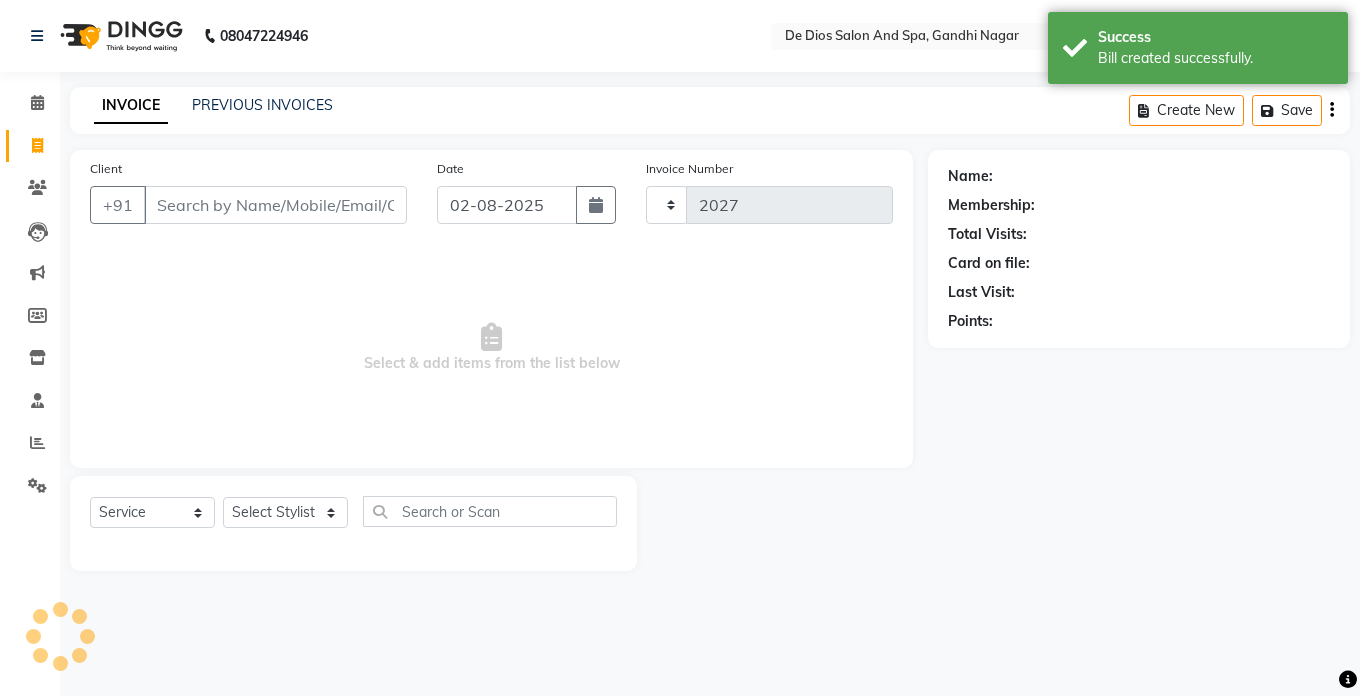 select on "6431" 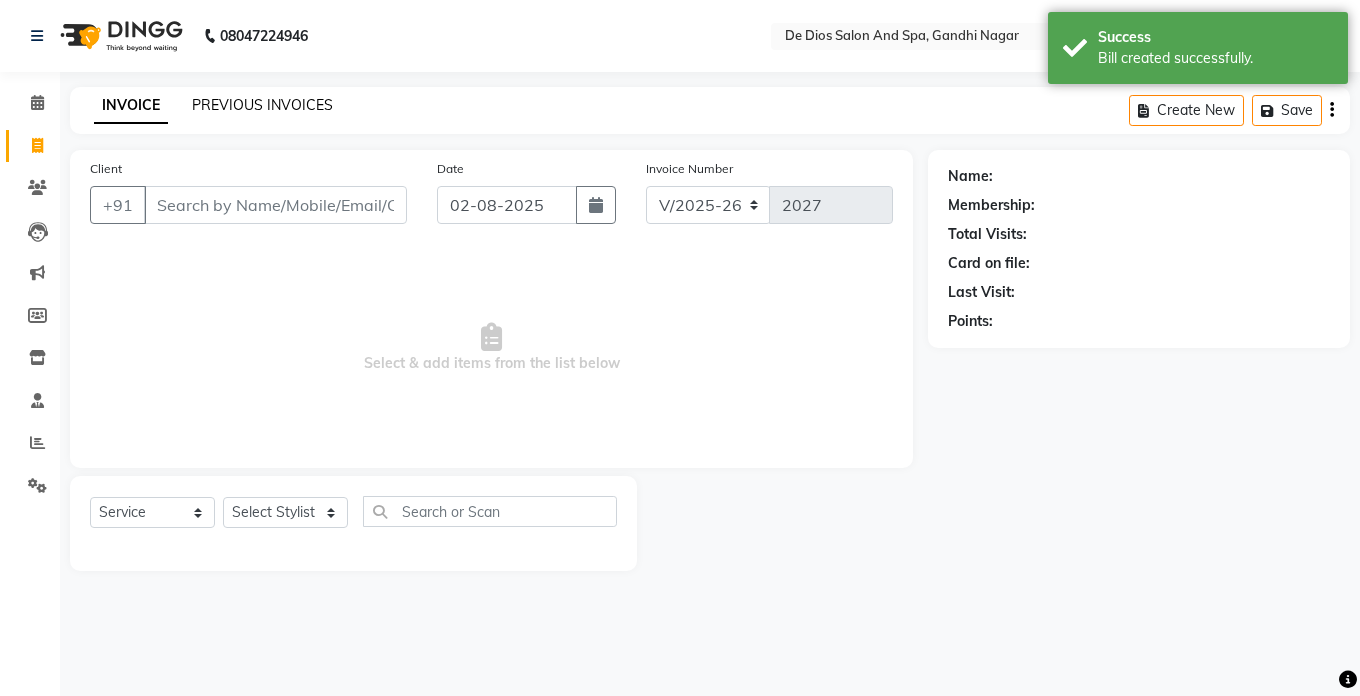 click on "PREVIOUS INVOICES" 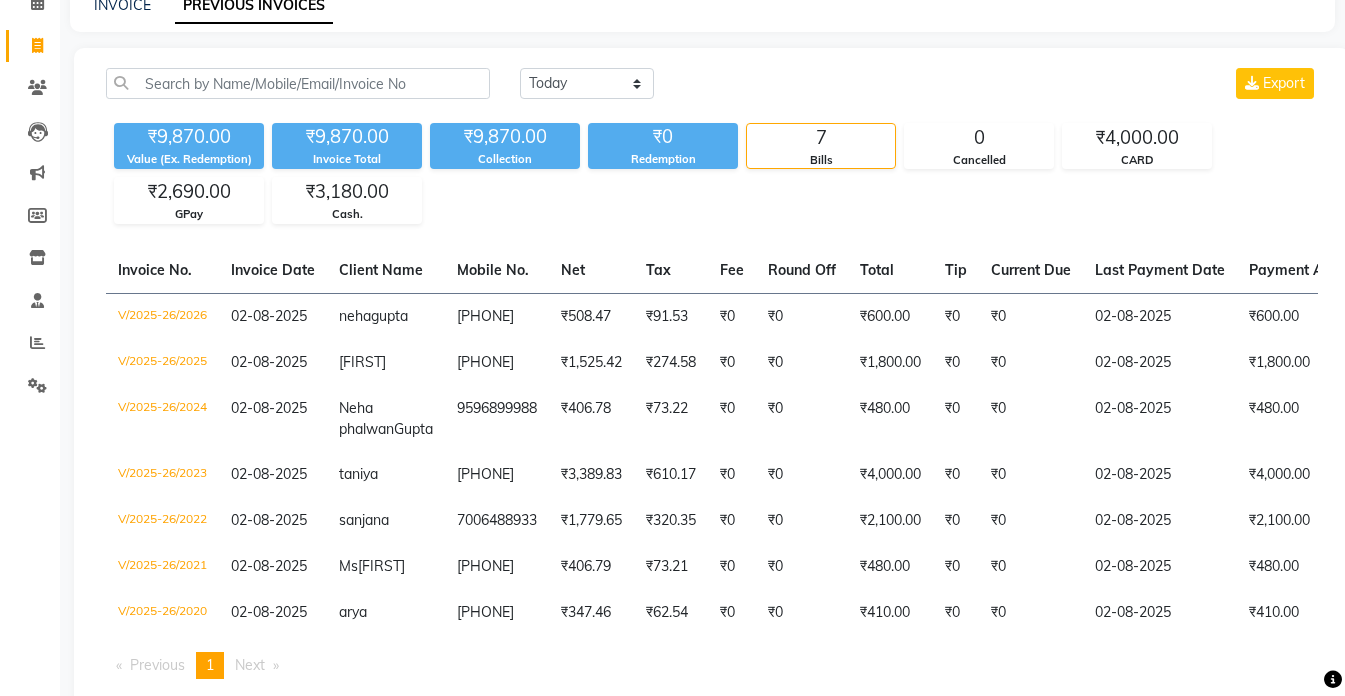 scroll, scrollTop: 185, scrollLeft: 0, axis: vertical 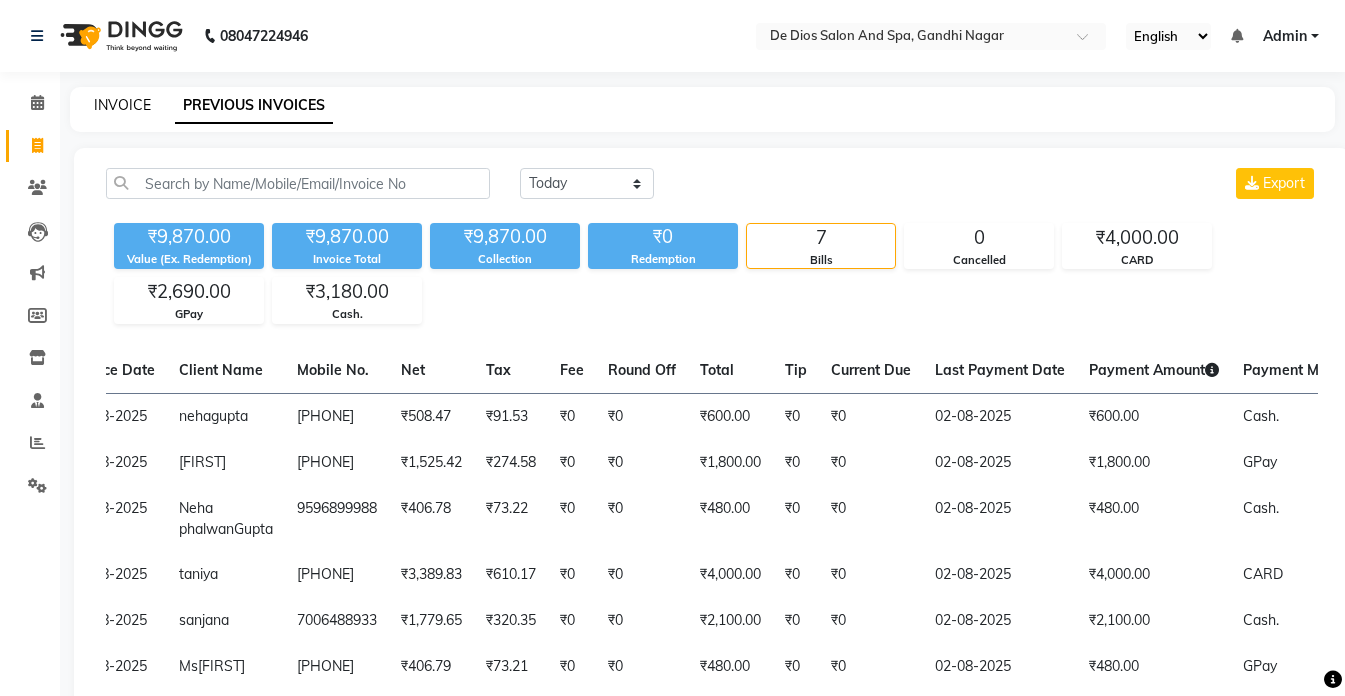 click on "INVOICE" 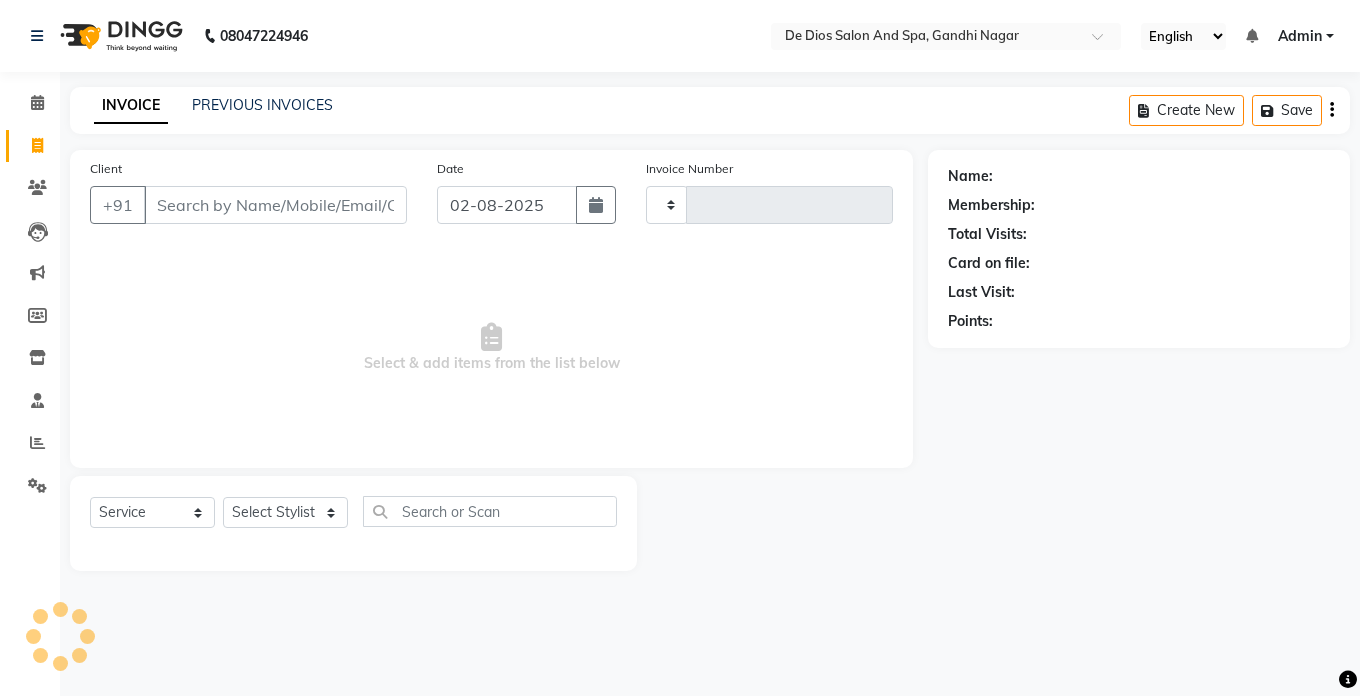 type on "2027" 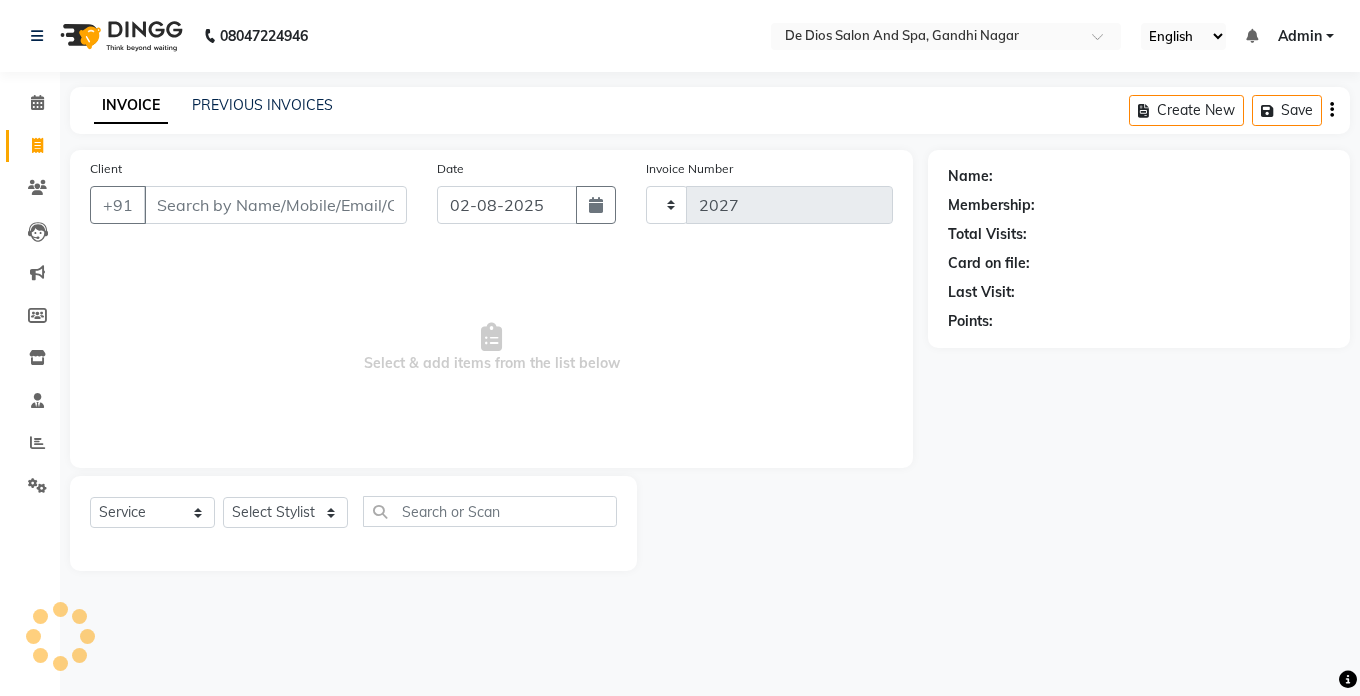 select on "6431" 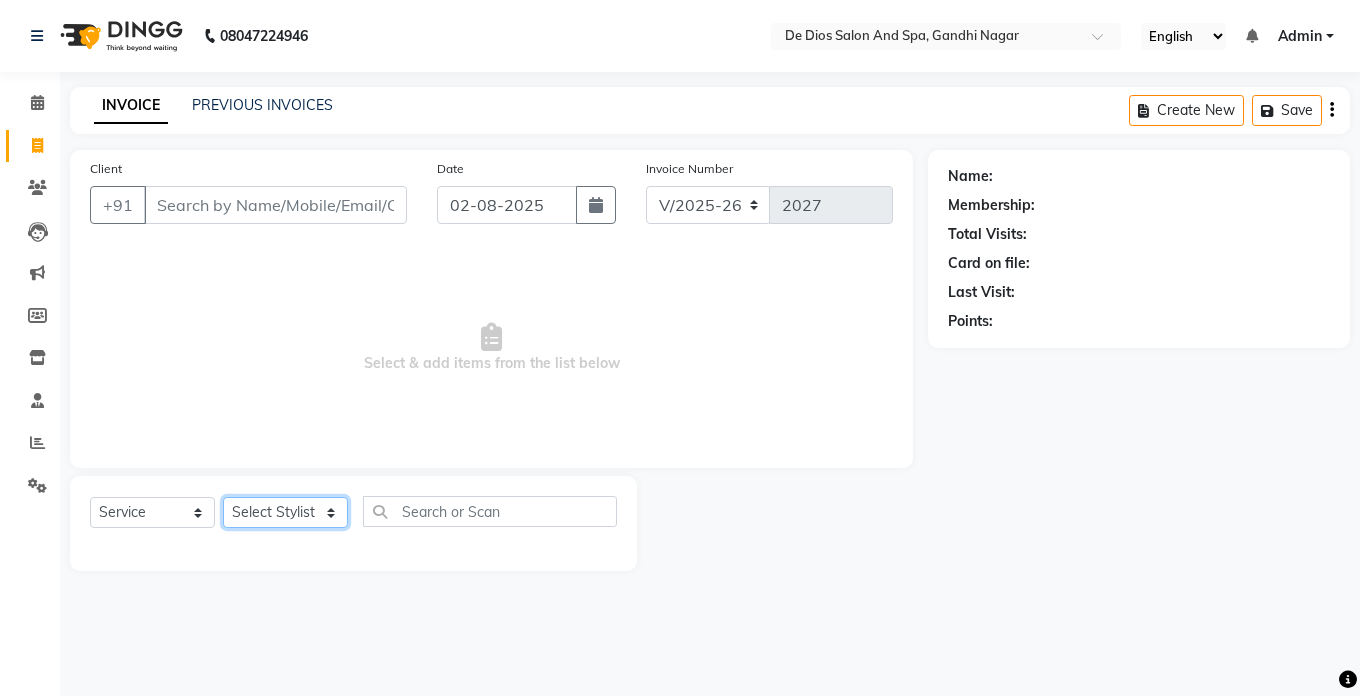 click on "Select Stylist [FIRST] [FIRST] [FIRST] [FIRST] [FIRST] [FIRST] [FIRST] [FIRST] [FIRST] [FIRST] [FIRST] [FIRST]" 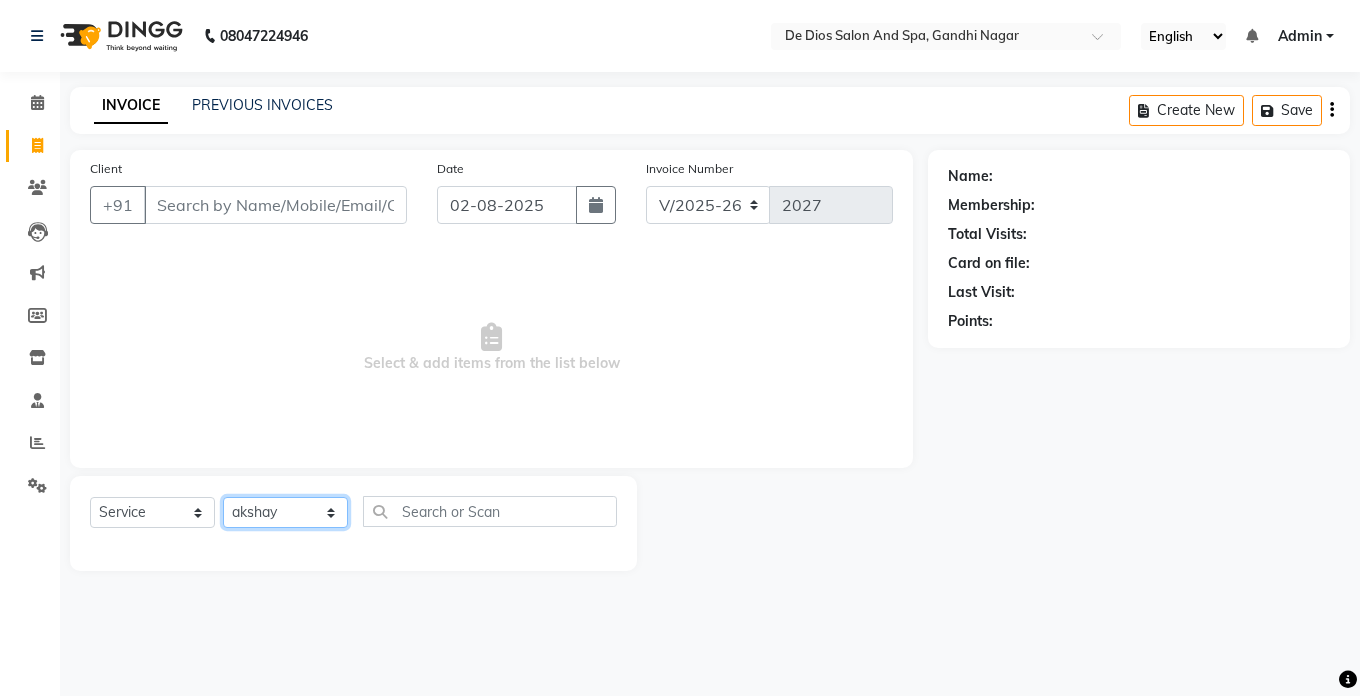 click on "Select Stylist [FIRST] [FIRST] [FIRST] [FIRST] [FIRST] [FIRST] [FIRST] [FIRST] [FIRST] [FIRST] [FIRST] [FIRST]" 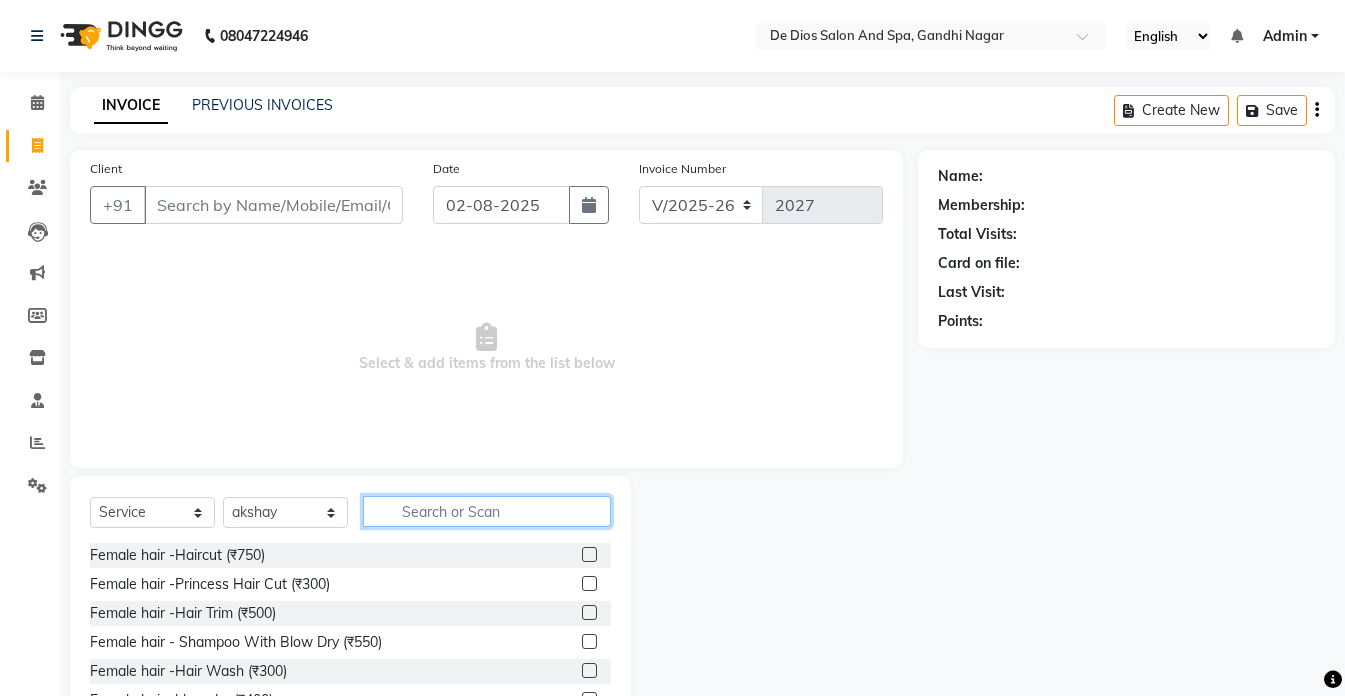 click 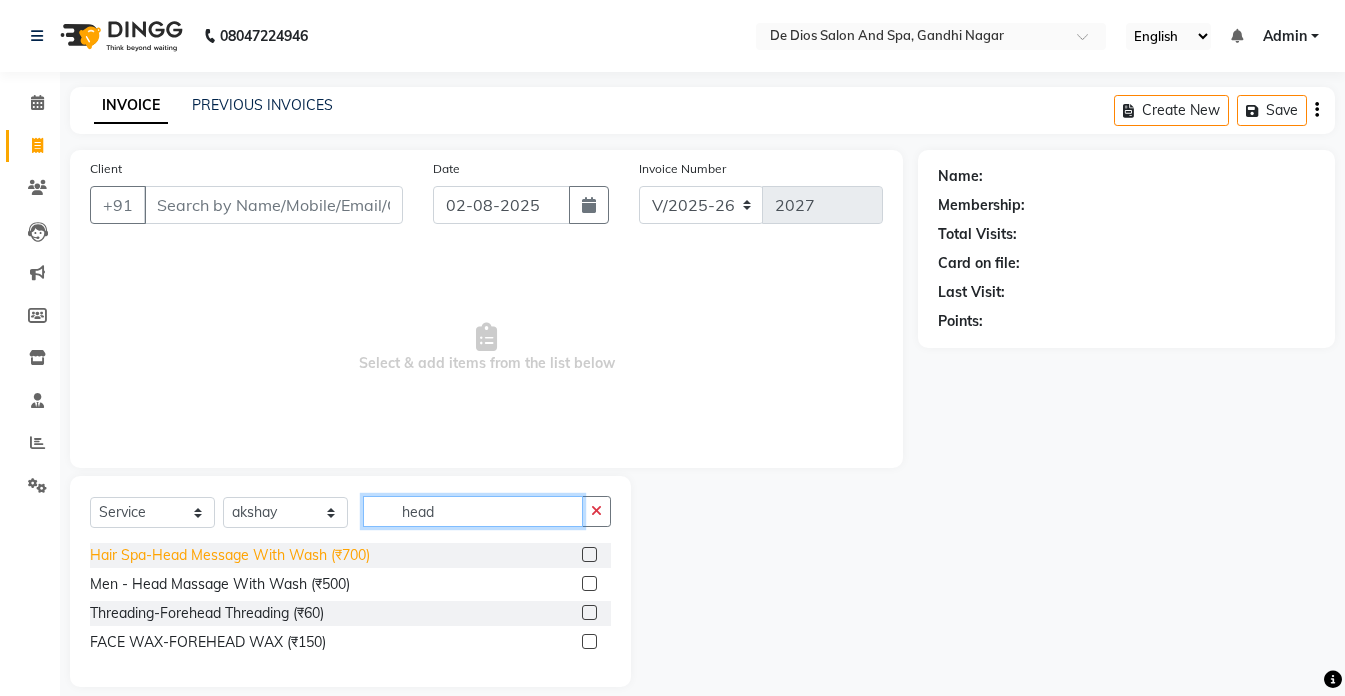 type on "head" 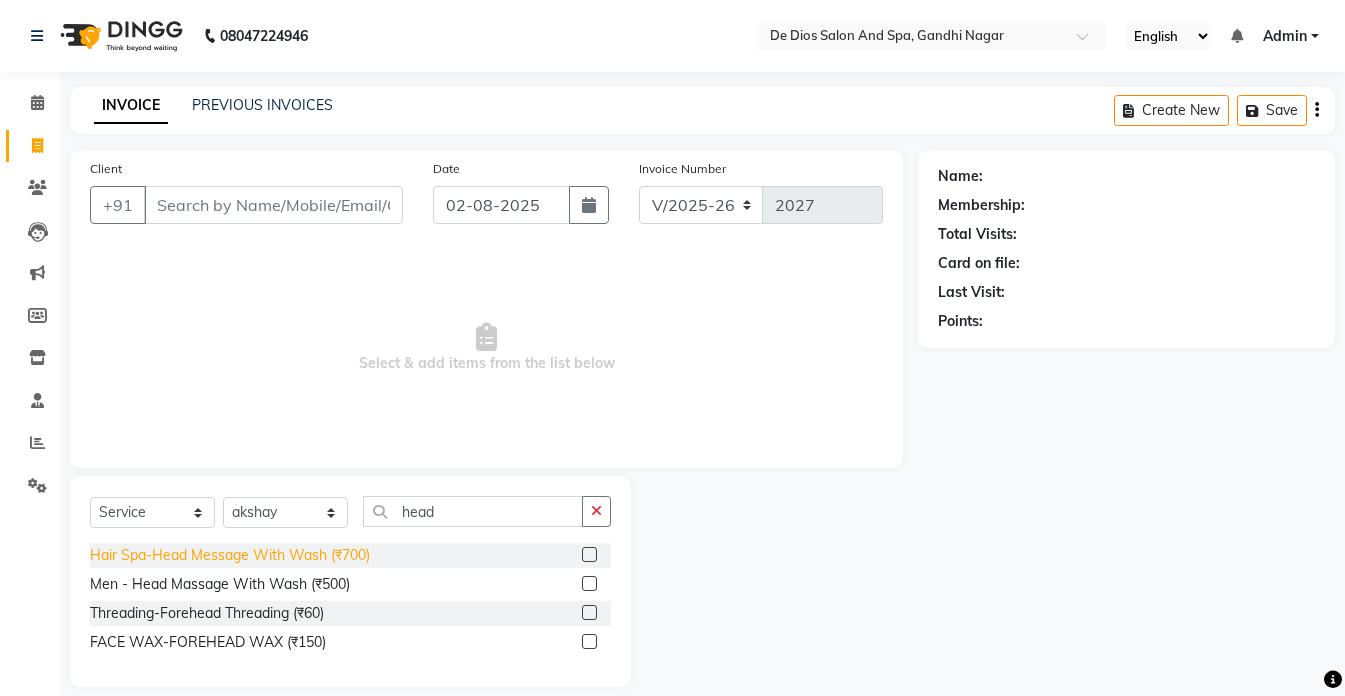 click on "Hair Spa-Head Message With Wash (₹700)" 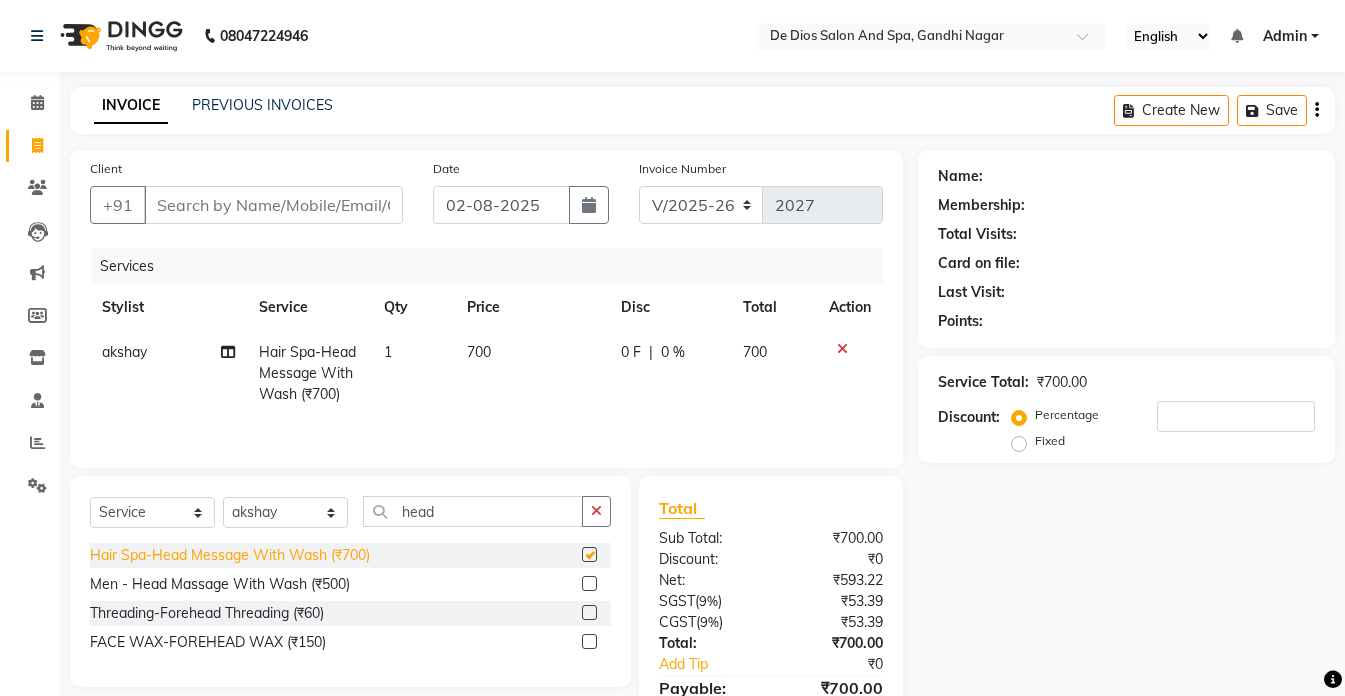 checkbox on "false" 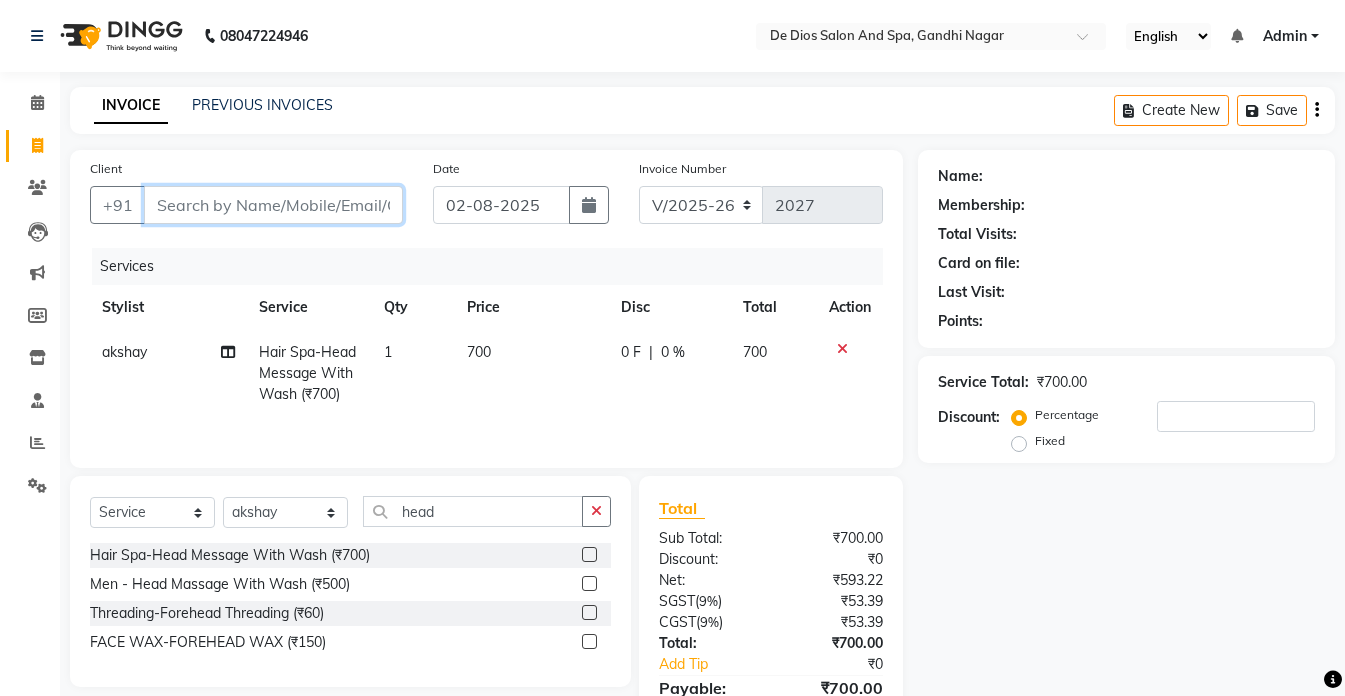 click on "Client" at bounding box center (273, 205) 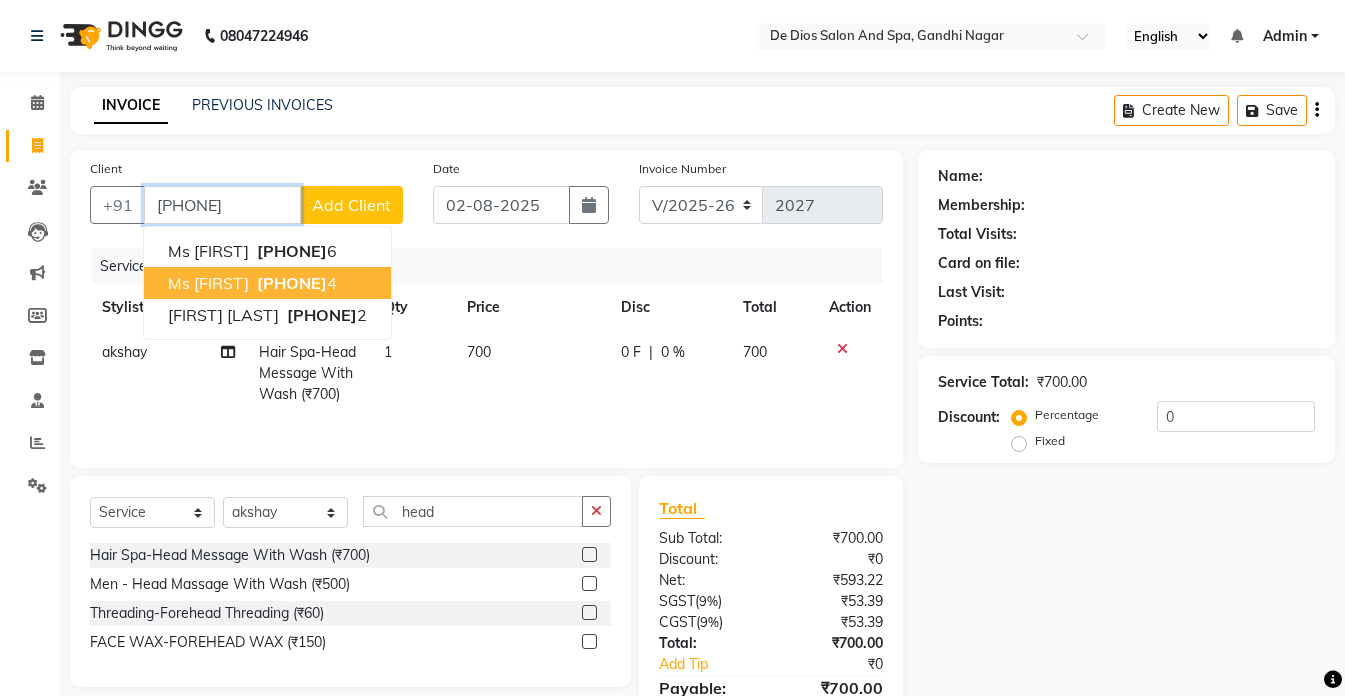 click on "Ms [FIRST]" at bounding box center (208, 283) 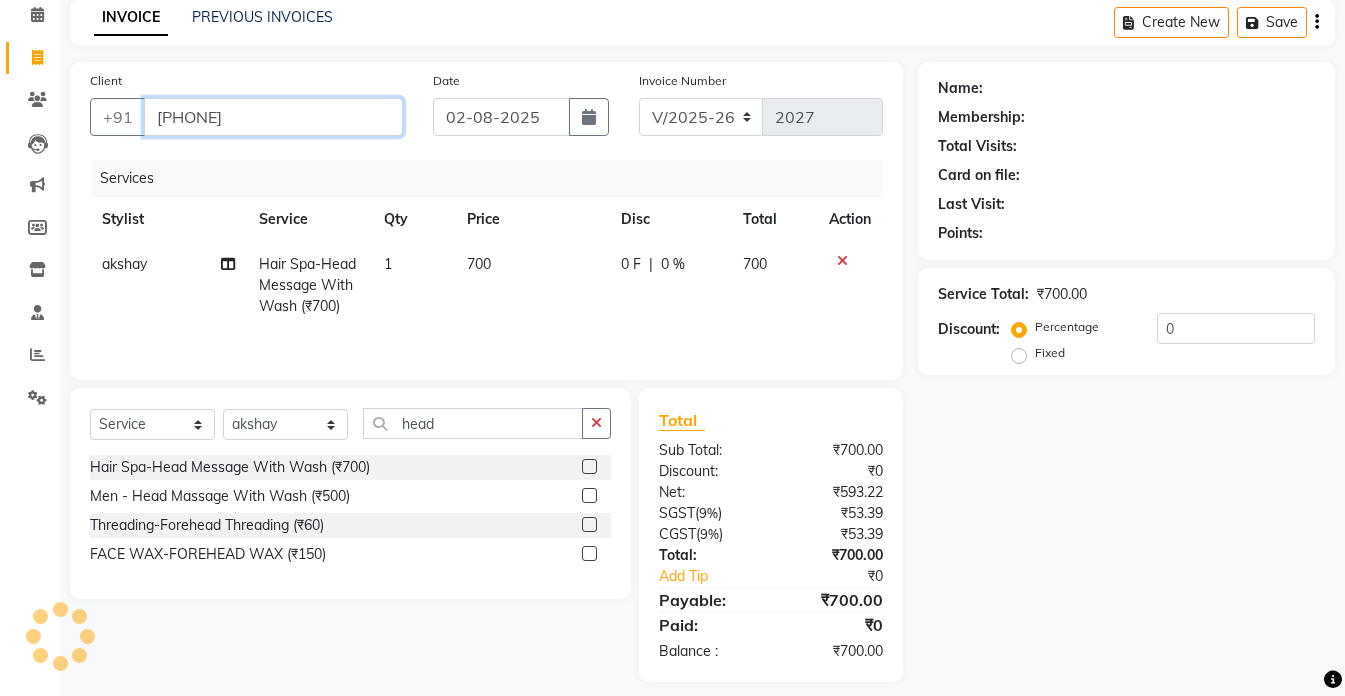 scroll, scrollTop: 104, scrollLeft: 0, axis: vertical 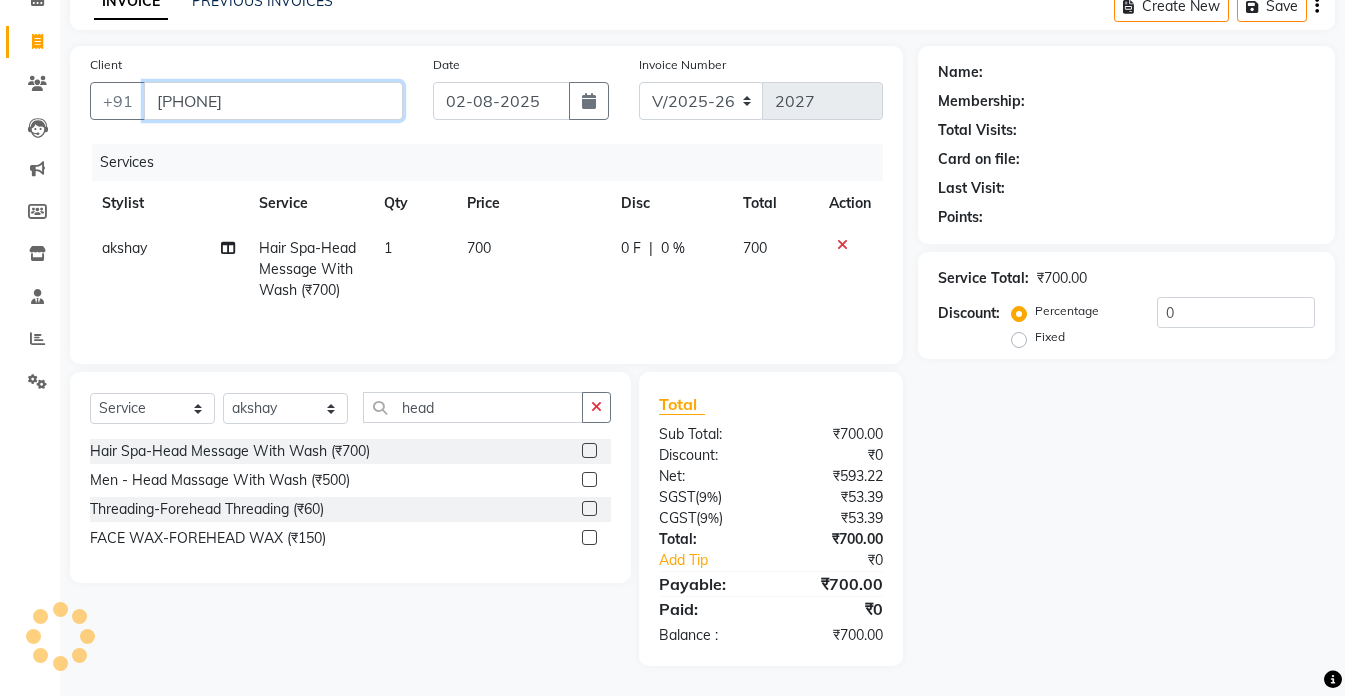 type on "[PHONE]" 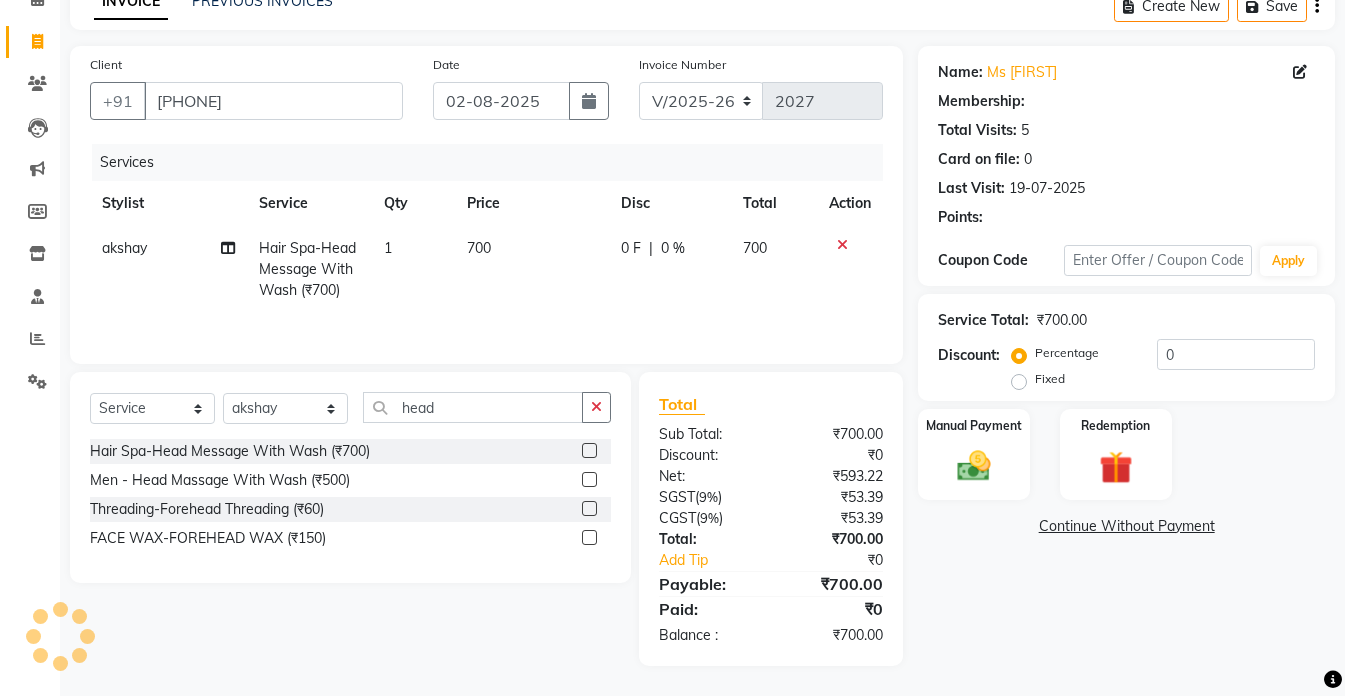 select on "1: Object" 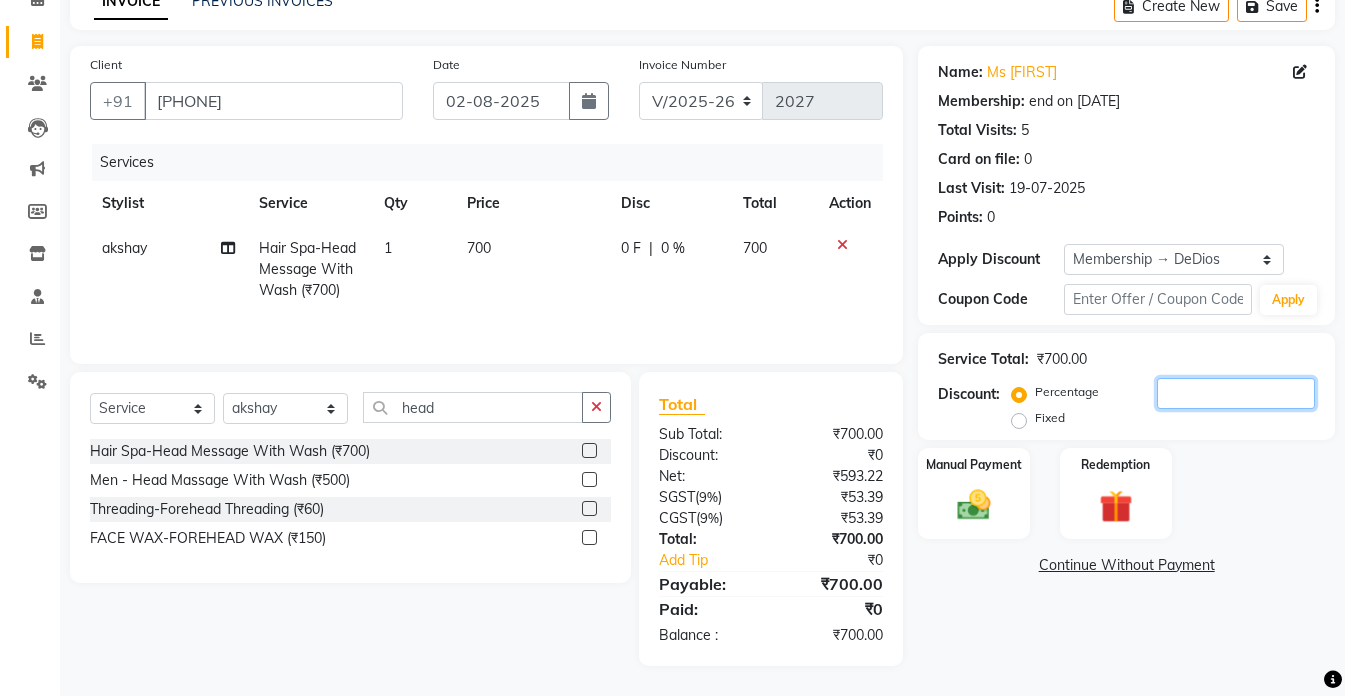 click 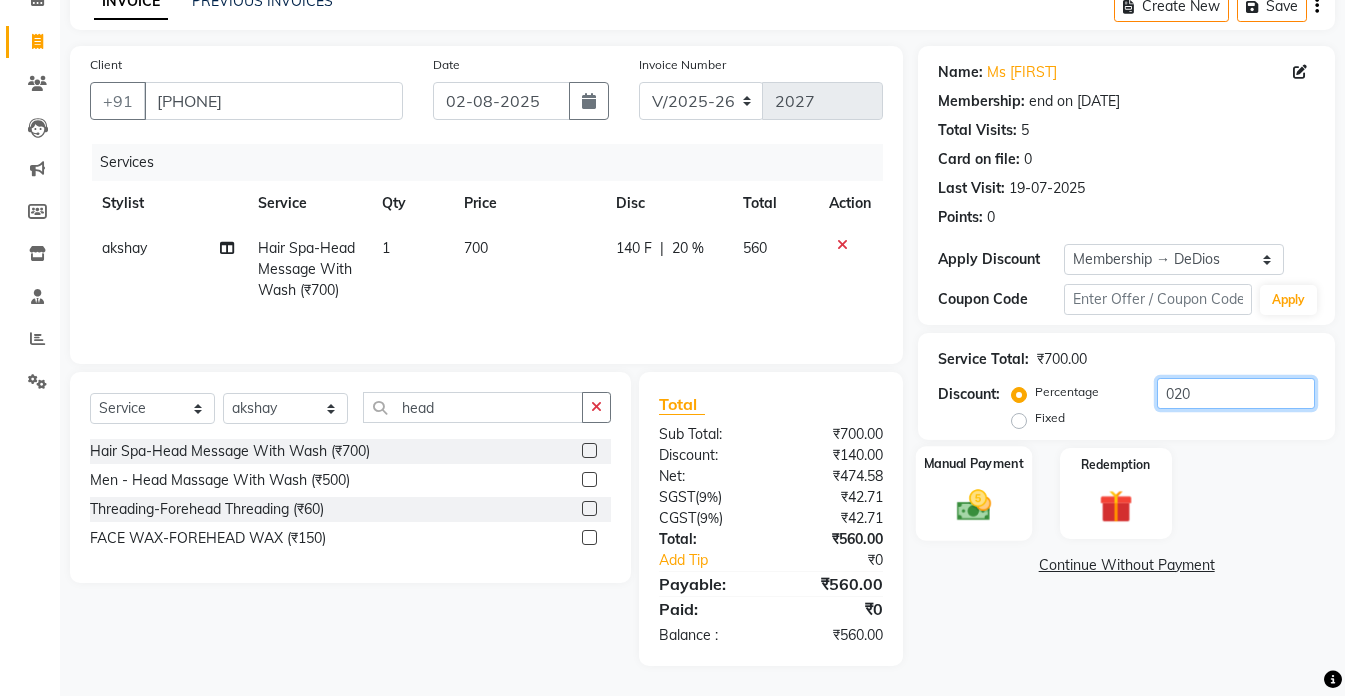 type on "020" 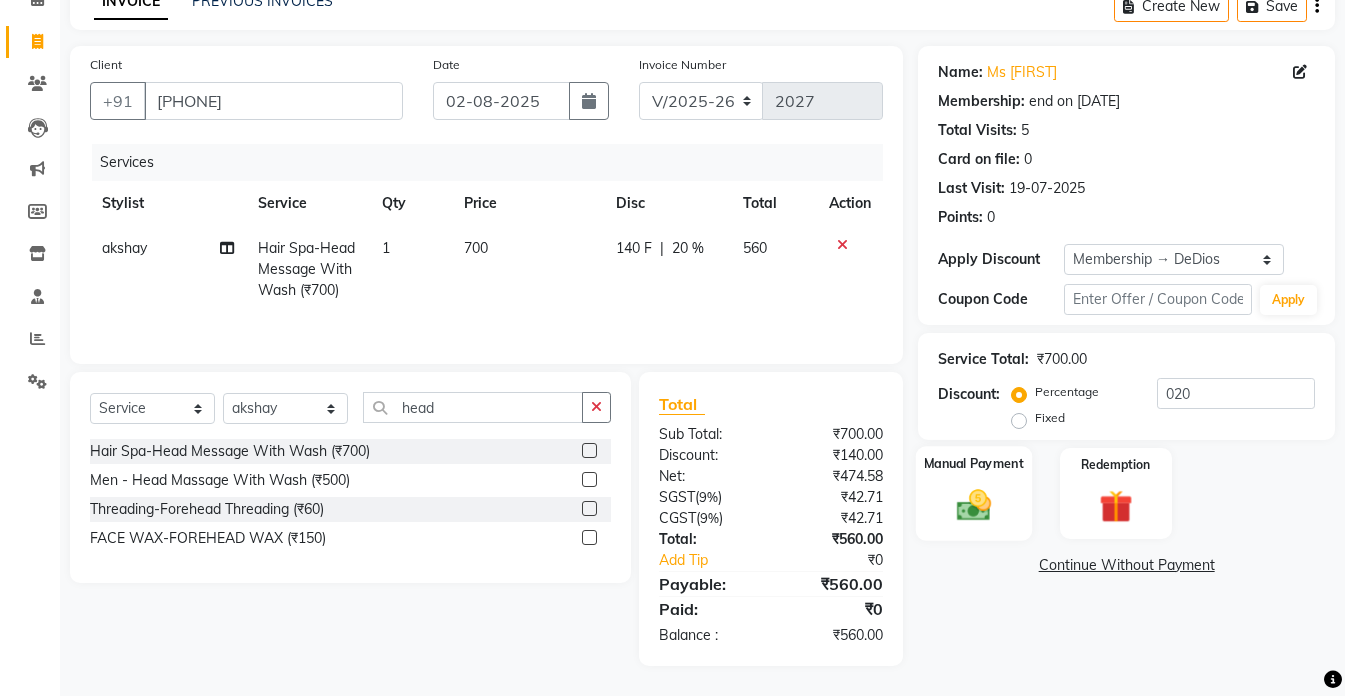 click 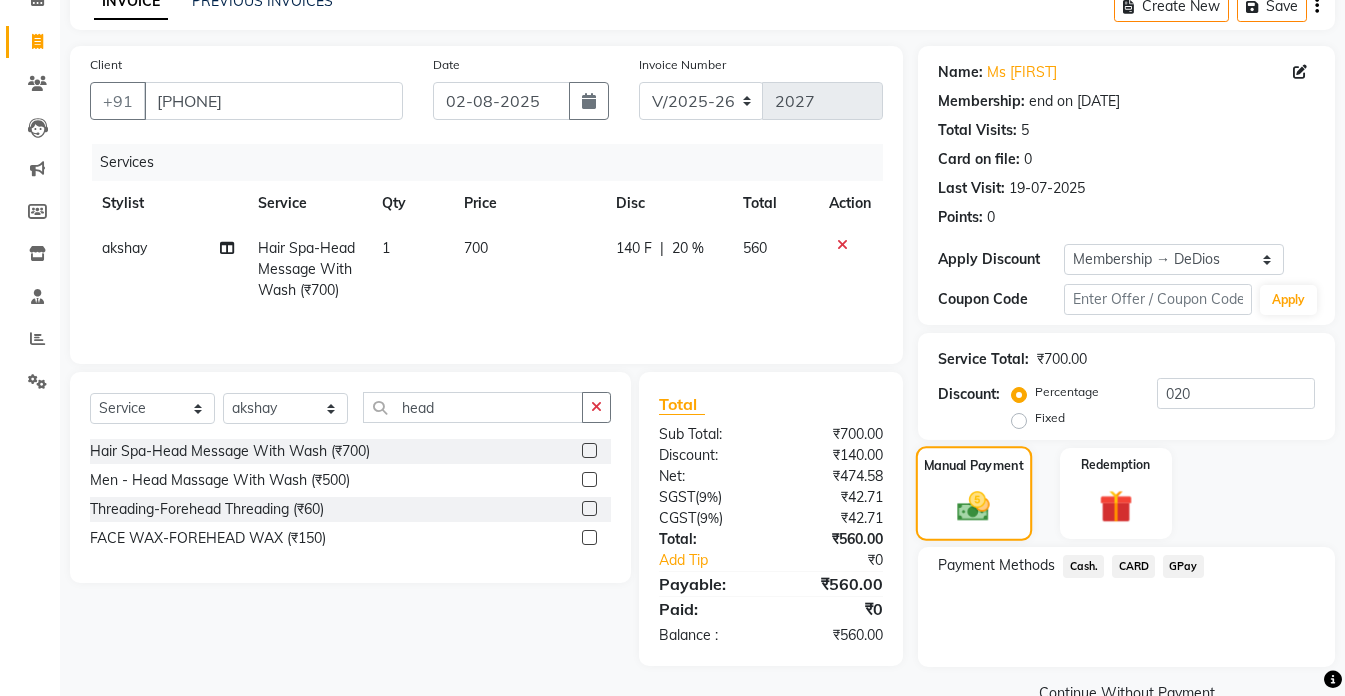 scroll, scrollTop: 146, scrollLeft: 0, axis: vertical 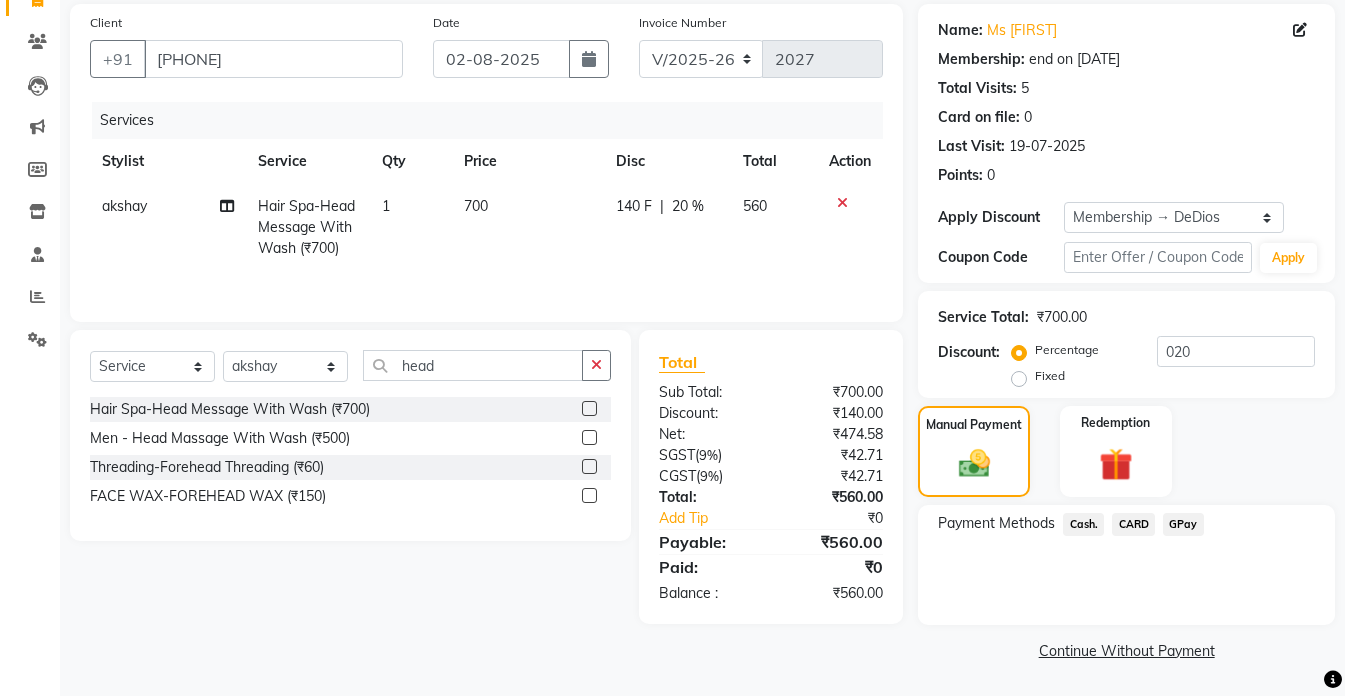 click on "Cash." 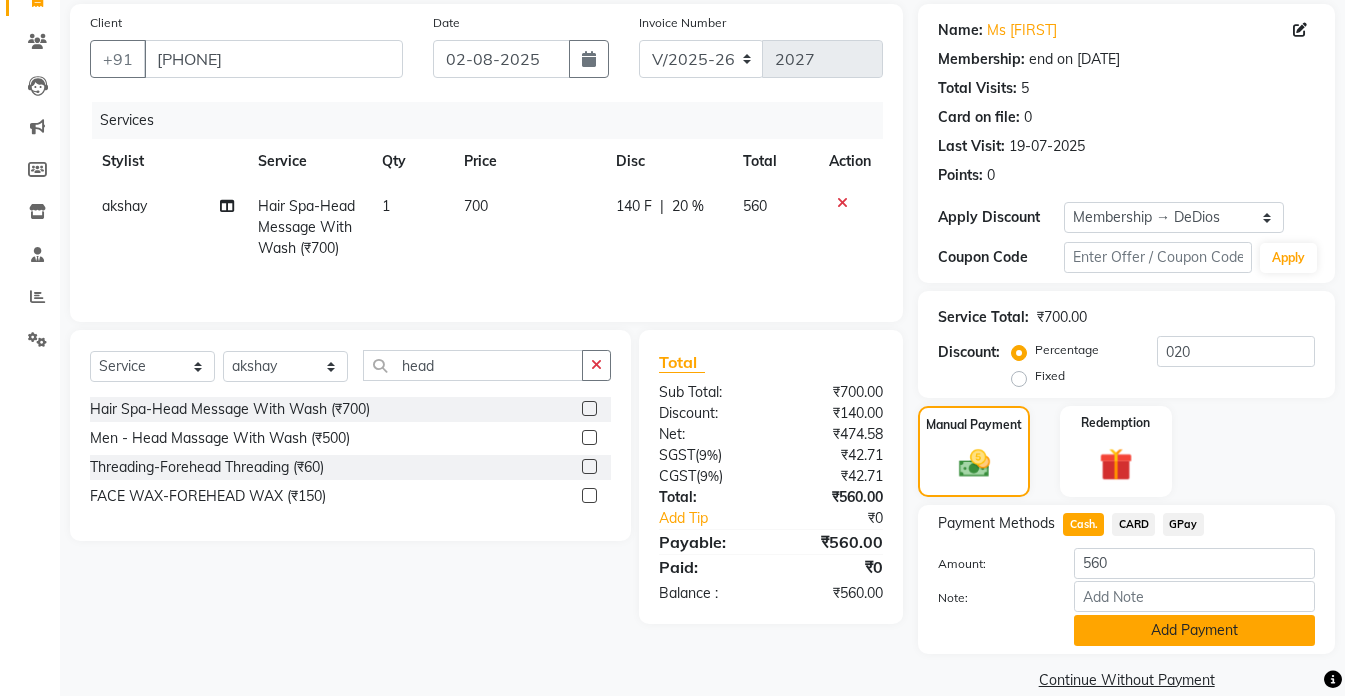 click on "Add Payment" 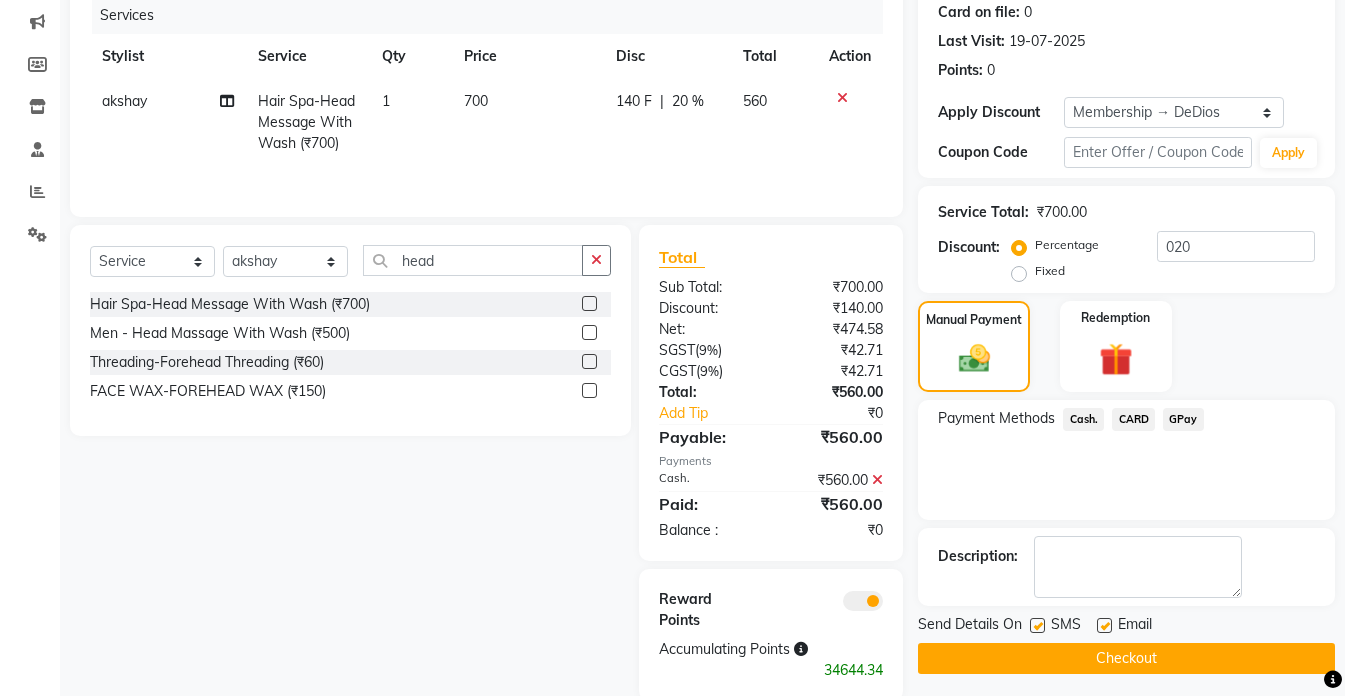 scroll, scrollTop: 286, scrollLeft: 0, axis: vertical 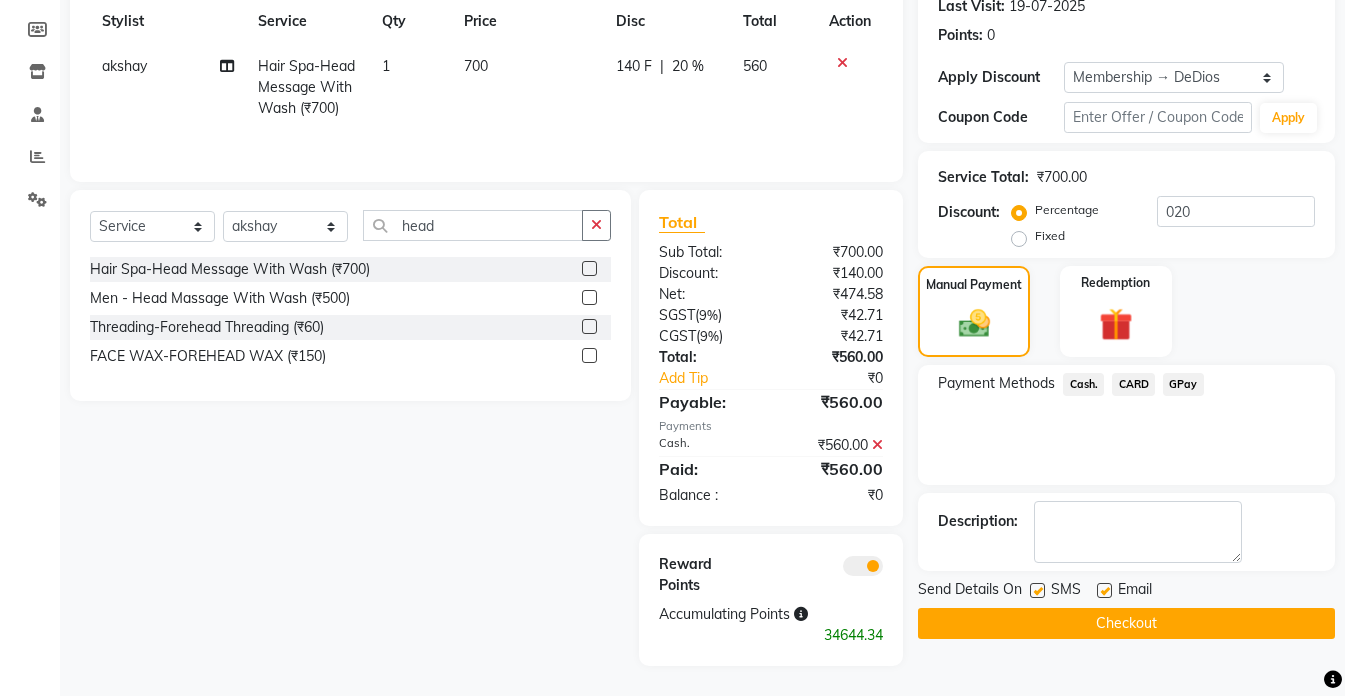 click on "Checkout" 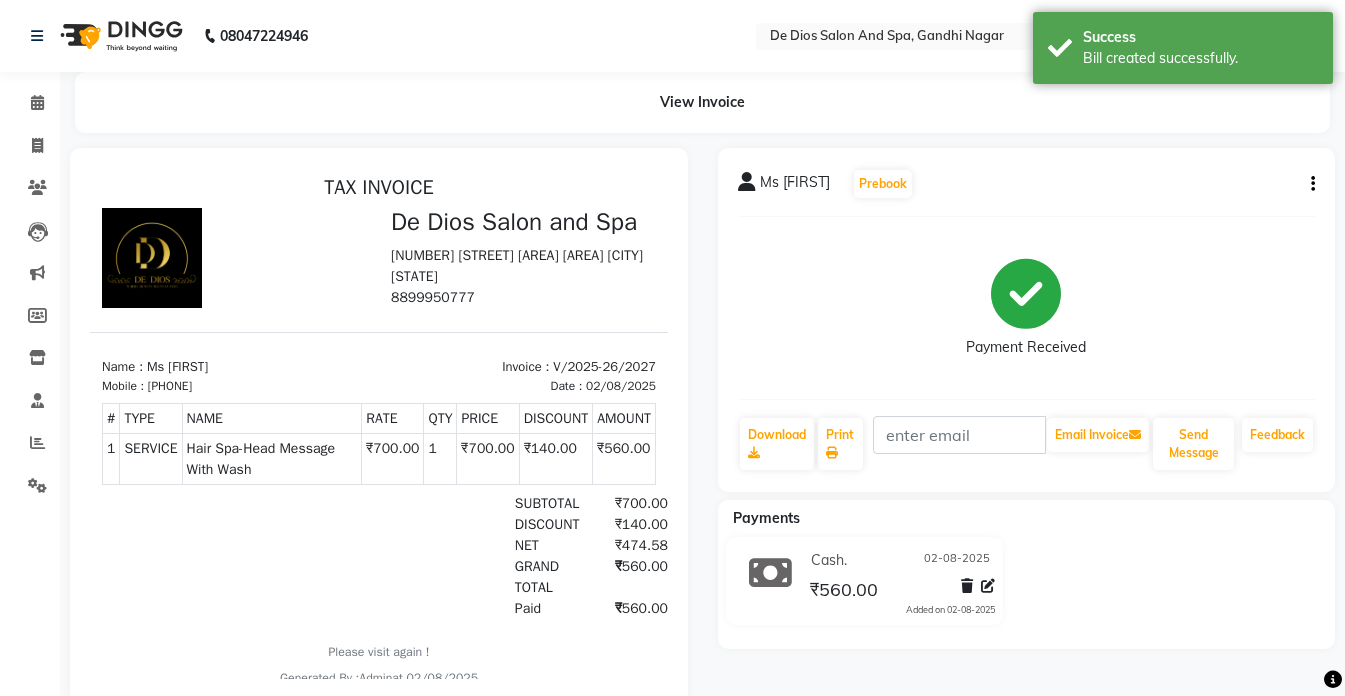 scroll, scrollTop: 54, scrollLeft: 0, axis: vertical 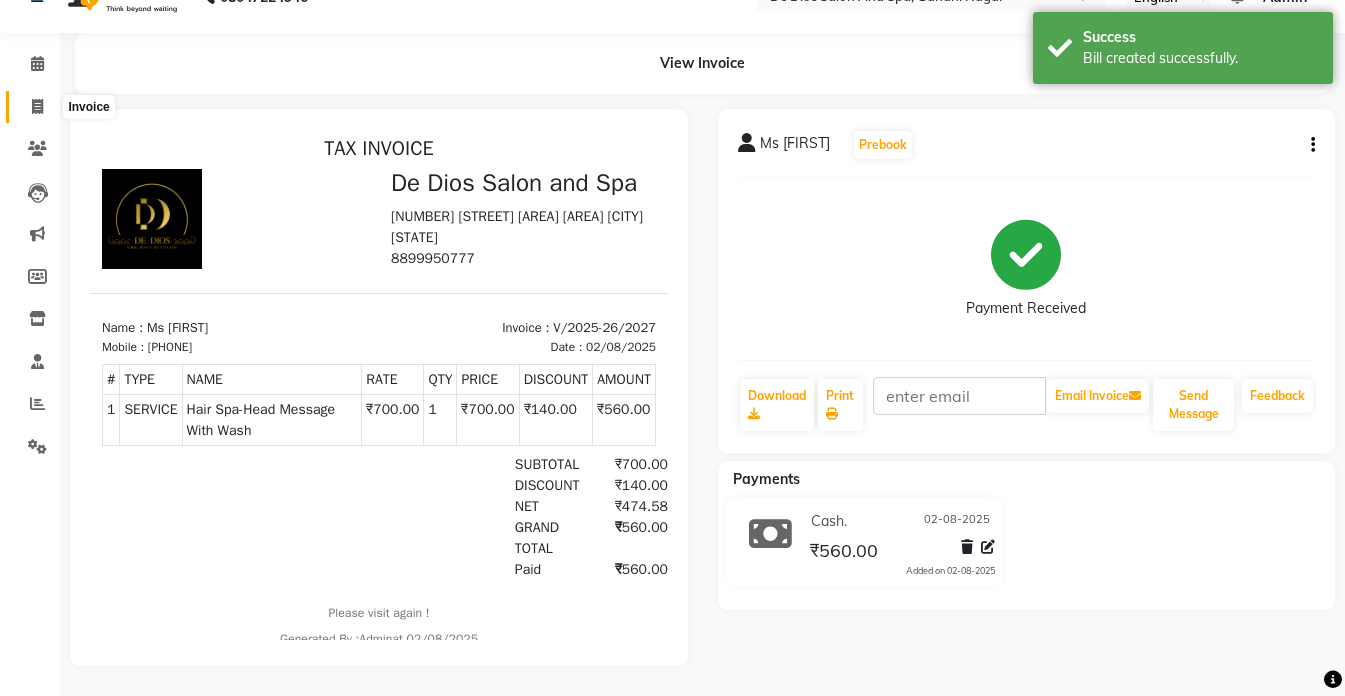 click 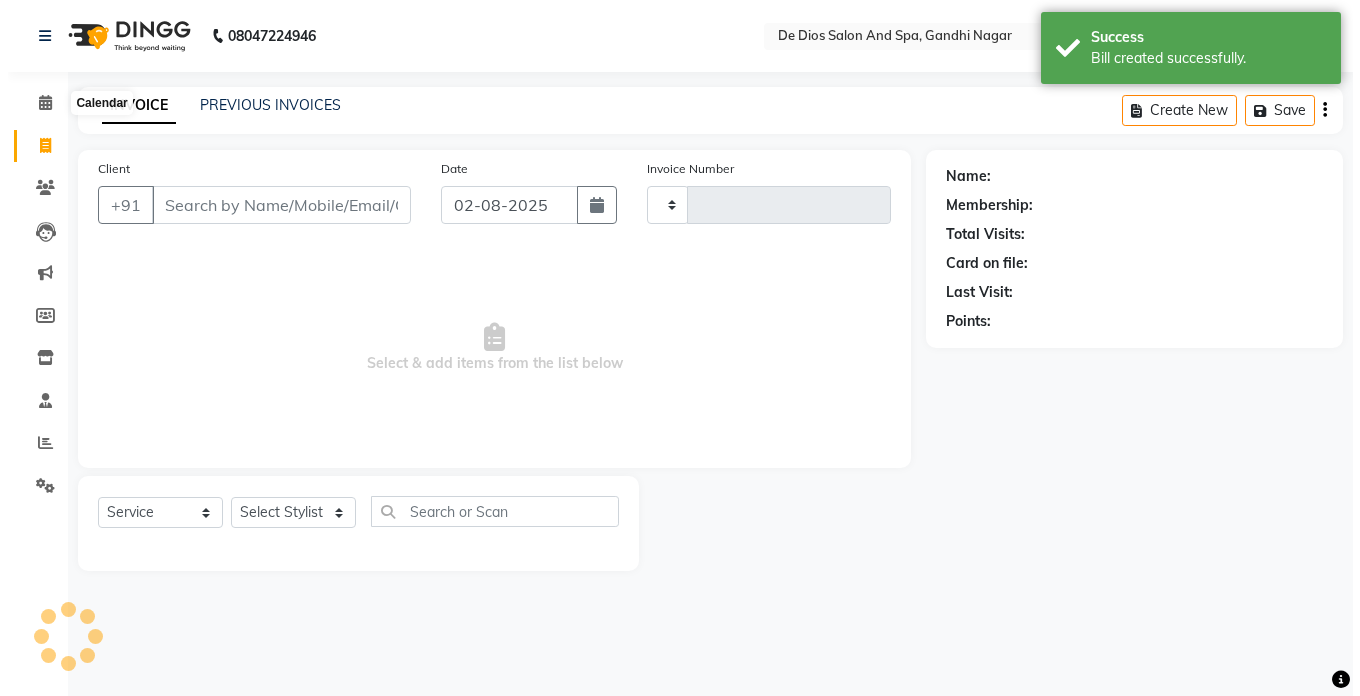scroll, scrollTop: 0, scrollLeft: 0, axis: both 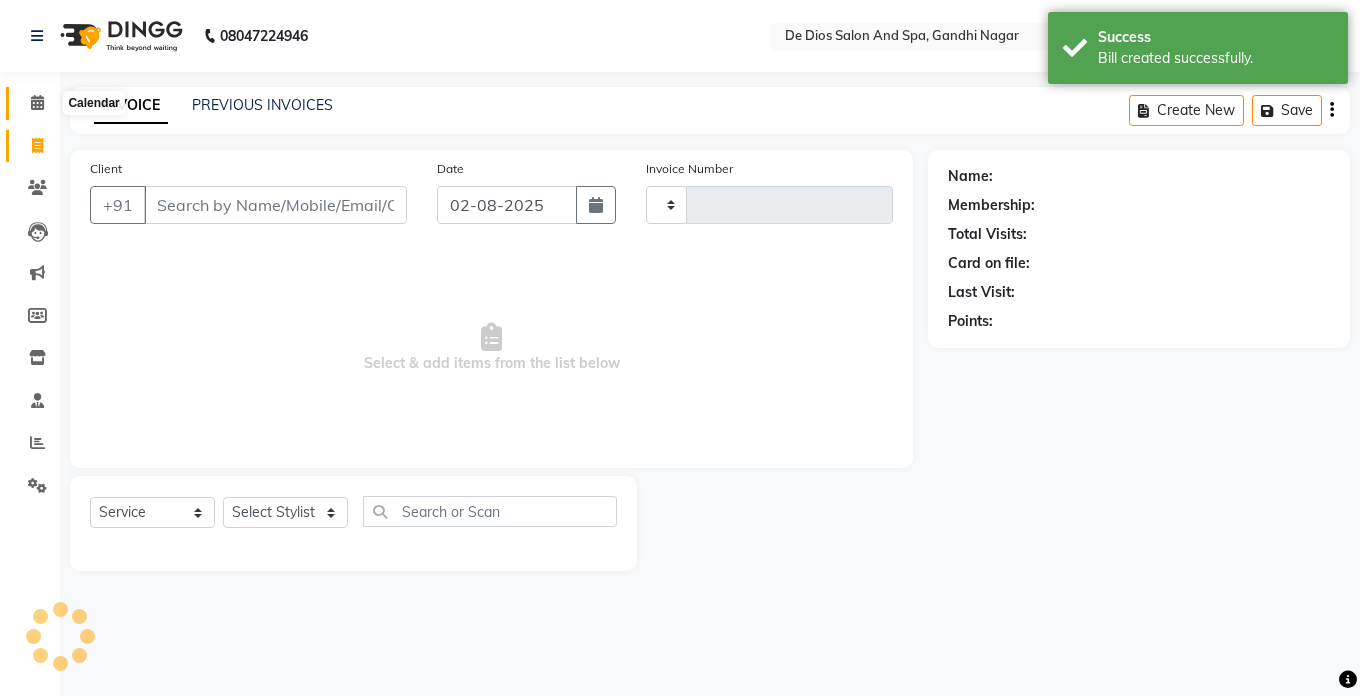 type on "2028" 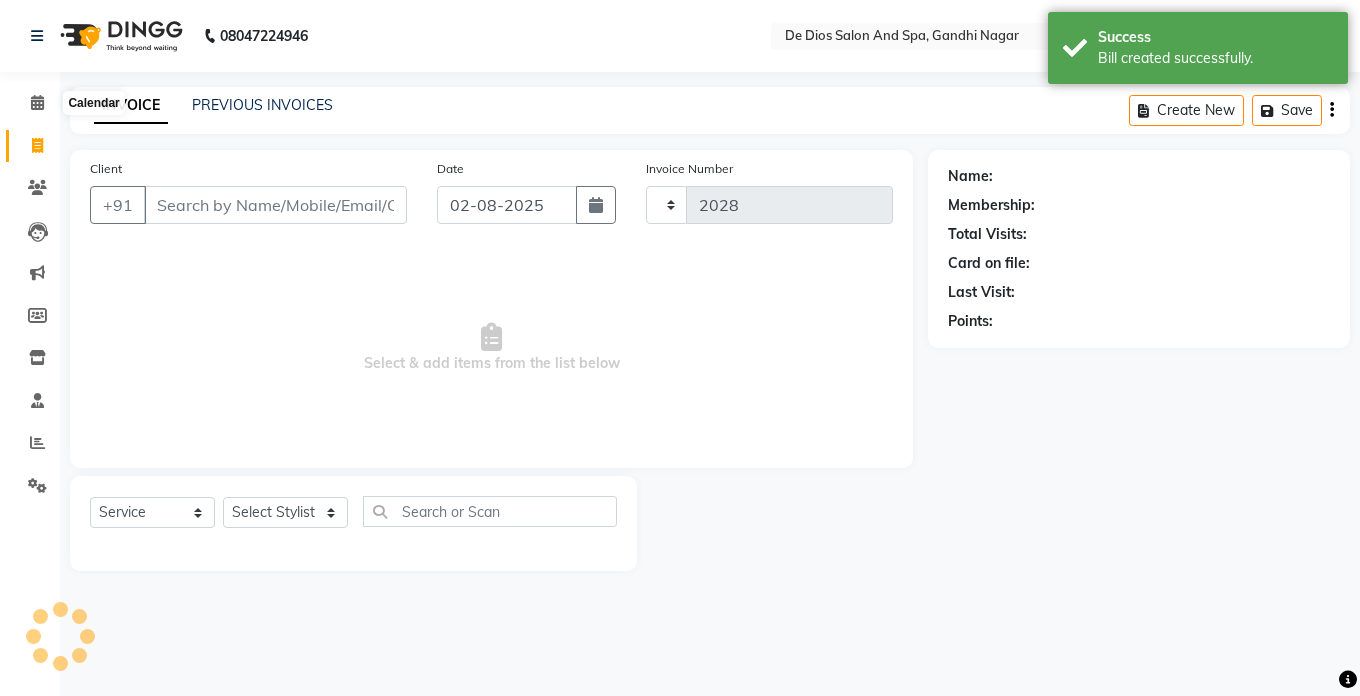 select on "6431" 